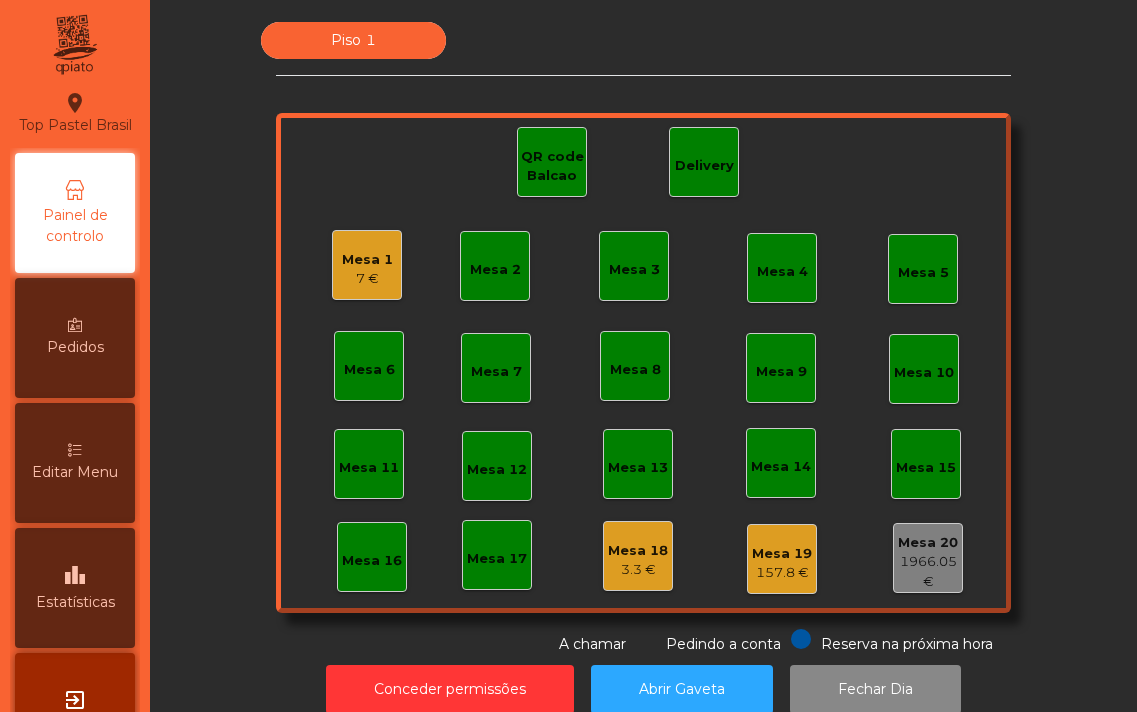 scroll, scrollTop: 0, scrollLeft: 0, axis: both 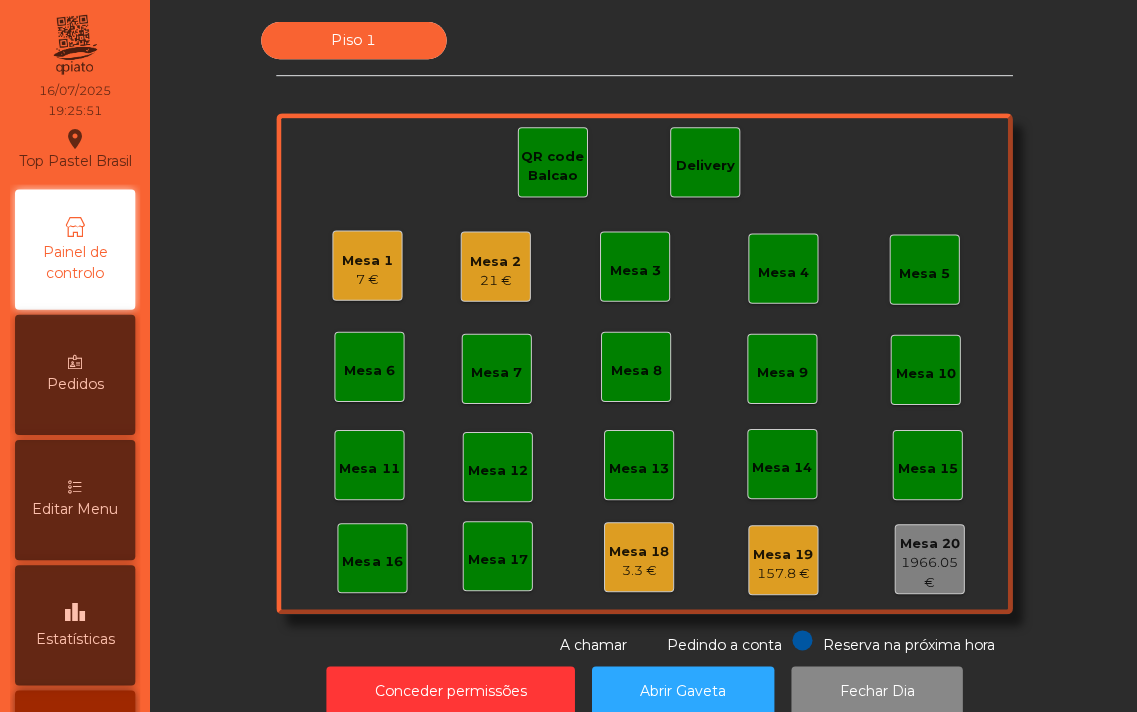 click on "Mesa 2" 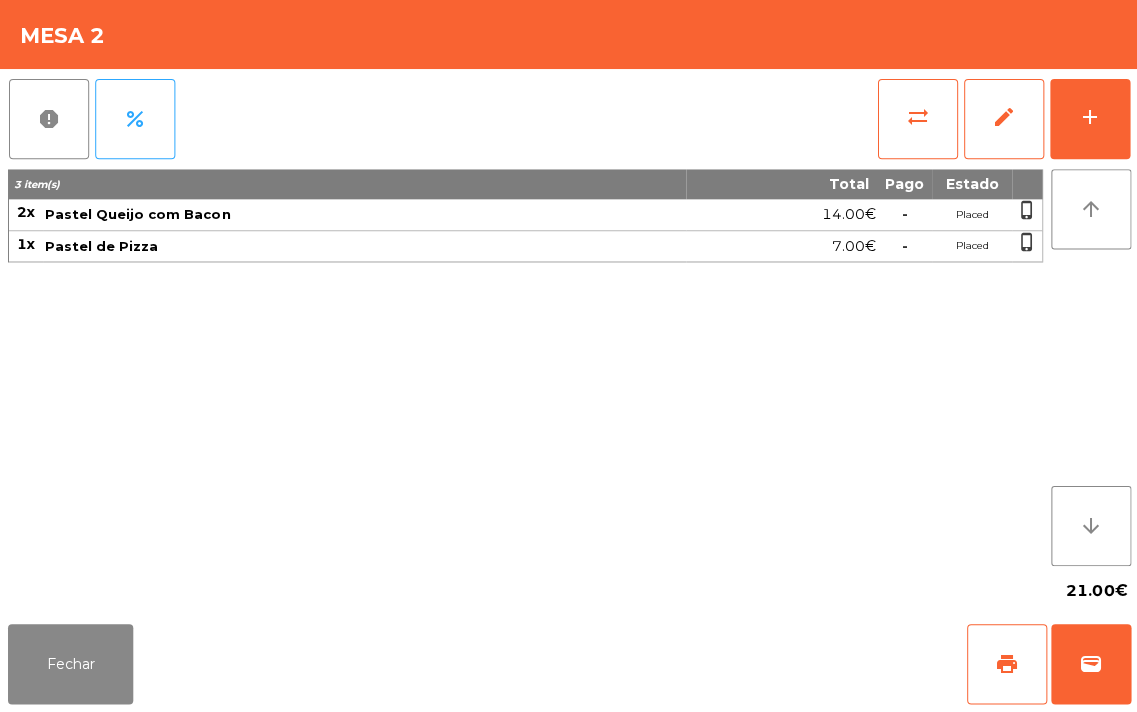 scroll, scrollTop: 0, scrollLeft: 0, axis: both 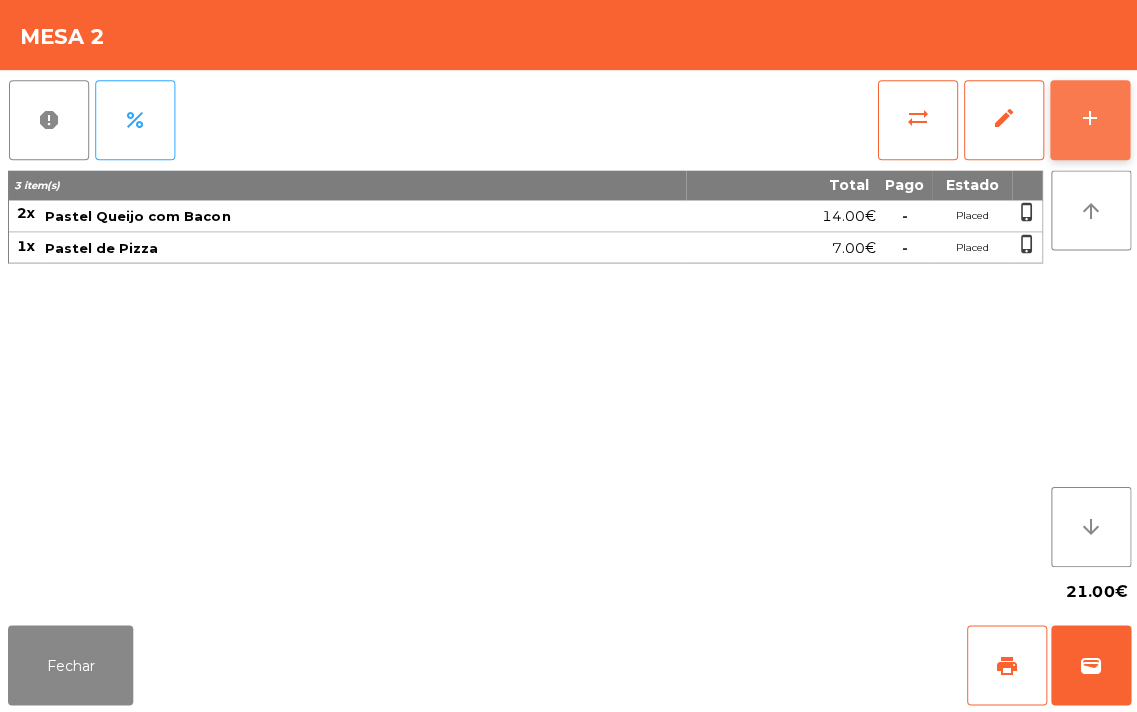 click on "add" 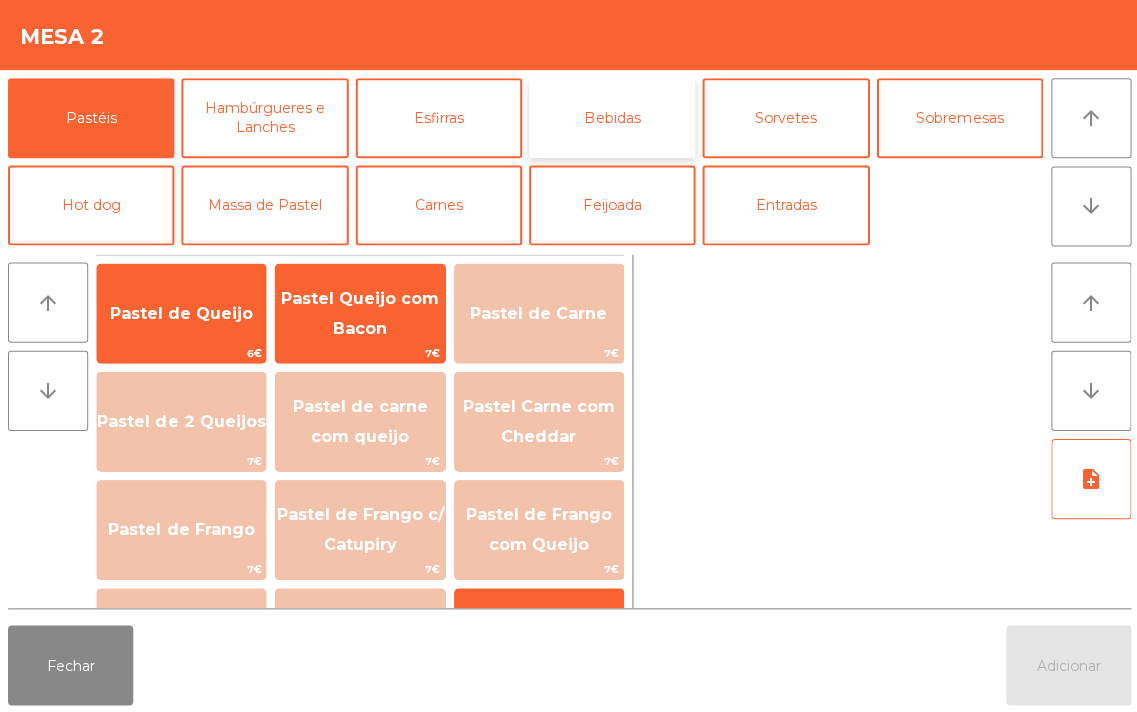 click on "Bebidas" 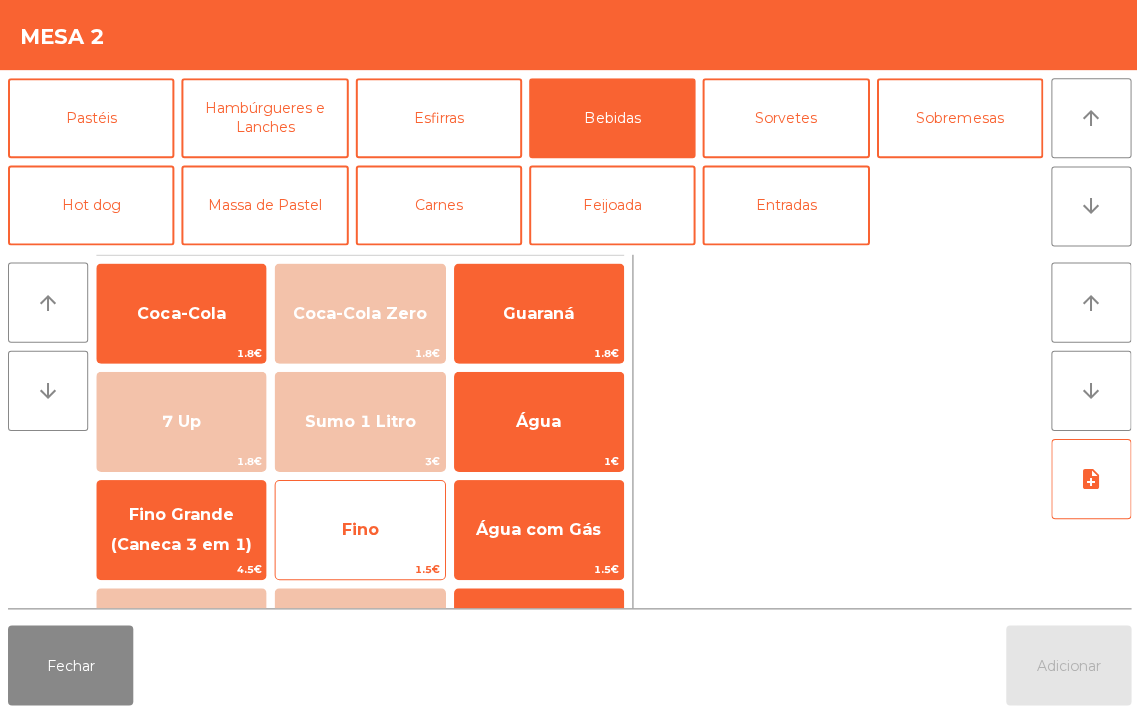 click on "Fino" 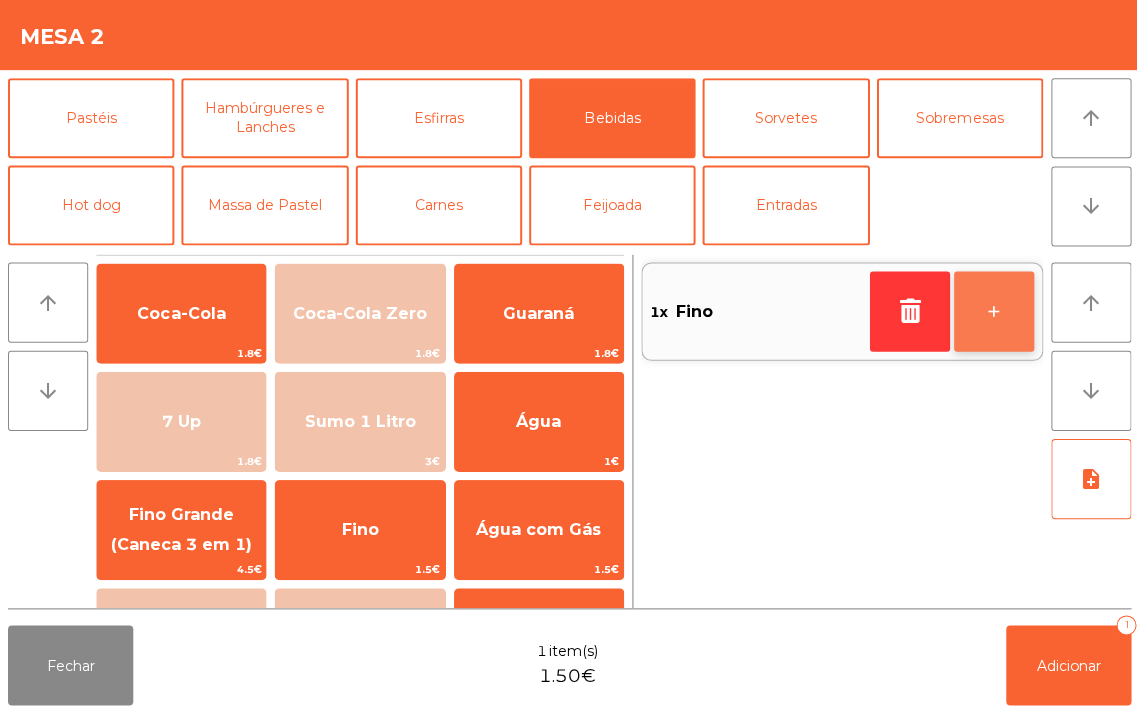 click on "+" 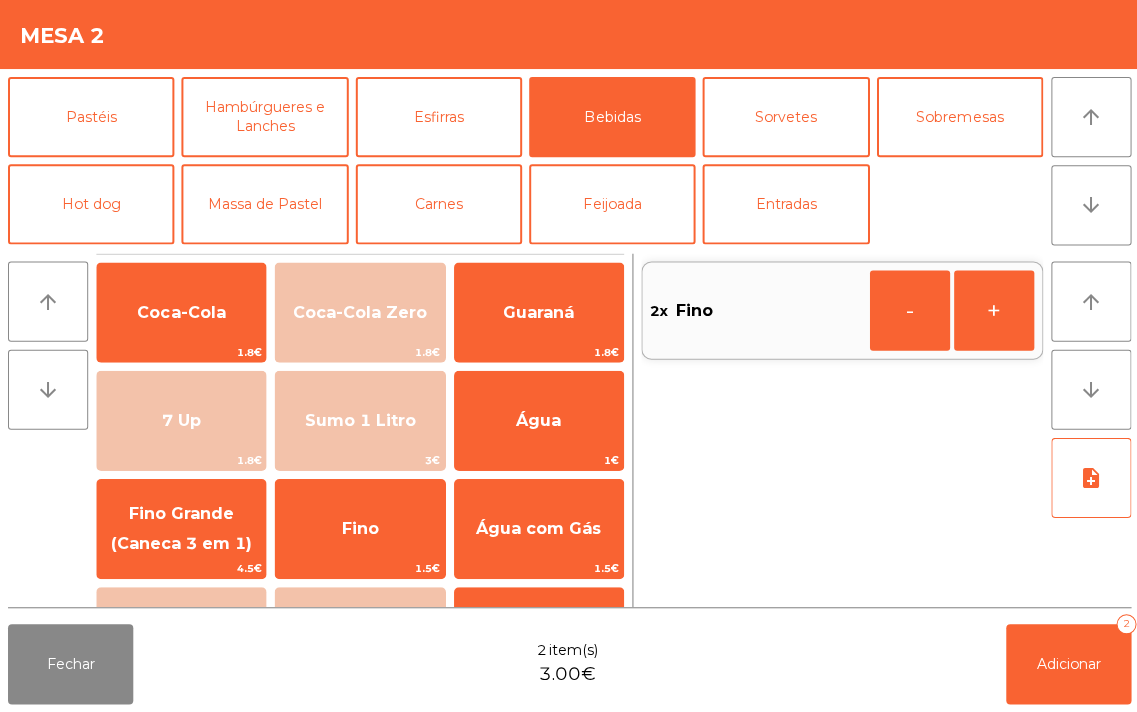 scroll, scrollTop: 0, scrollLeft: 0, axis: both 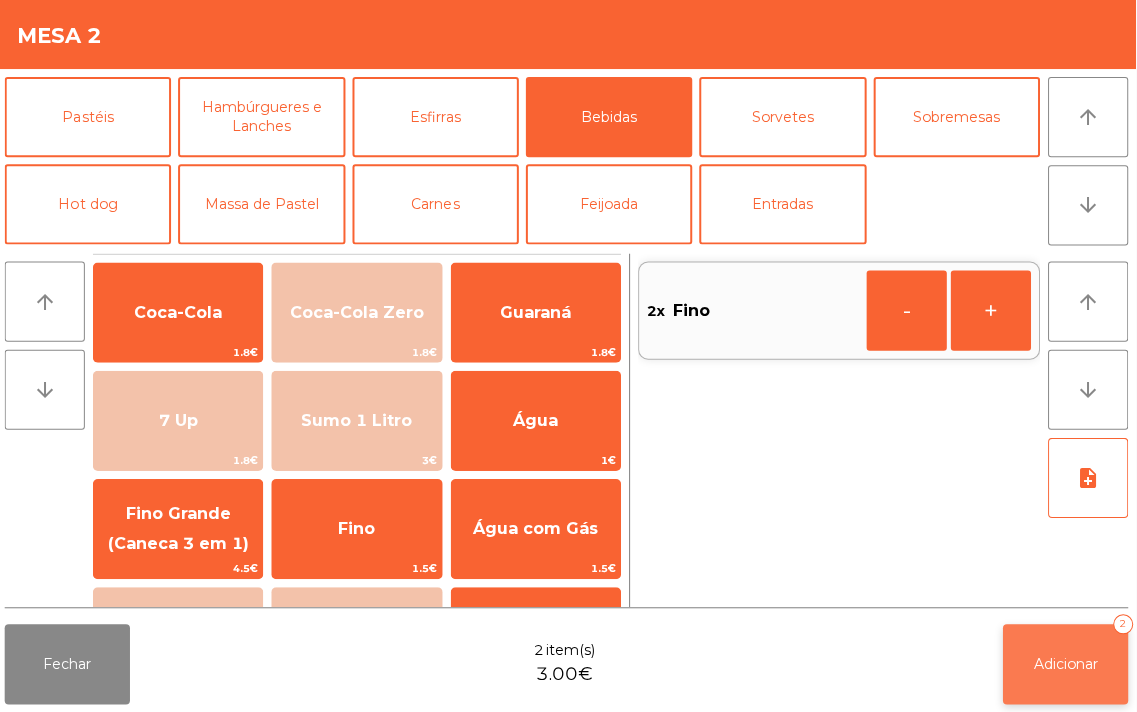click on "Adicionar   2" 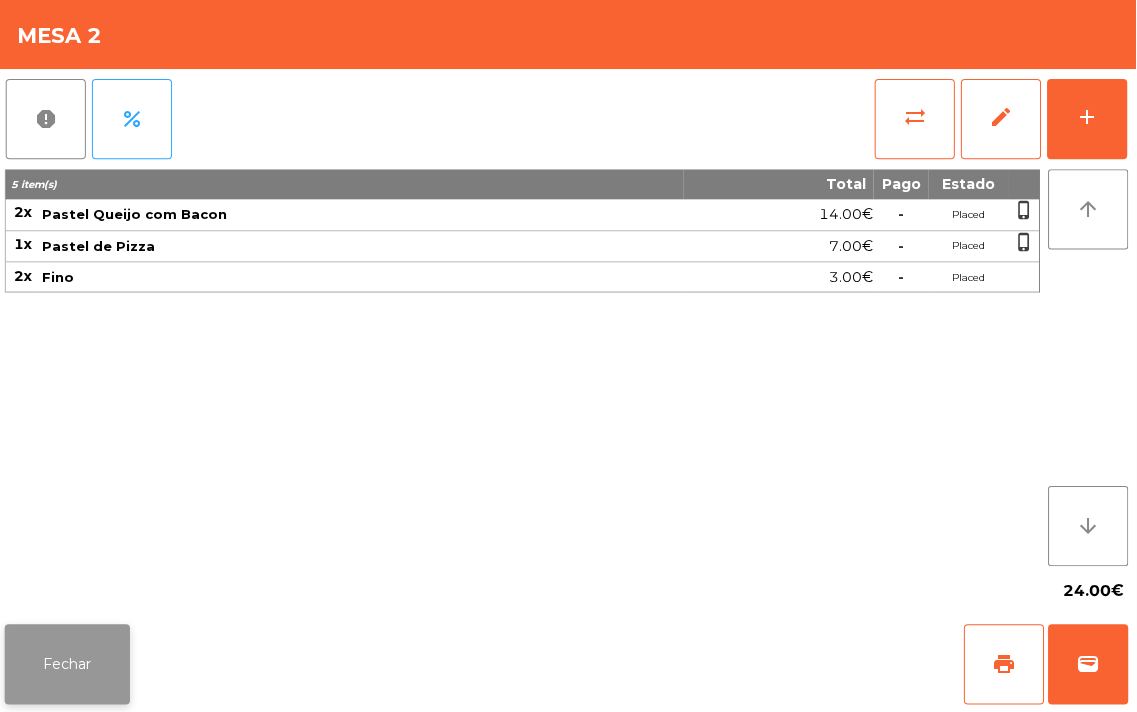 click on "Fechar" 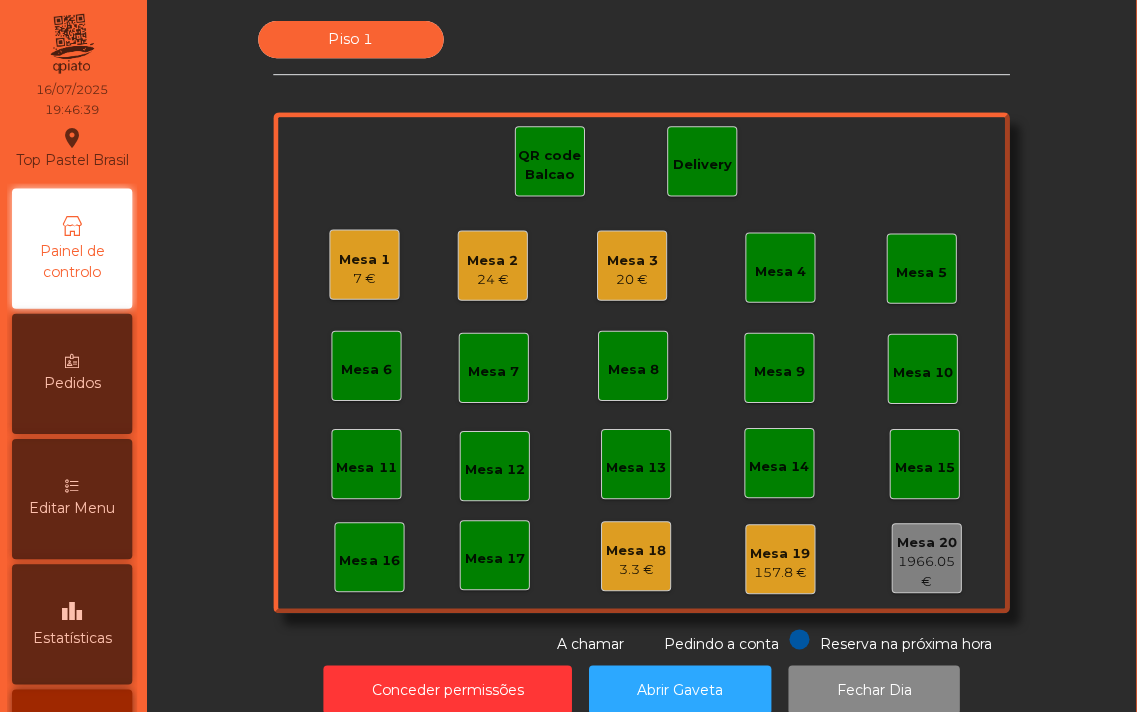 click on "Editar Menu" at bounding box center [75, 508] 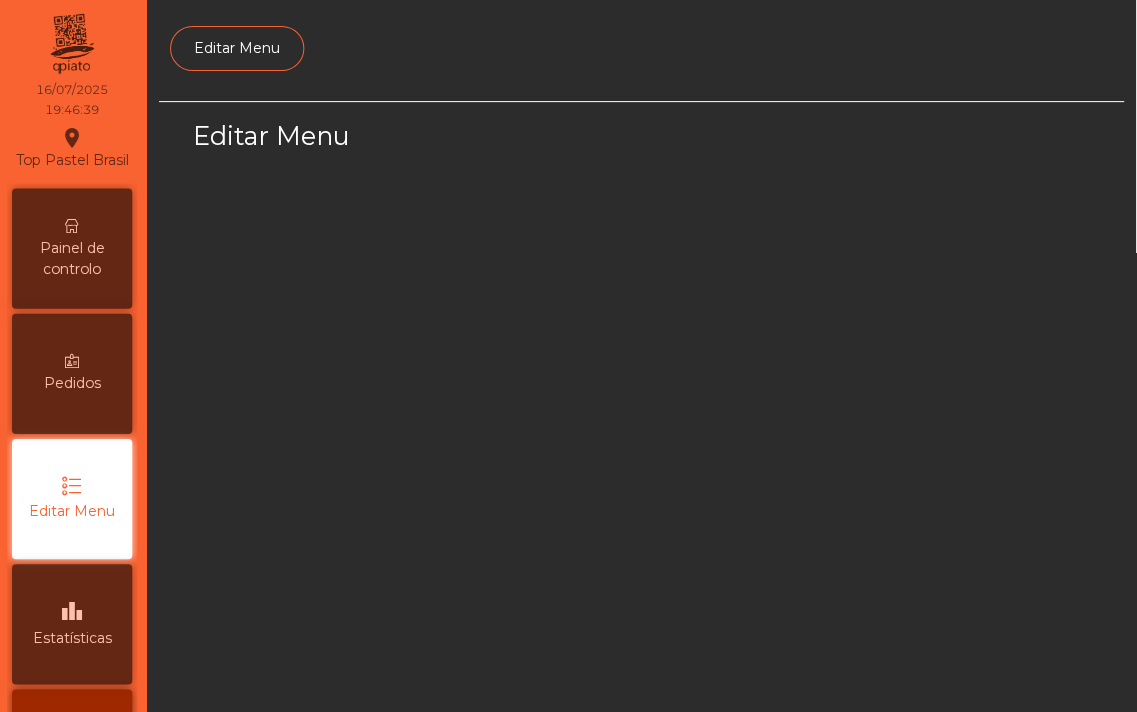 scroll, scrollTop: 127, scrollLeft: 0, axis: vertical 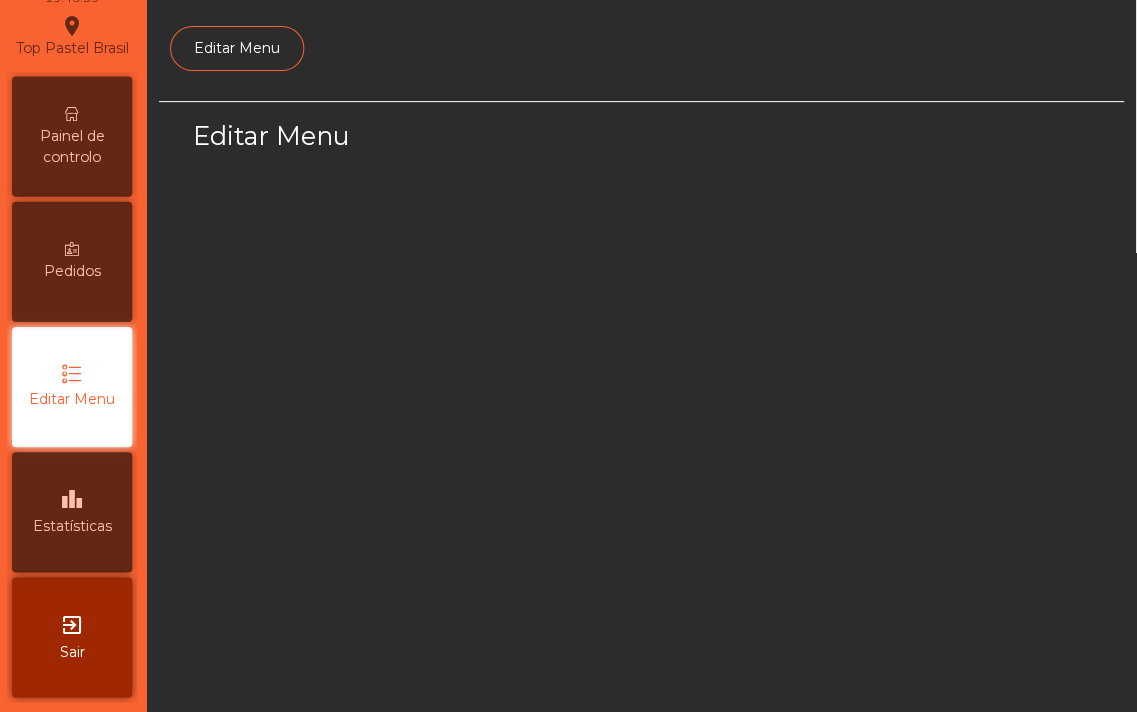 select on "*" 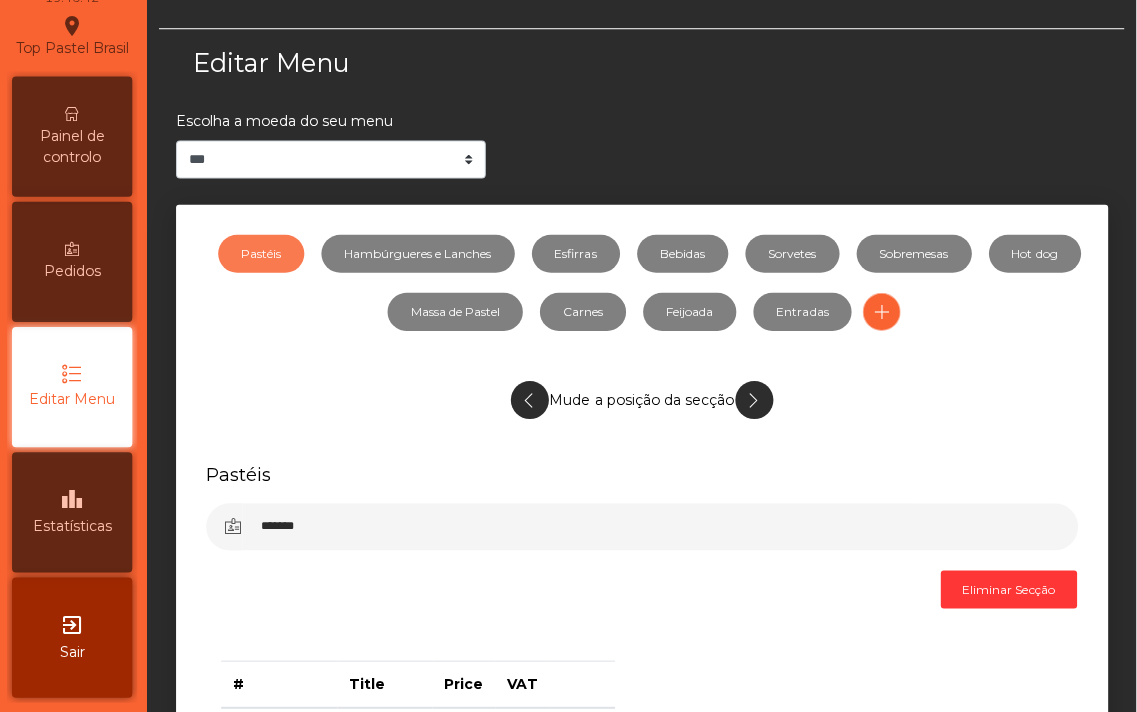 scroll, scrollTop: 75, scrollLeft: 0, axis: vertical 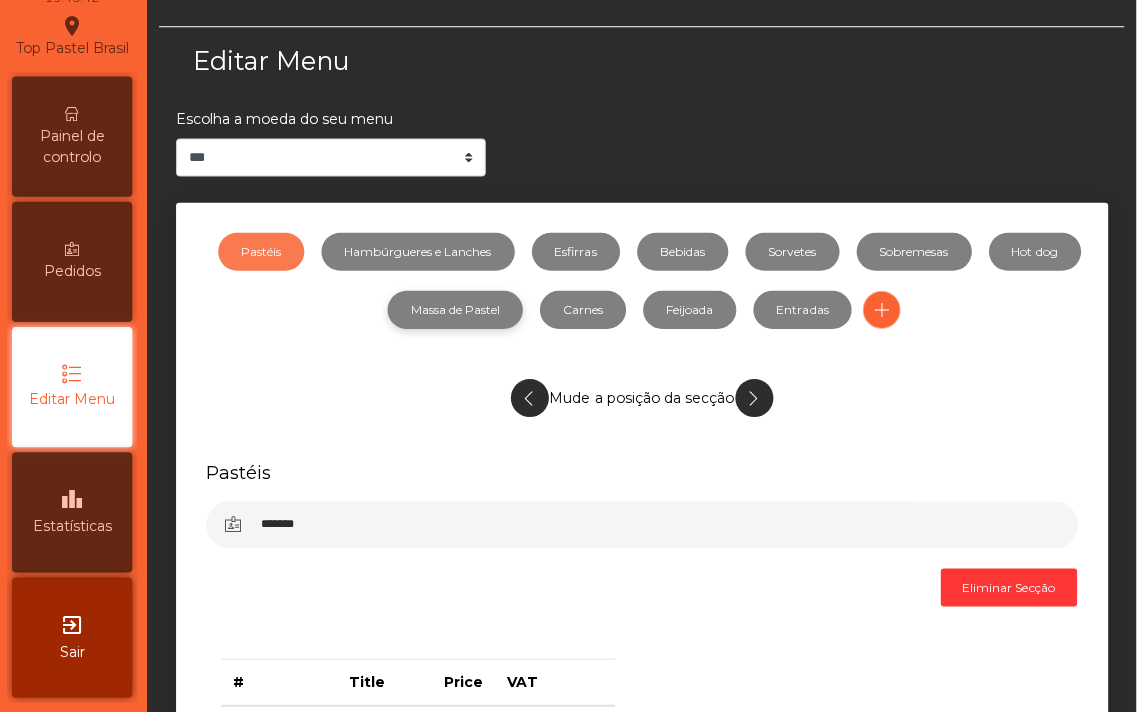 click on "Massa de Pastel" at bounding box center [457, 310] 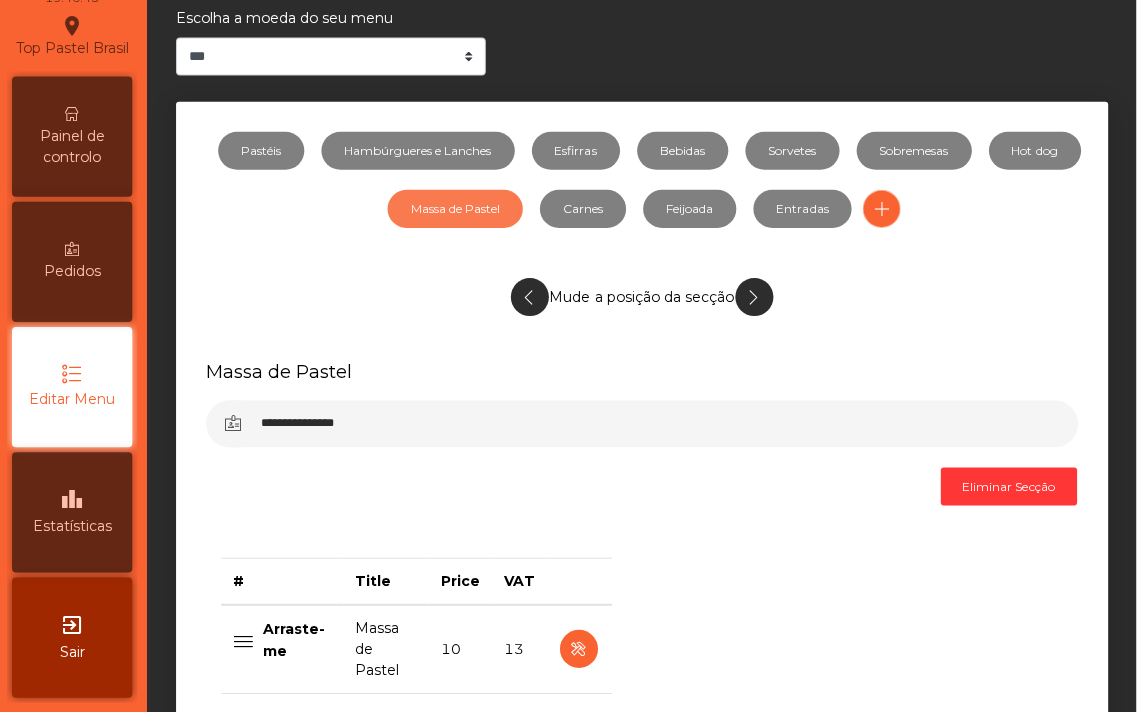 scroll, scrollTop: 0, scrollLeft: 0, axis: both 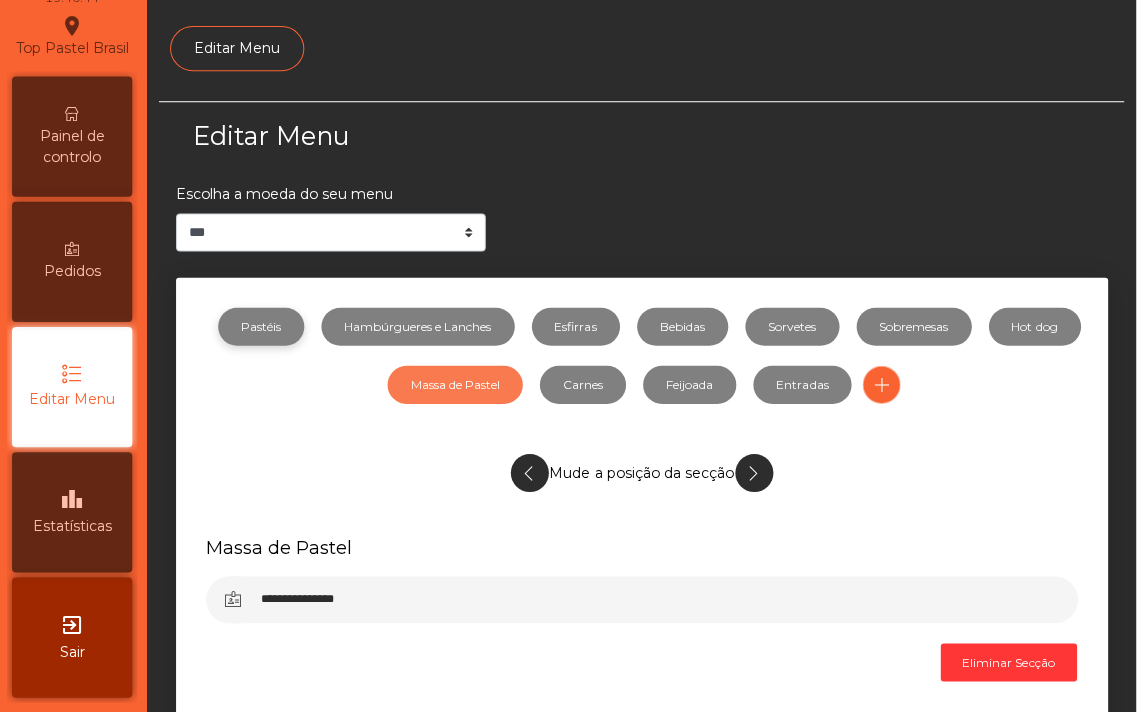 click on "Pastéis" at bounding box center [264, 327] 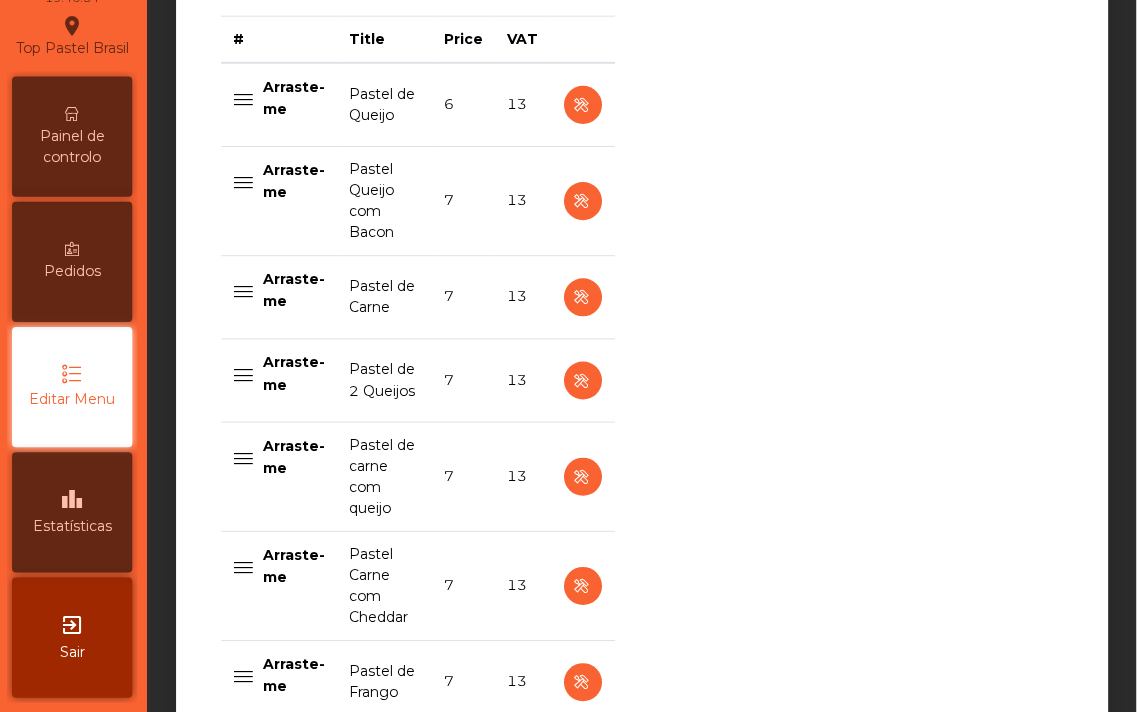 scroll, scrollTop: 682, scrollLeft: 0, axis: vertical 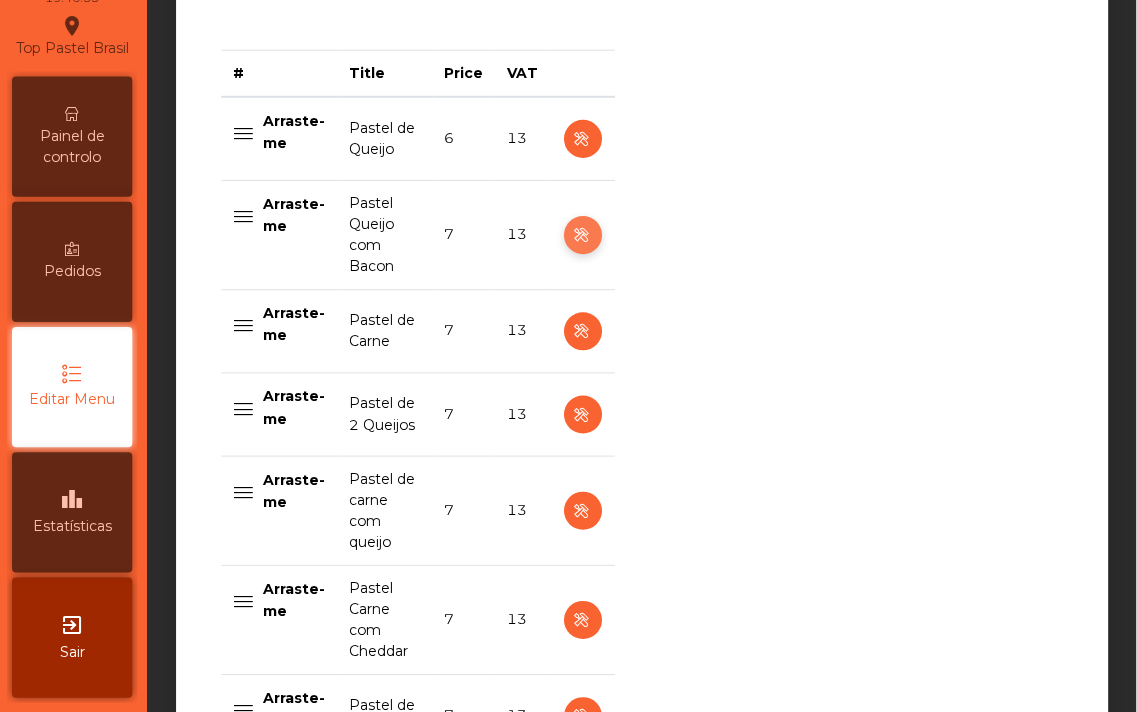 click at bounding box center (584, 236) 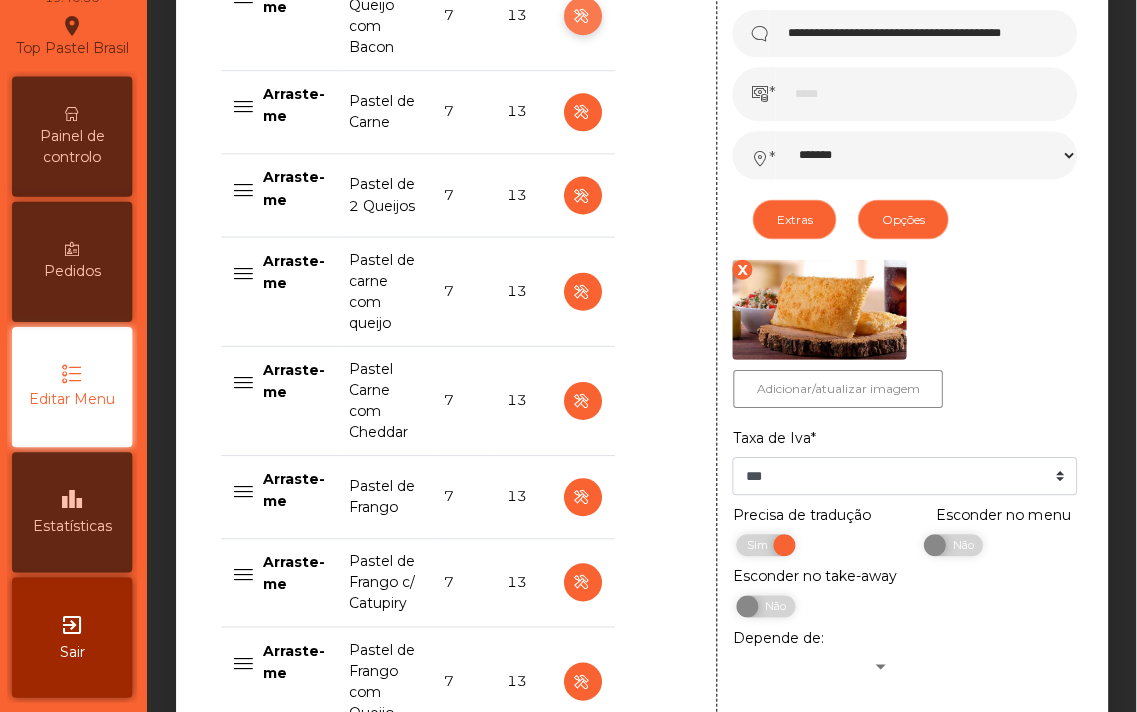 scroll, scrollTop: 908, scrollLeft: 0, axis: vertical 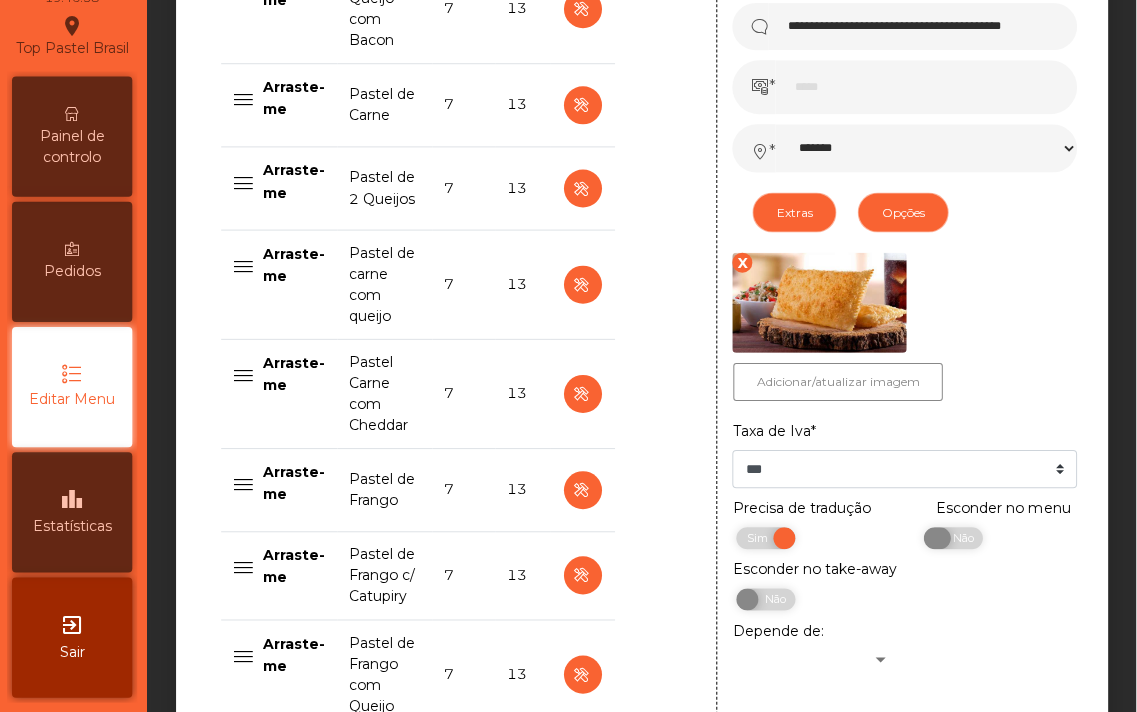 click on "Não" at bounding box center [961, 538] 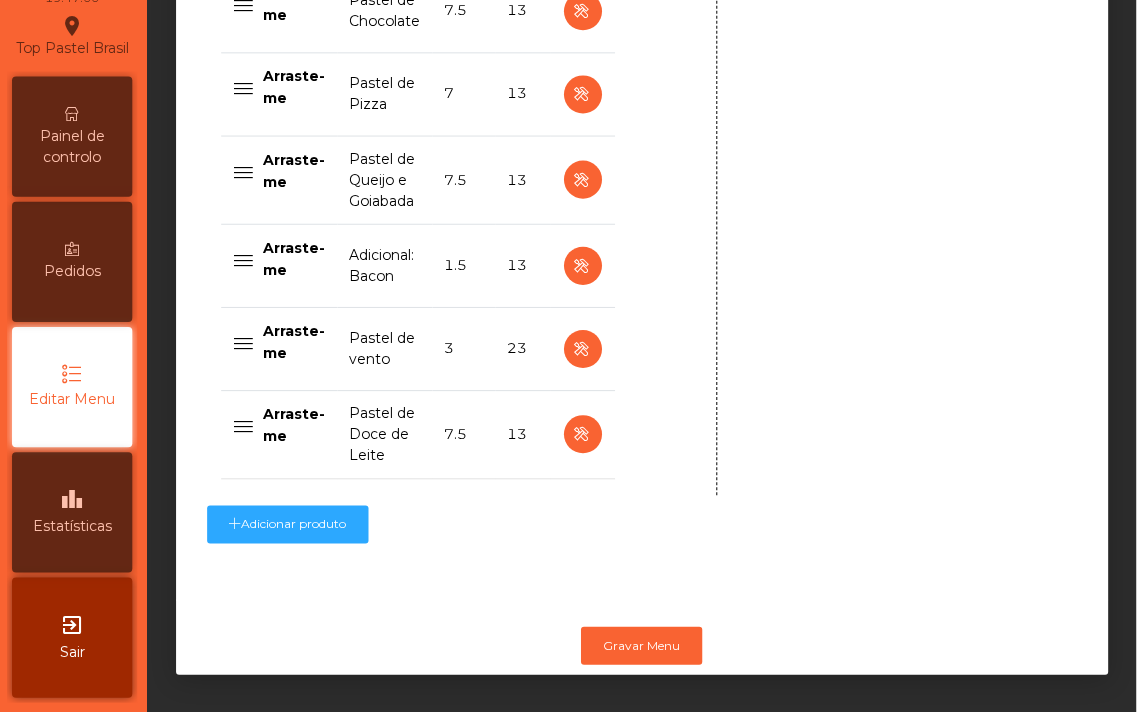 scroll, scrollTop: 1872, scrollLeft: 0, axis: vertical 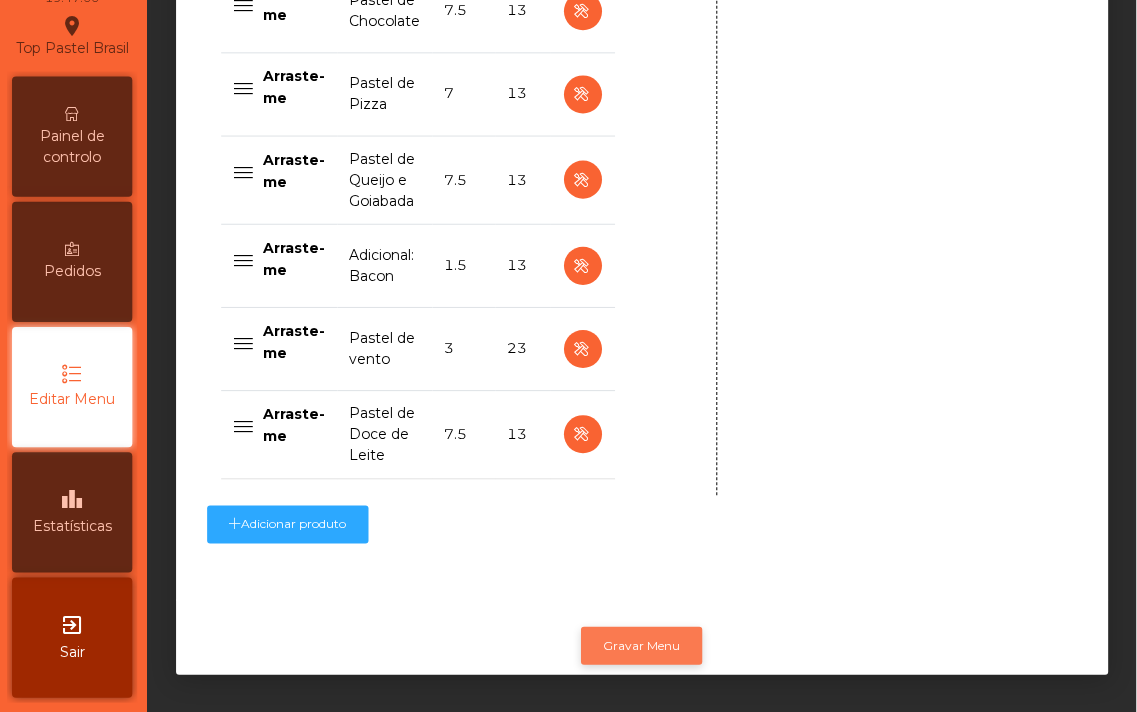 click on "Gravar Menu" at bounding box center (643, 645) 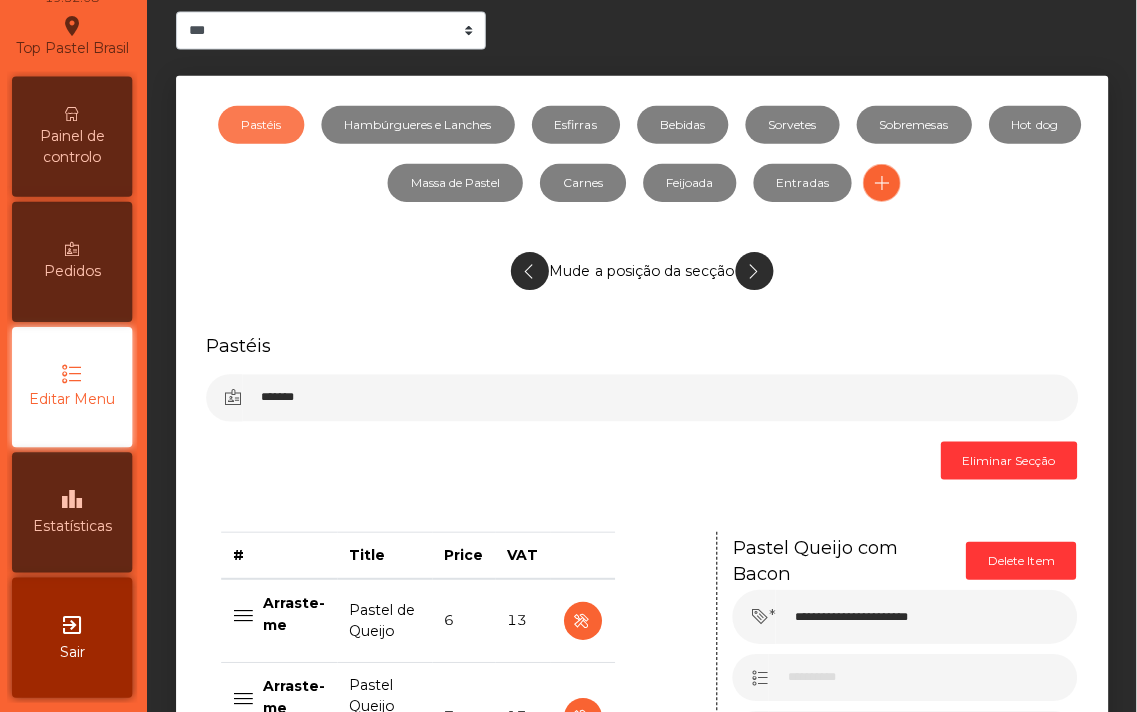scroll, scrollTop: 0, scrollLeft: 0, axis: both 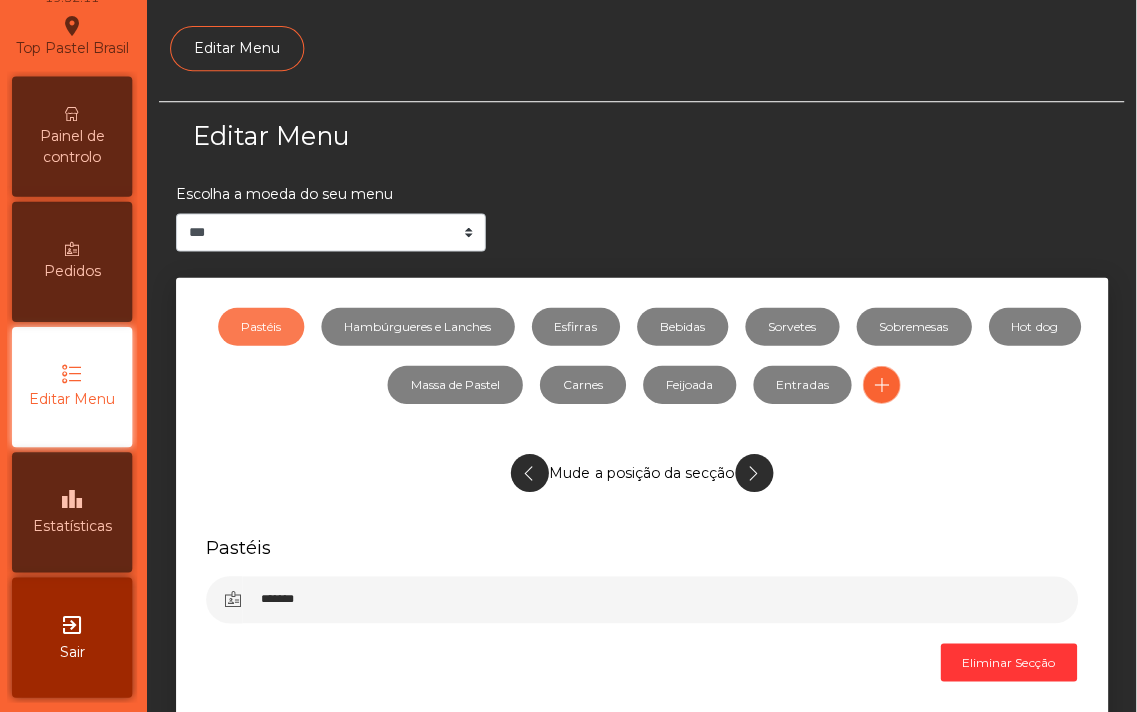 click at bounding box center (75, 249) 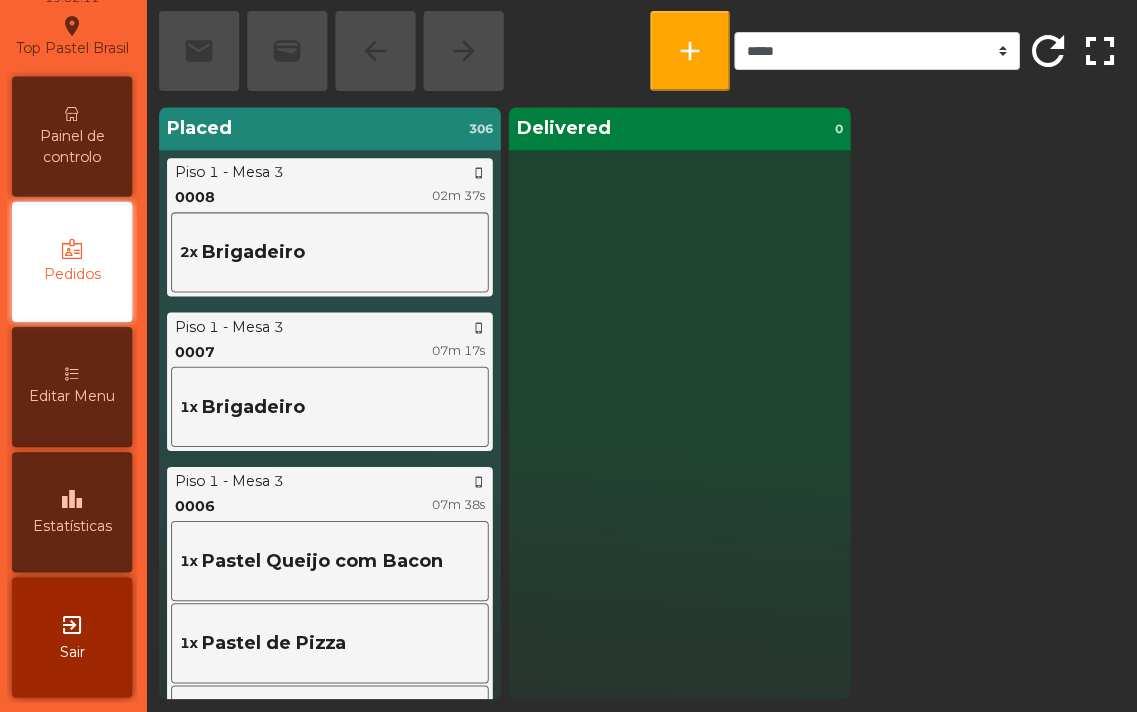 click on "Painel de controlo" at bounding box center (75, 137) 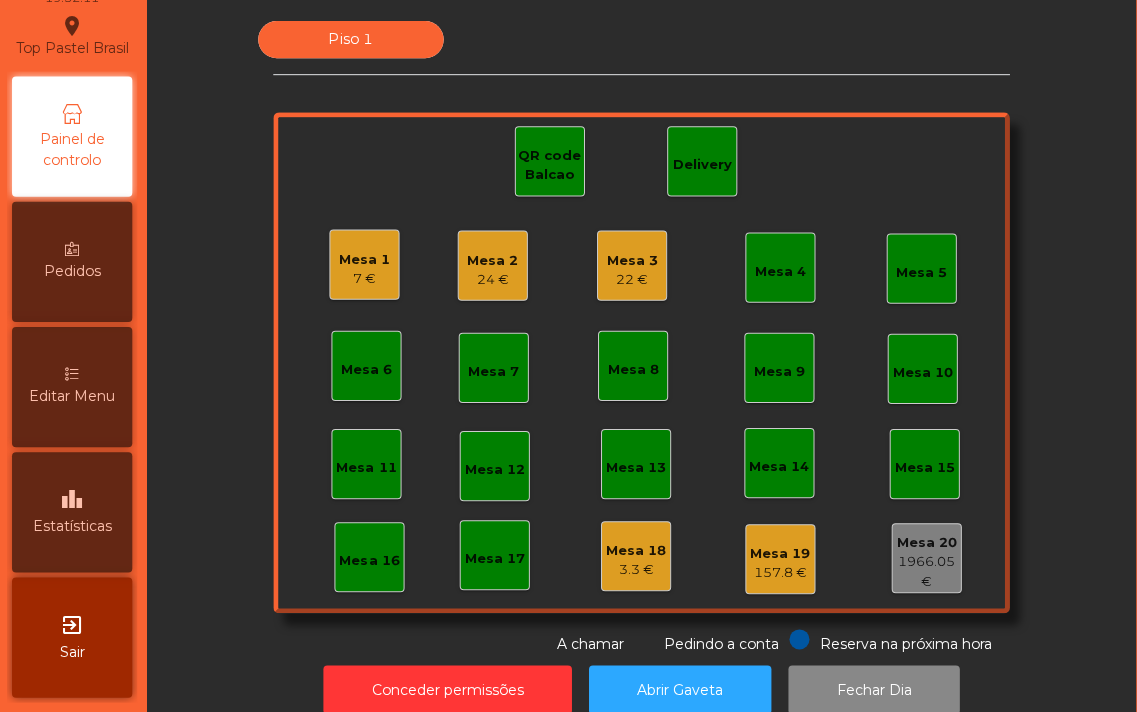 scroll, scrollTop: 0, scrollLeft: 0, axis: both 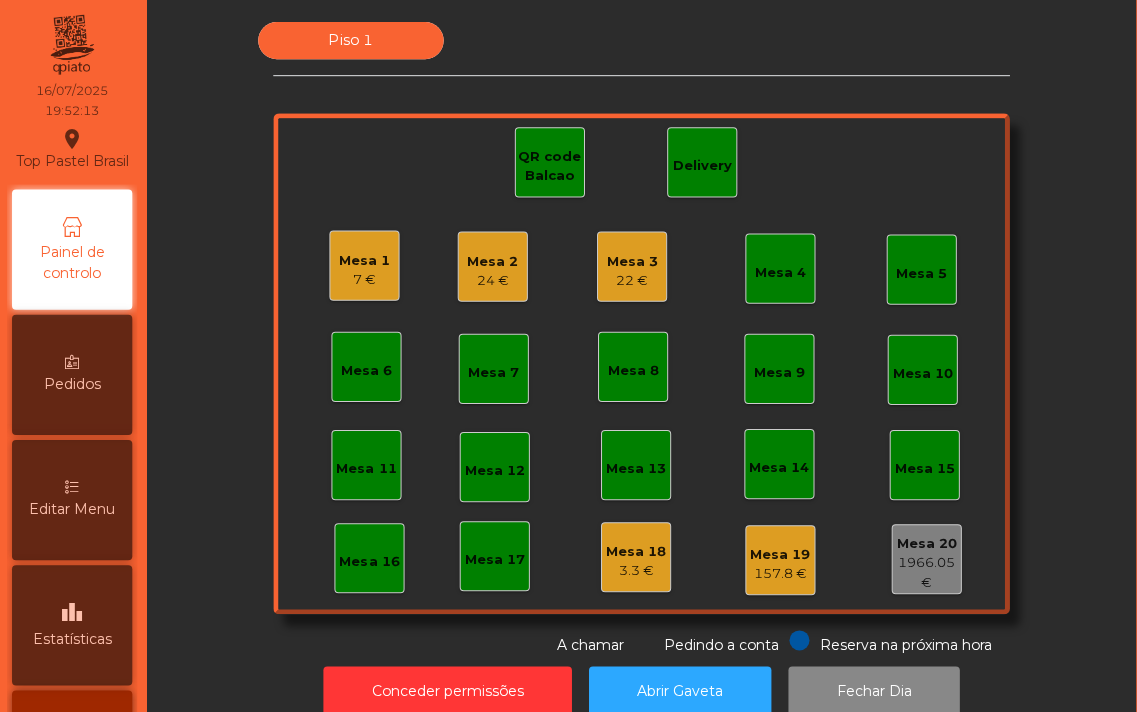 click on "Mesa 3" 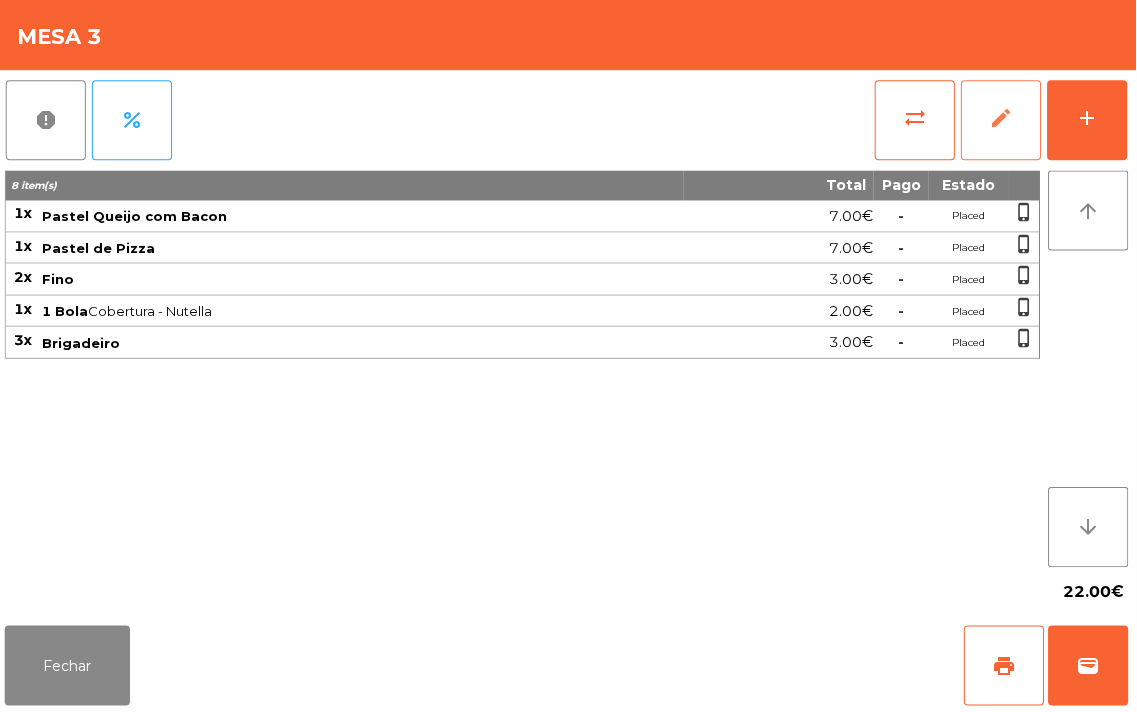 click on "edit" 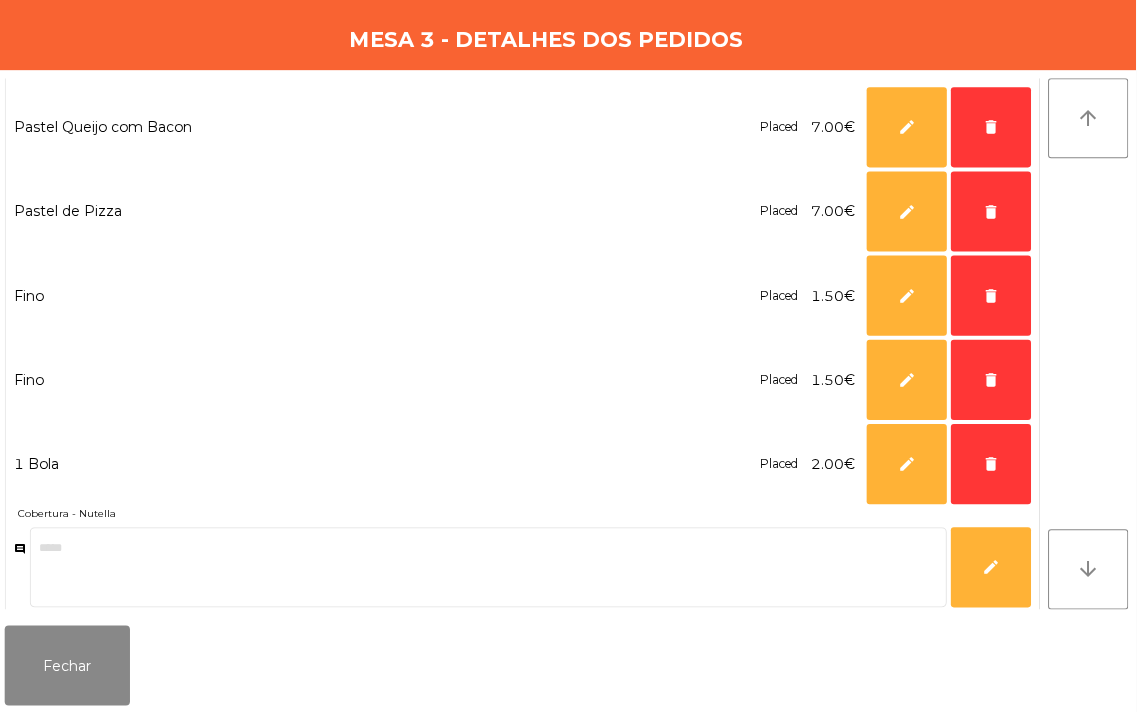 scroll, scrollTop: 531, scrollLeft: 0, axis: vertical 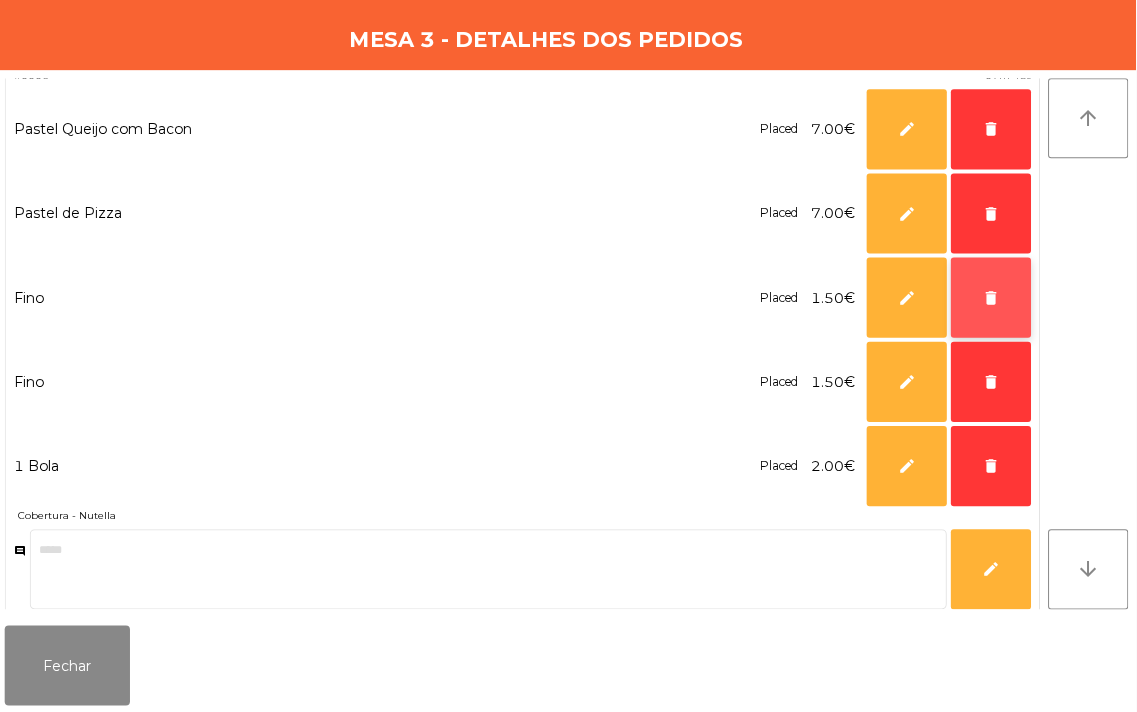 click on "delete" 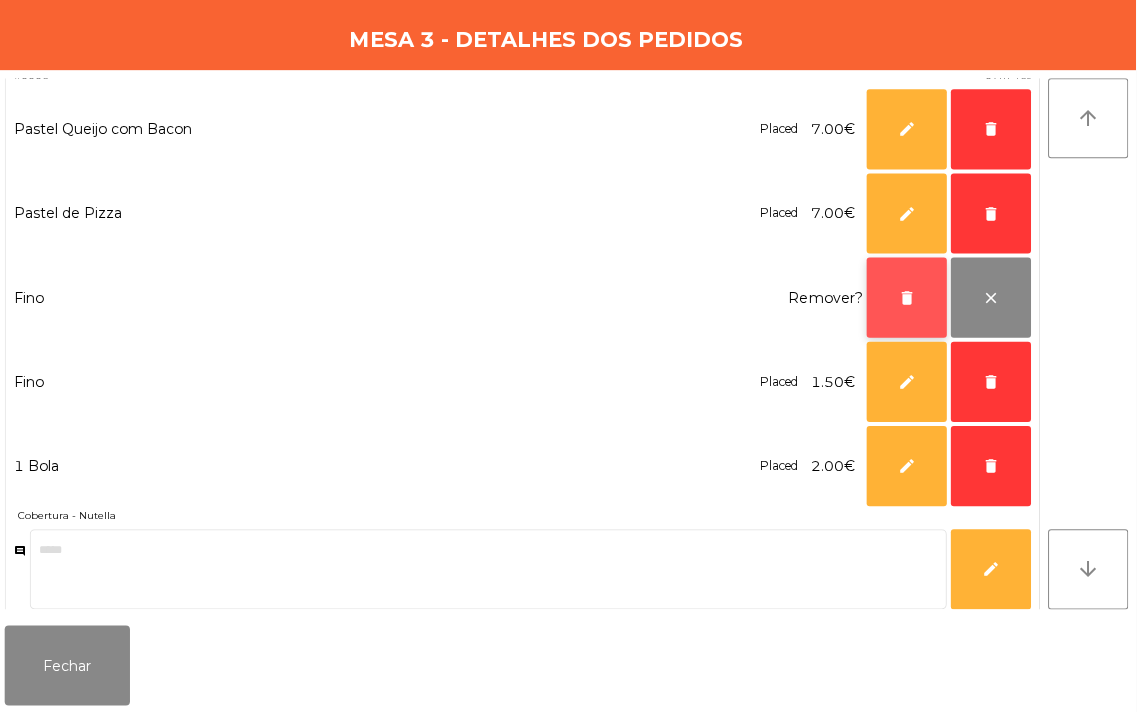 click on "delete" 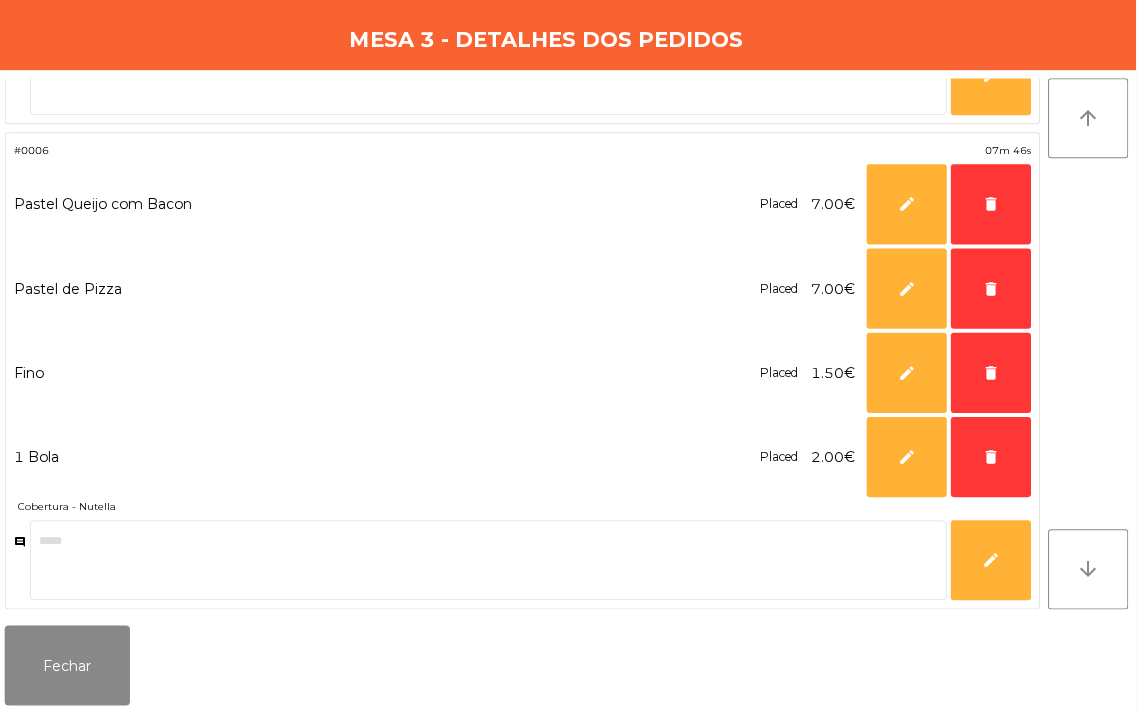 scroll, scrollTop: 456, scrollLeft: 0, axis: vertical 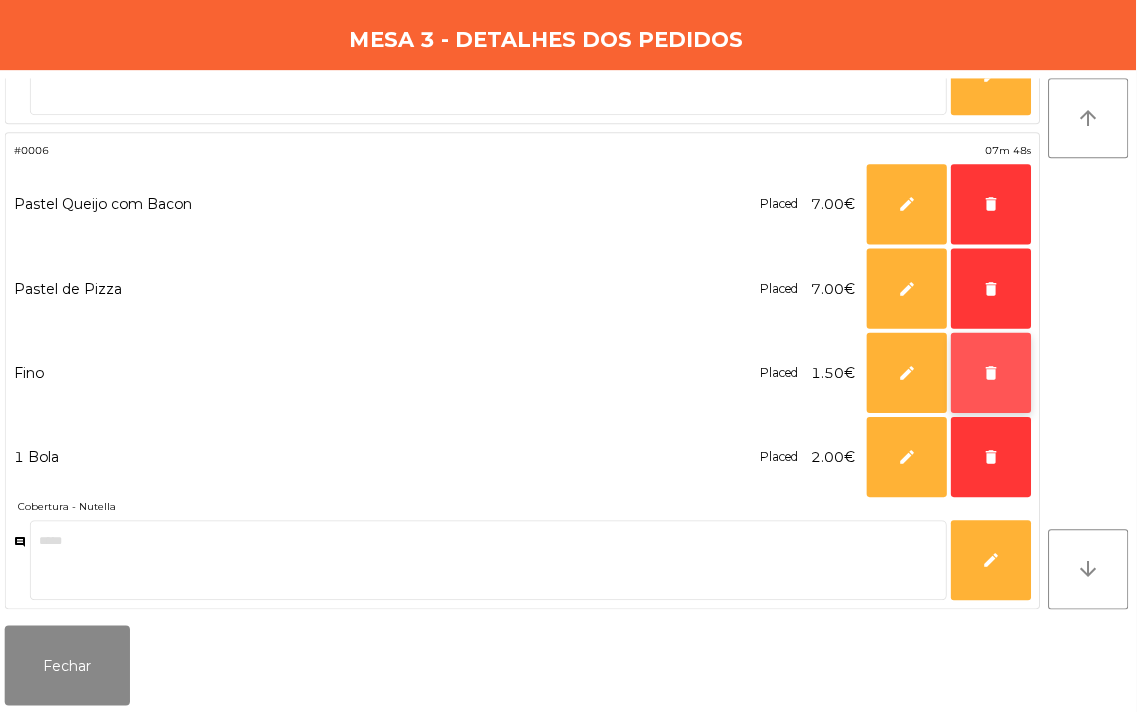 click on "delete" 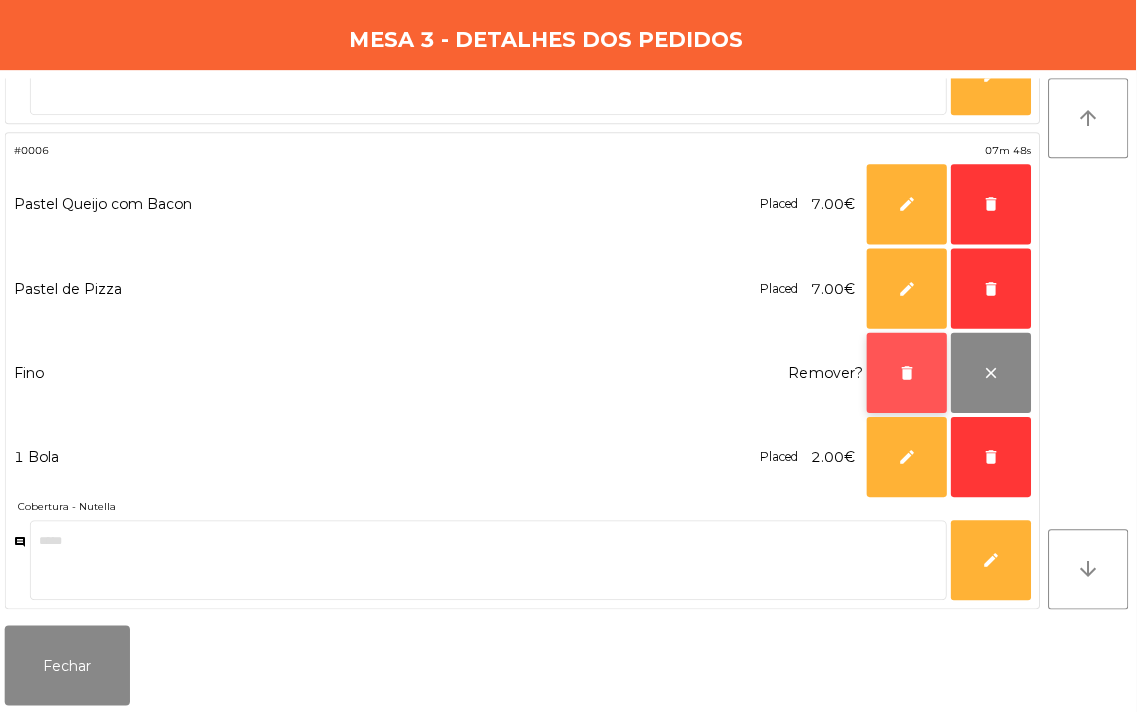 click on "delete" 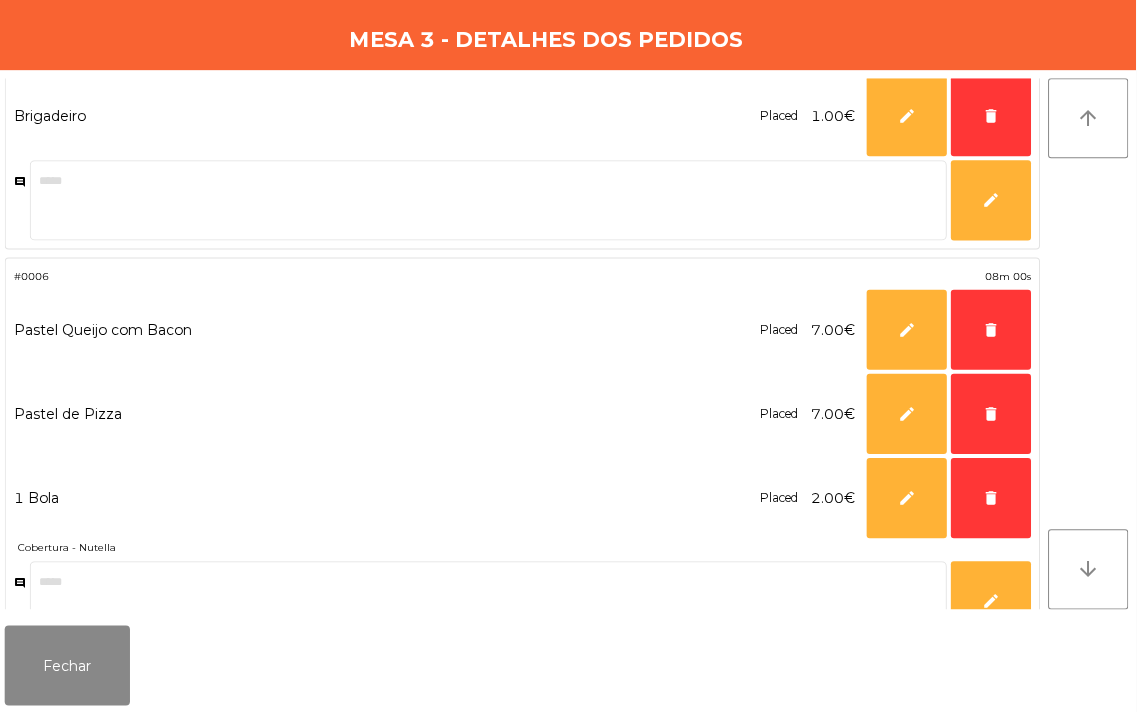 scroll, scrollTop: 372, scrollLeft: 0, axis: vertical 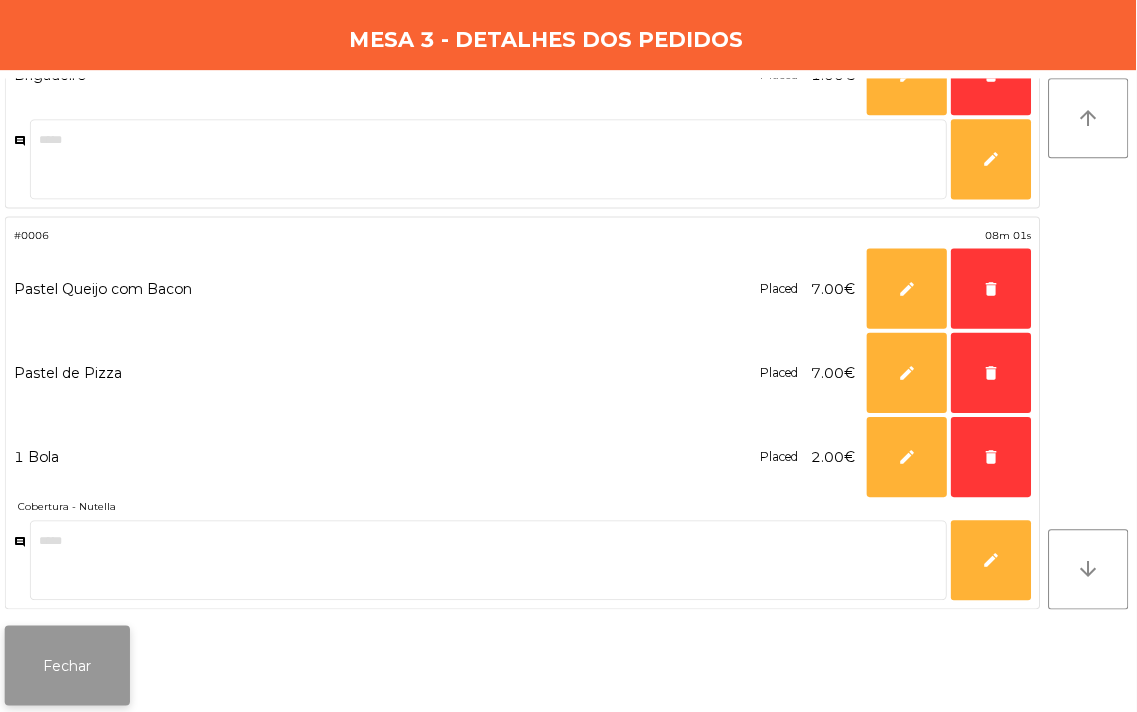 click on "Fechar" 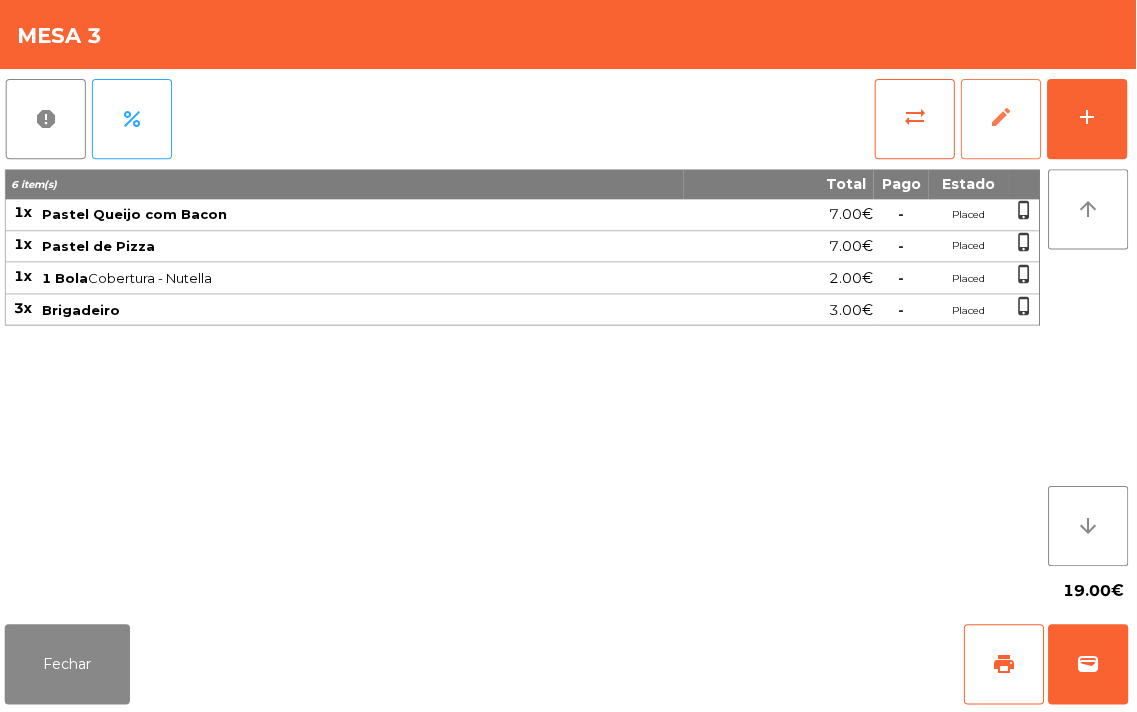 scroll, scrollTop: 0, scrollLeft: 0, axis: both 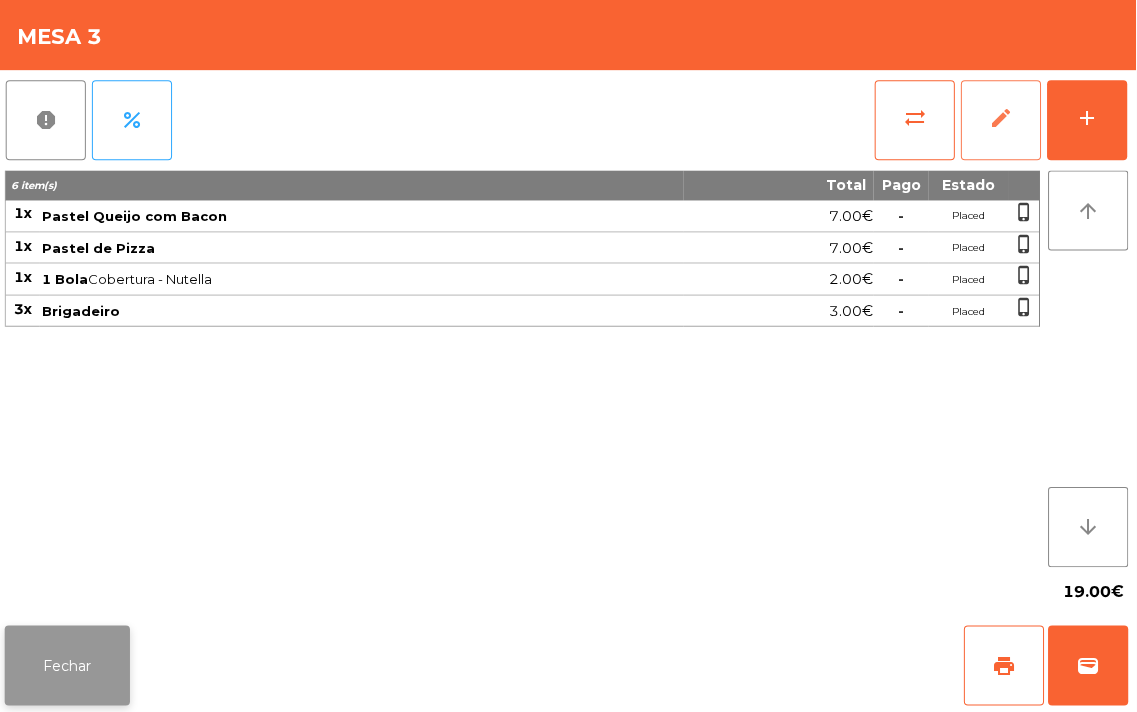 click on "Fechar" 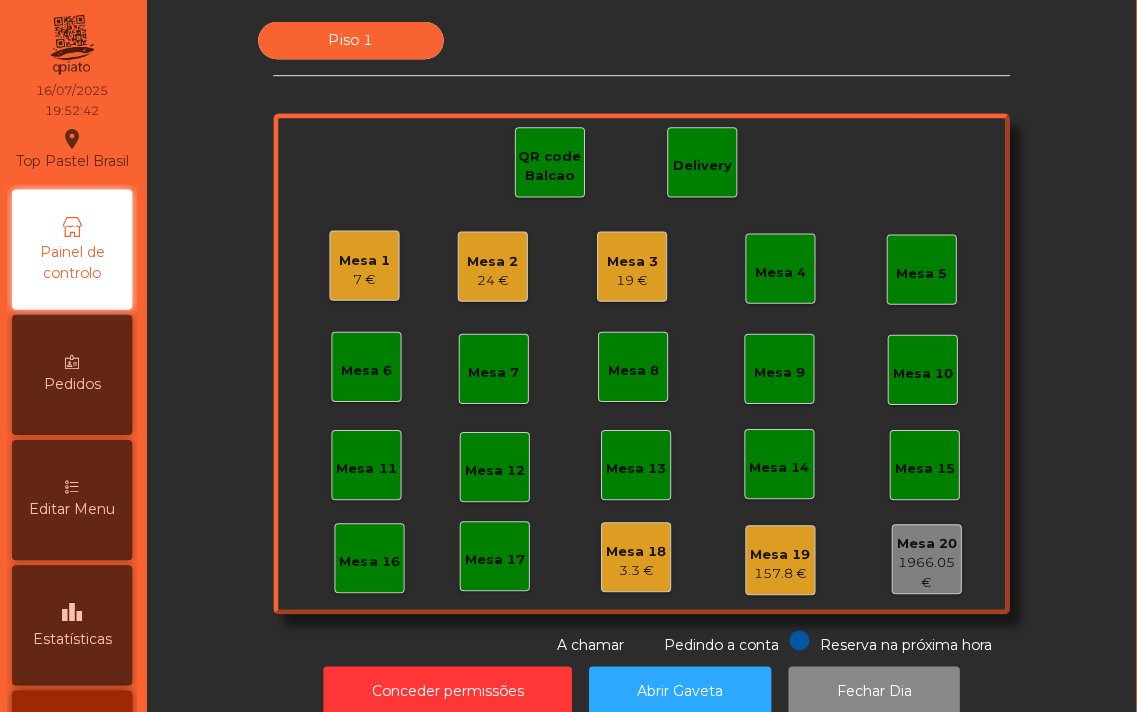 click on "Mesa 3" 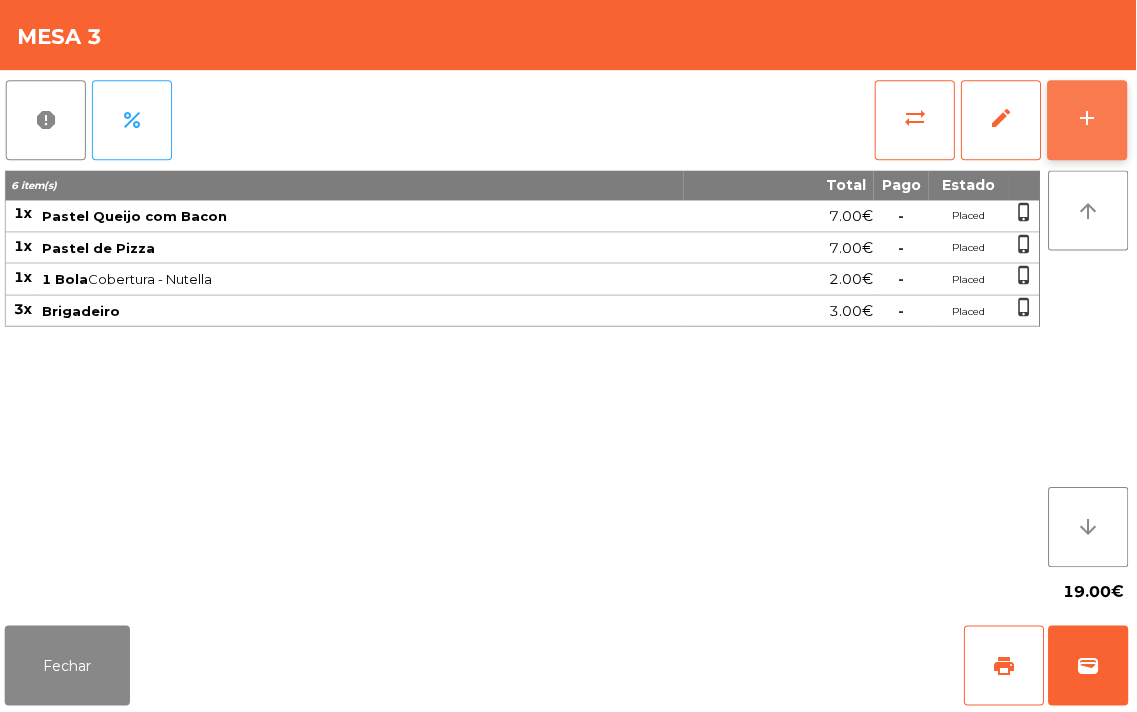 click on "add" 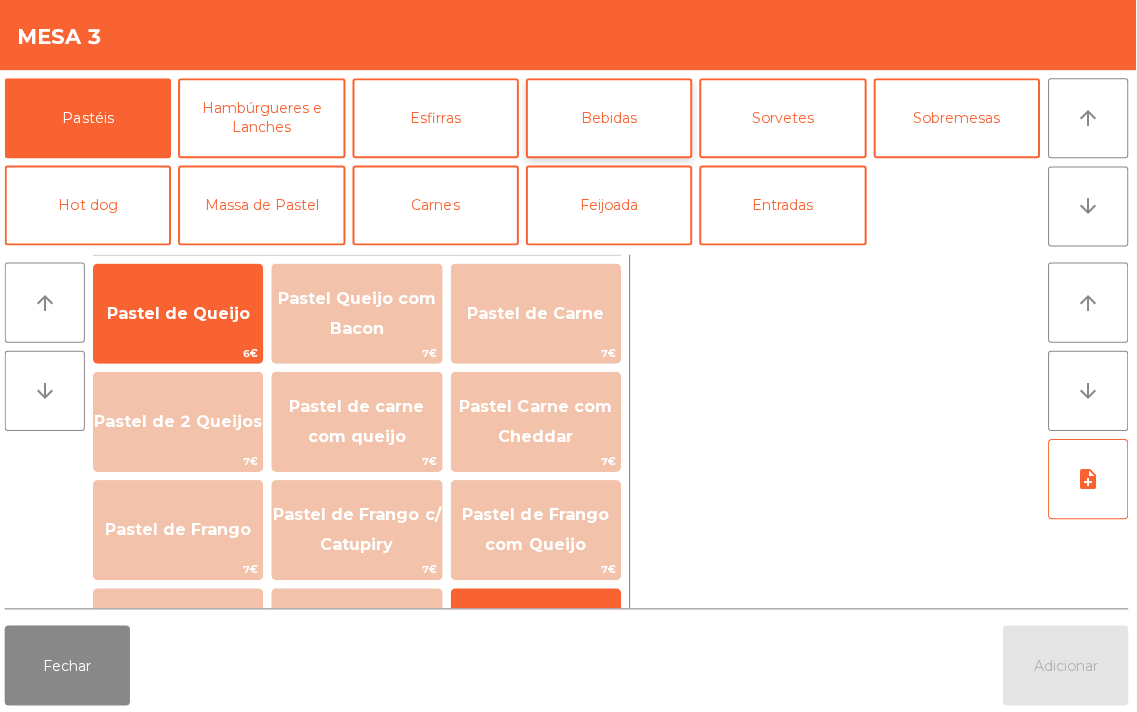 click on "Bebidas" 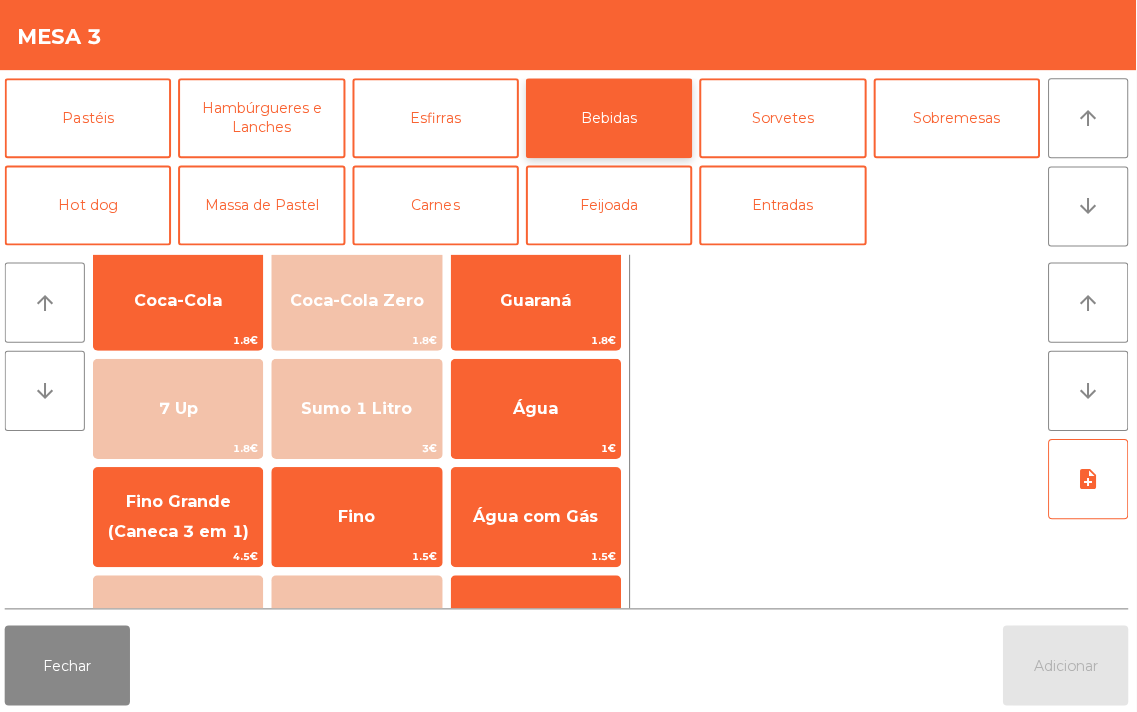 scroll, scrollTop: 0, scrollLeft: 0, axis: both 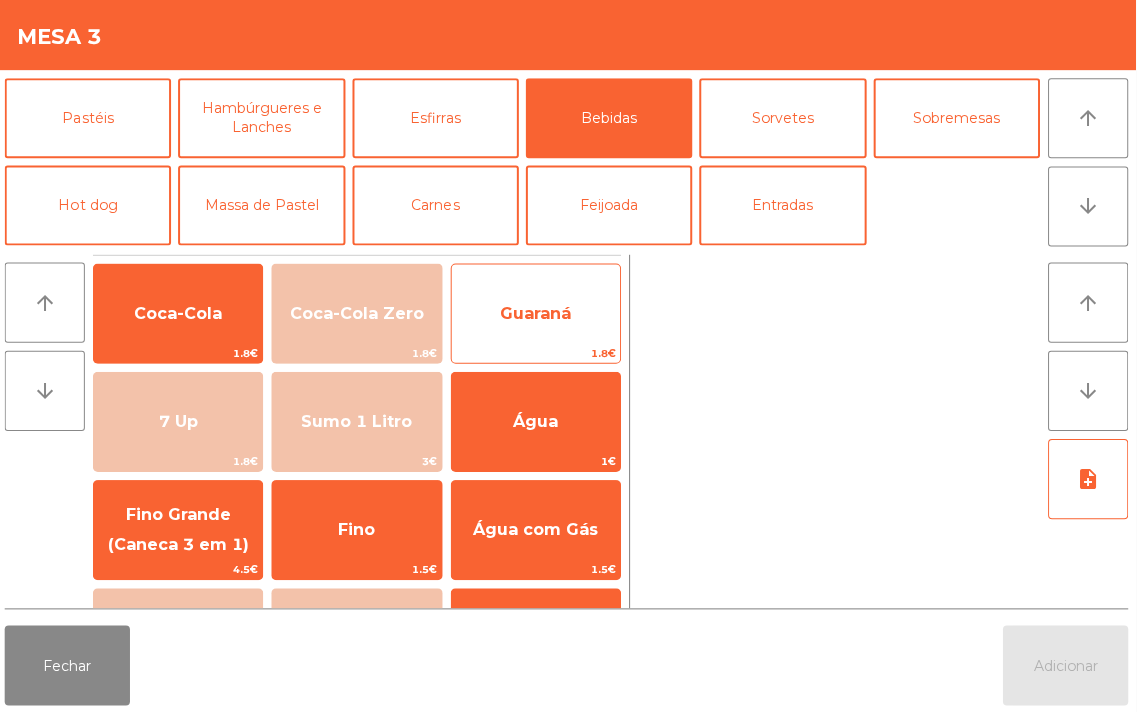 click on "Guaraná" 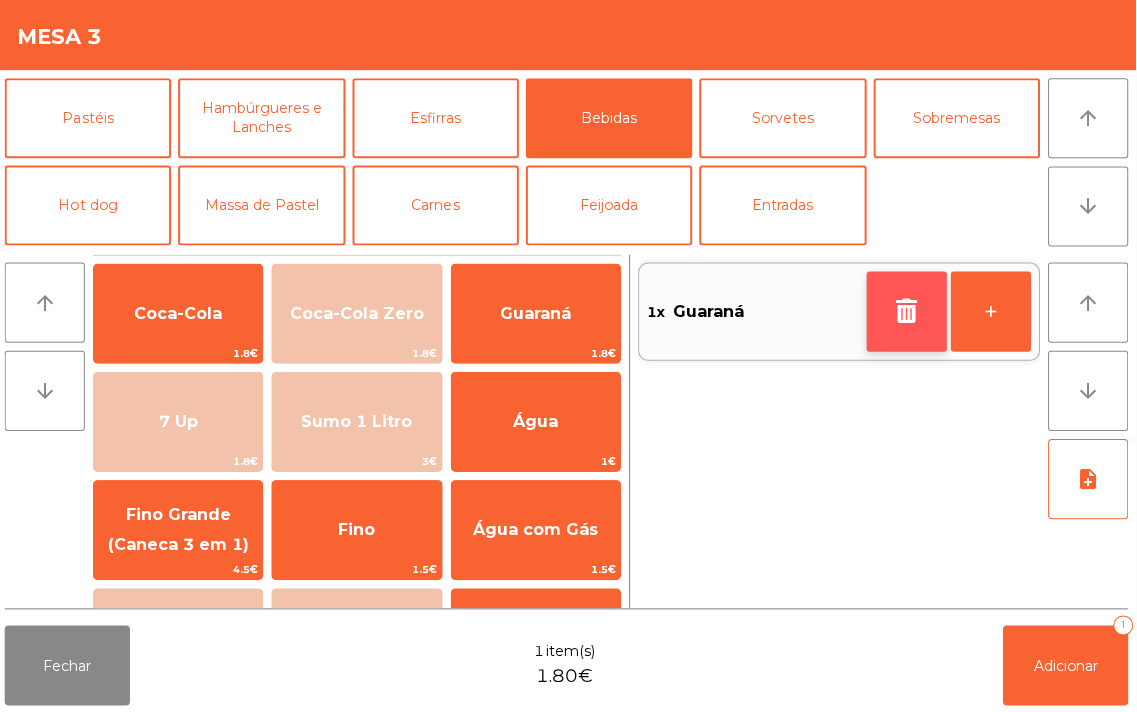 click 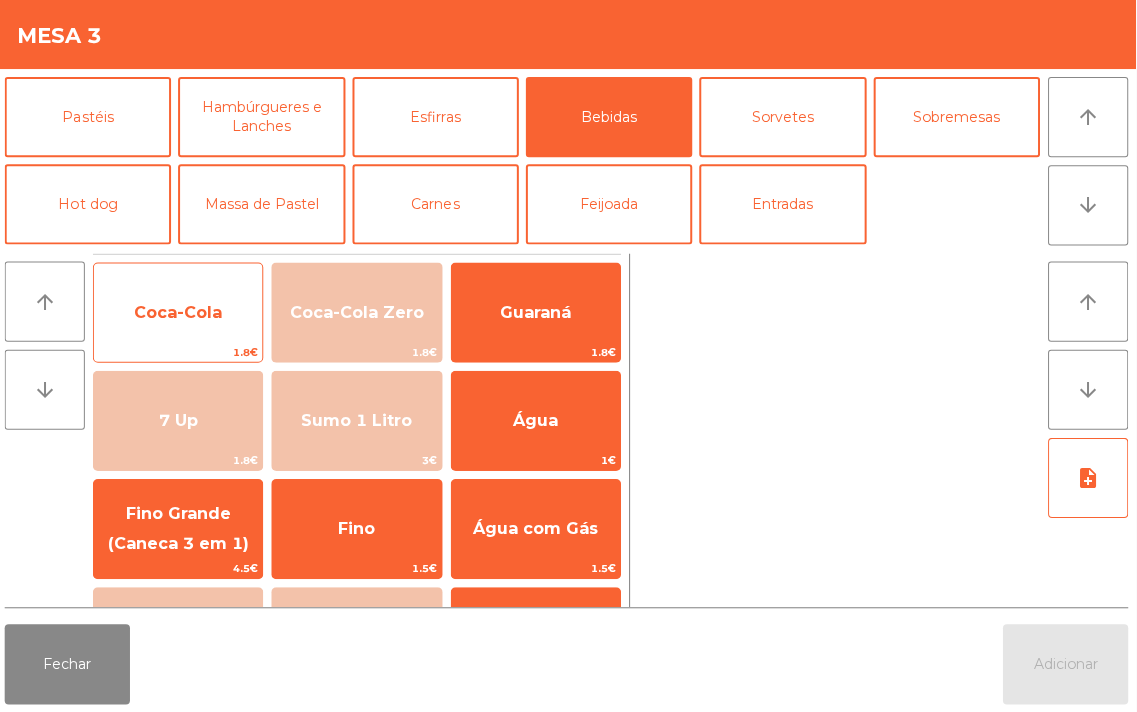 click on "Coca-Cola" 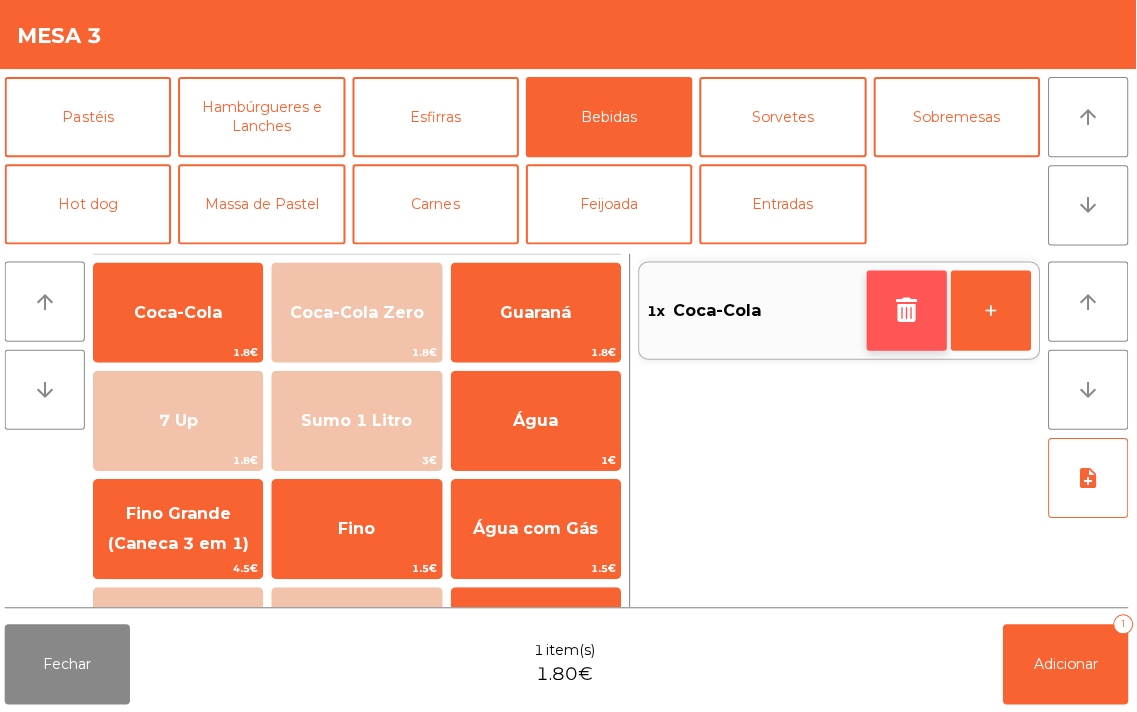 click 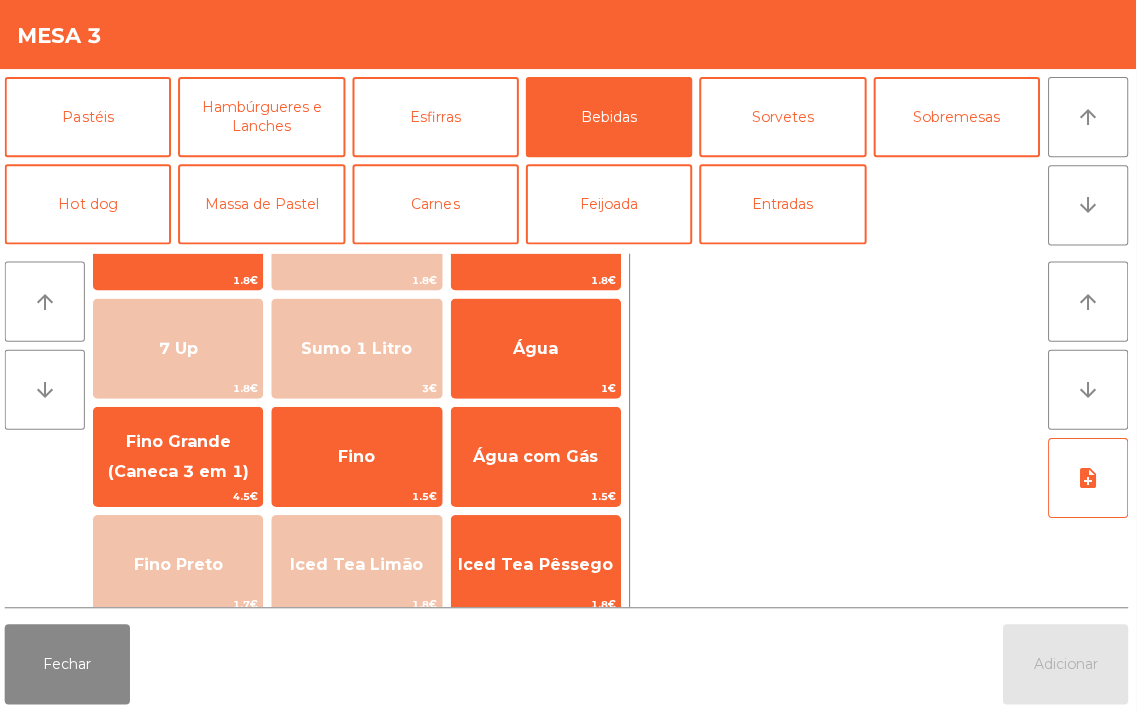 scroll, scrollTop: 0, scrollLeft: 0, axis: both 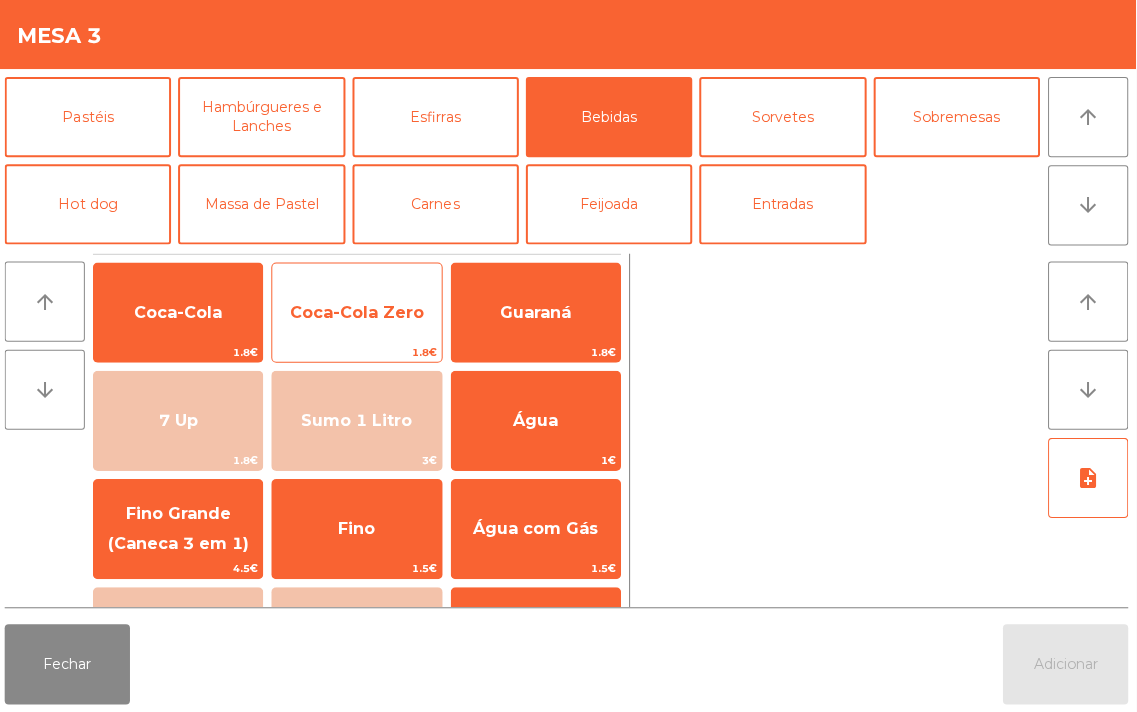 click on "Coca-Cola Zero" 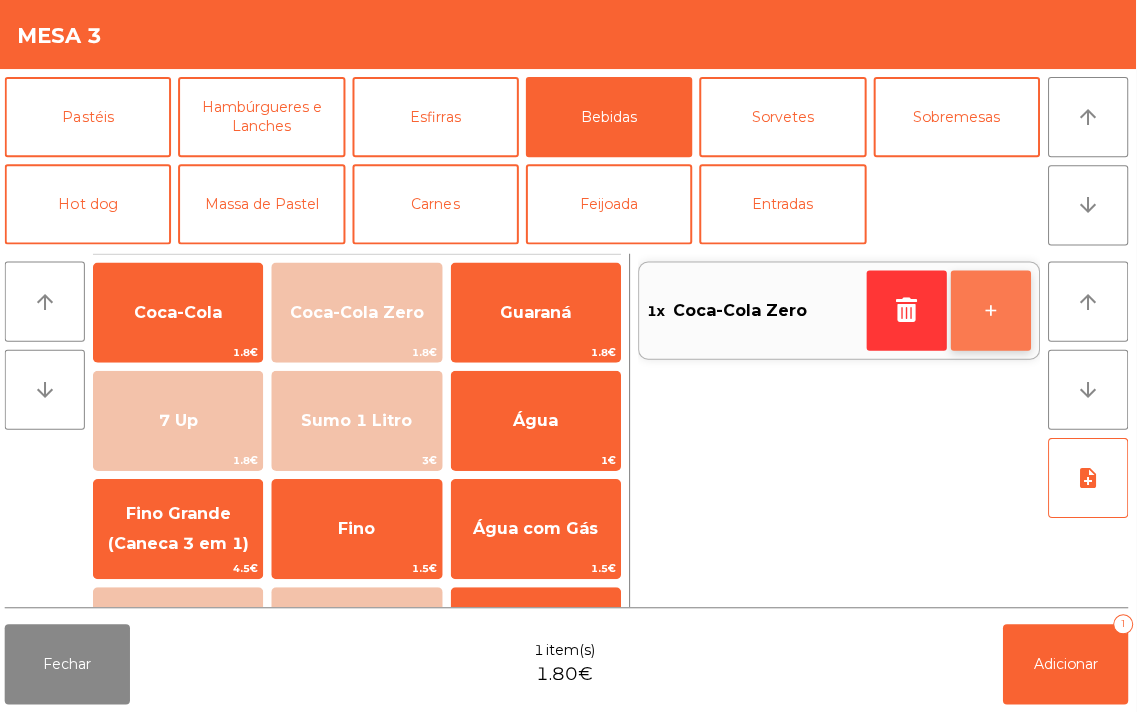 click on "+" 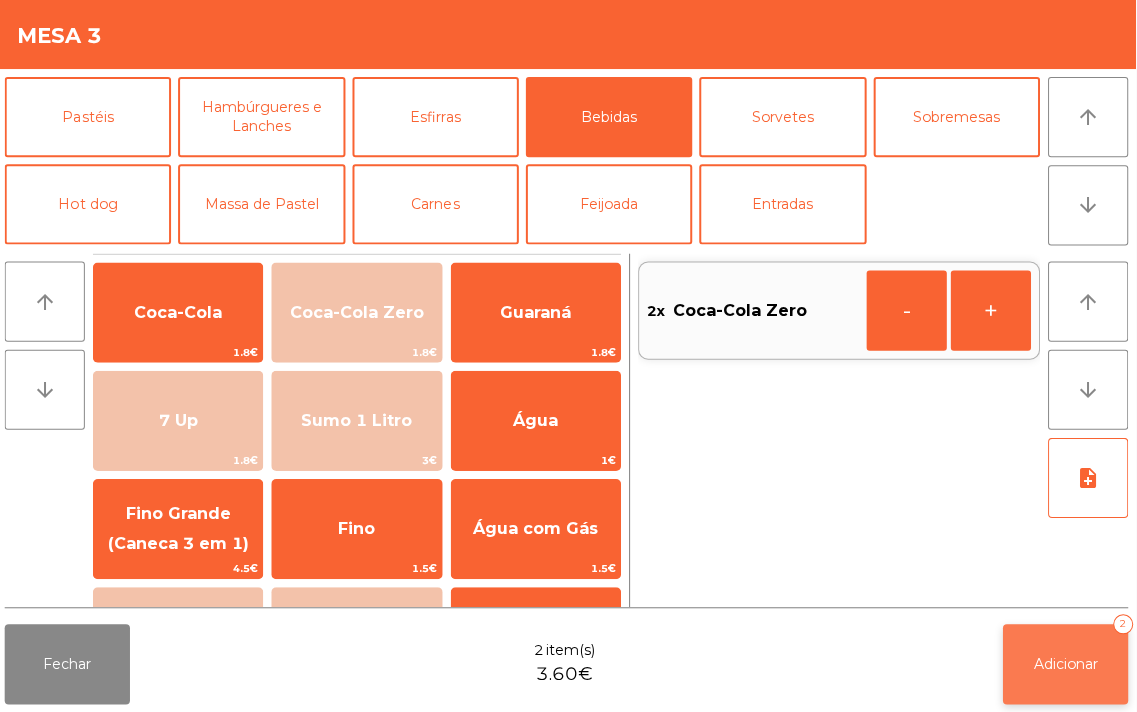 click on "Adicionar" 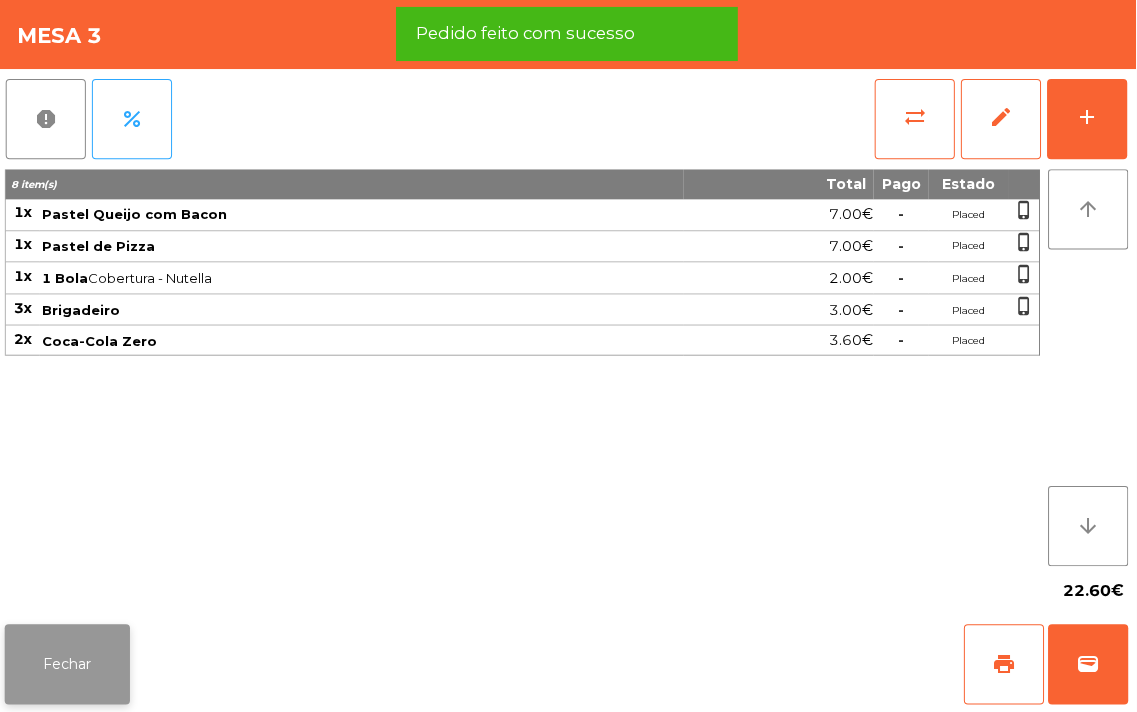 click on "Fechar" 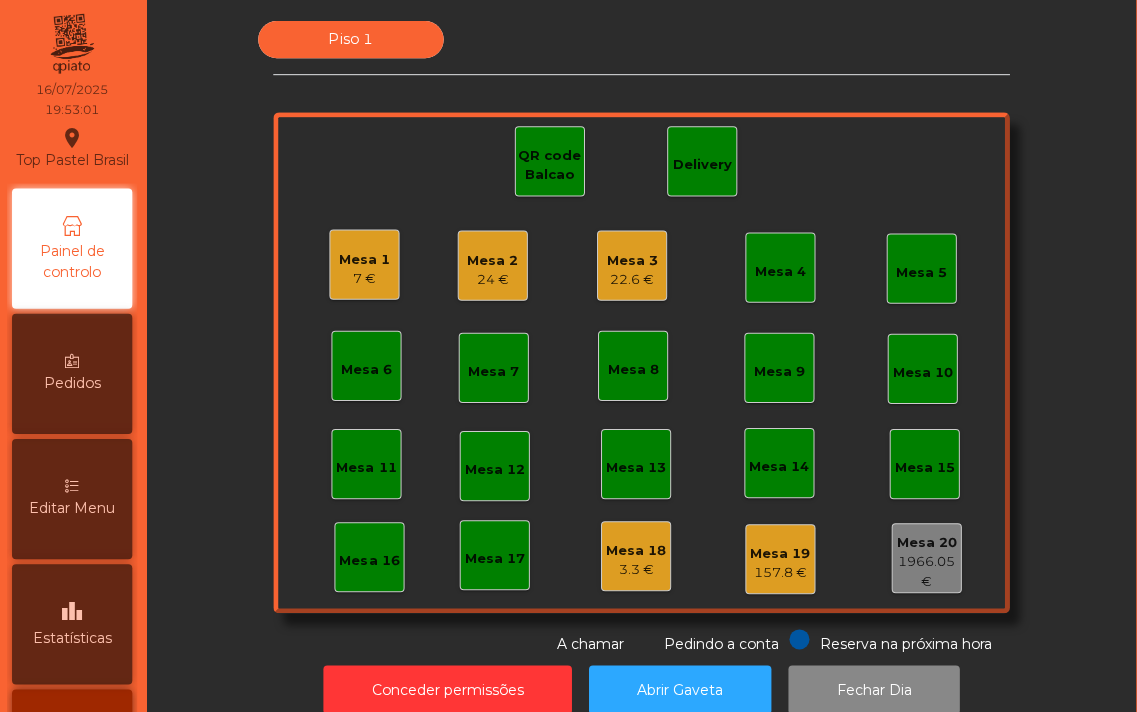 click on "Editar Menu" at bounding box center (75, 499) 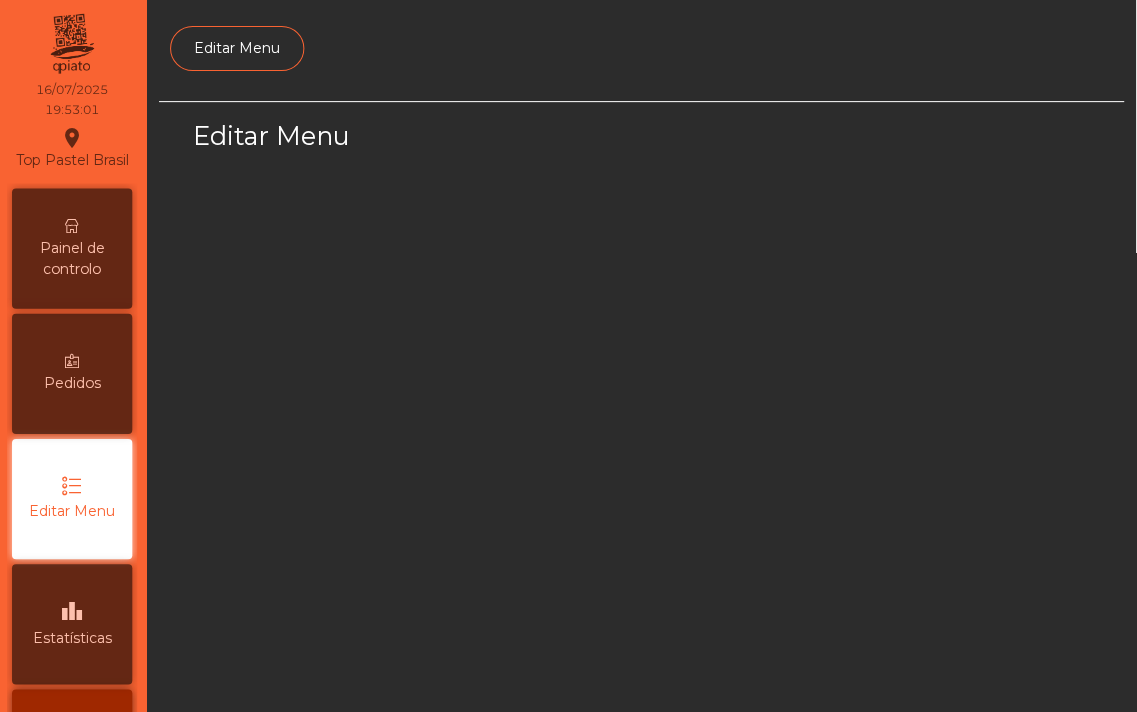 scroll, scrollTop: 127, scrollLeft: 0, axis: vertical 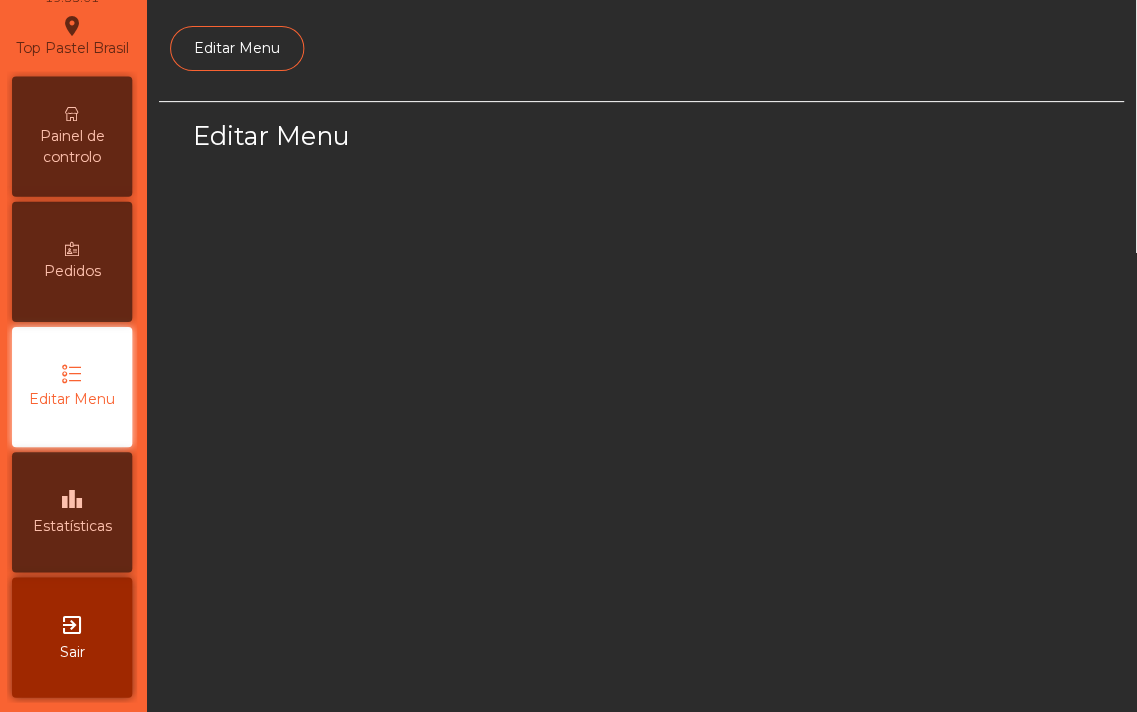 select on "*" 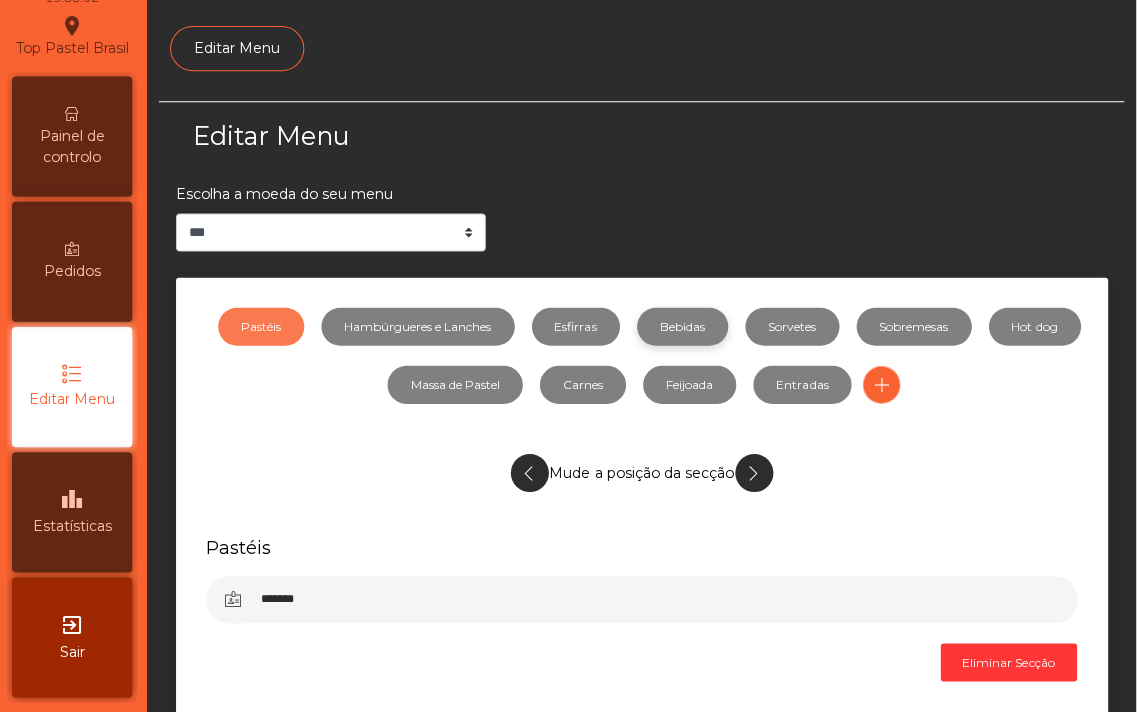 click on "Bebidas" at bounding box center [684, 327] 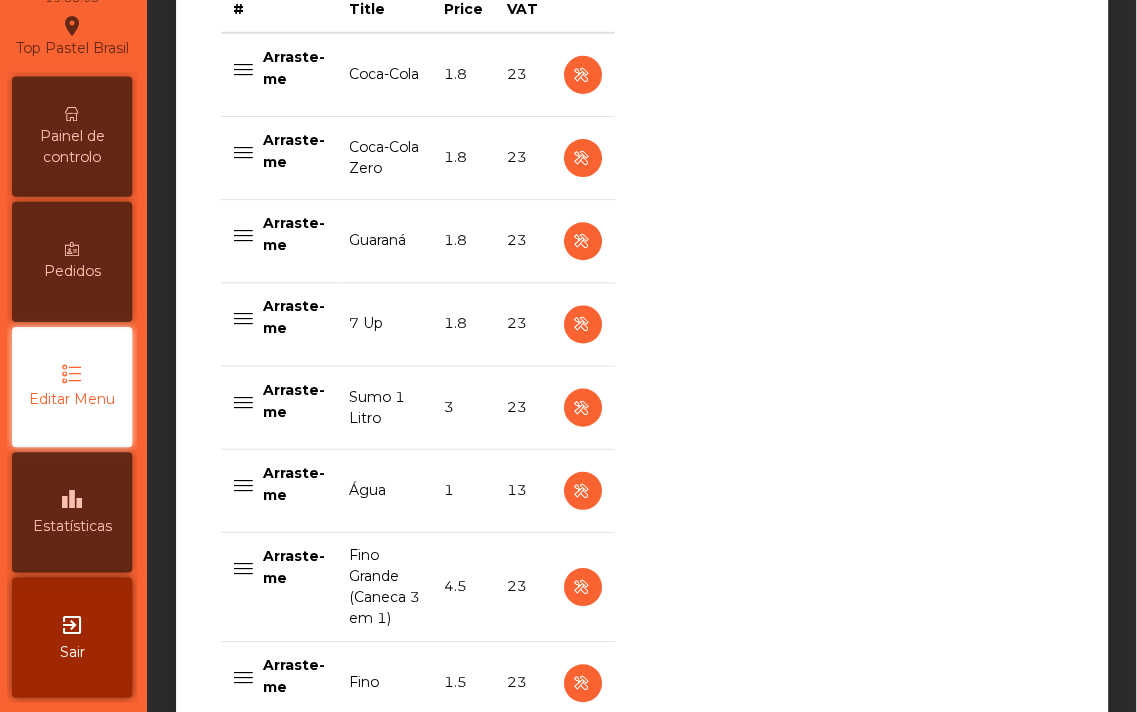 scroll, scrollTop: 718, scrollLeft: 0, axis: vertical 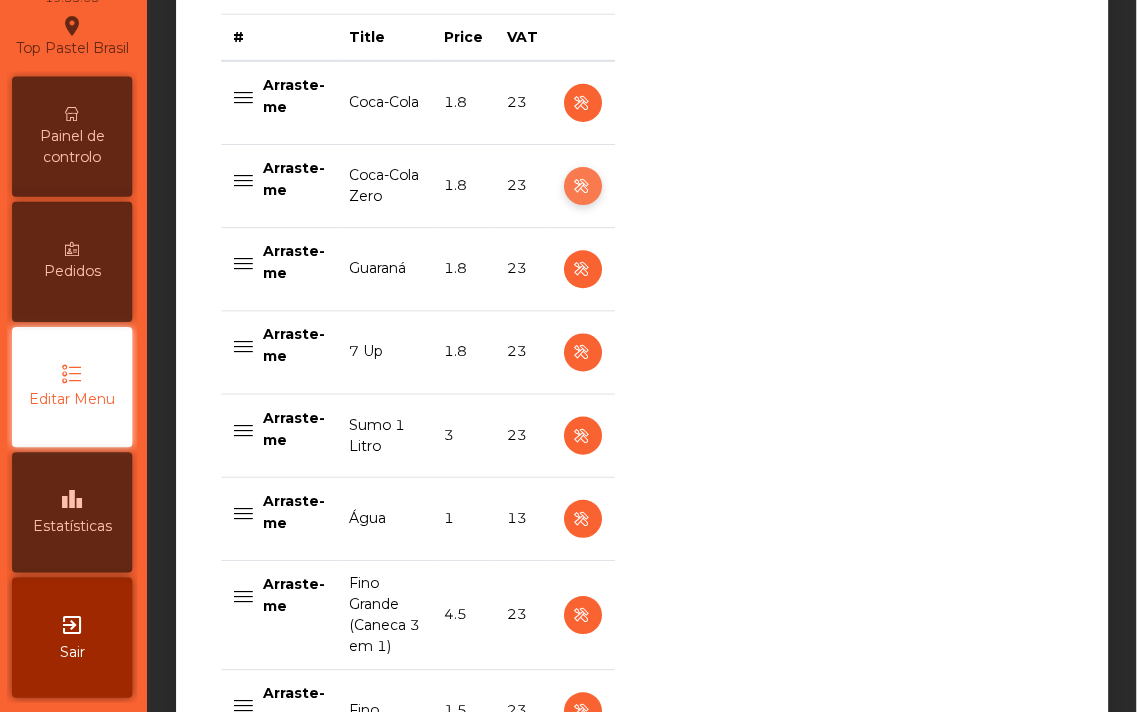 click at bounding box center (584, 187) 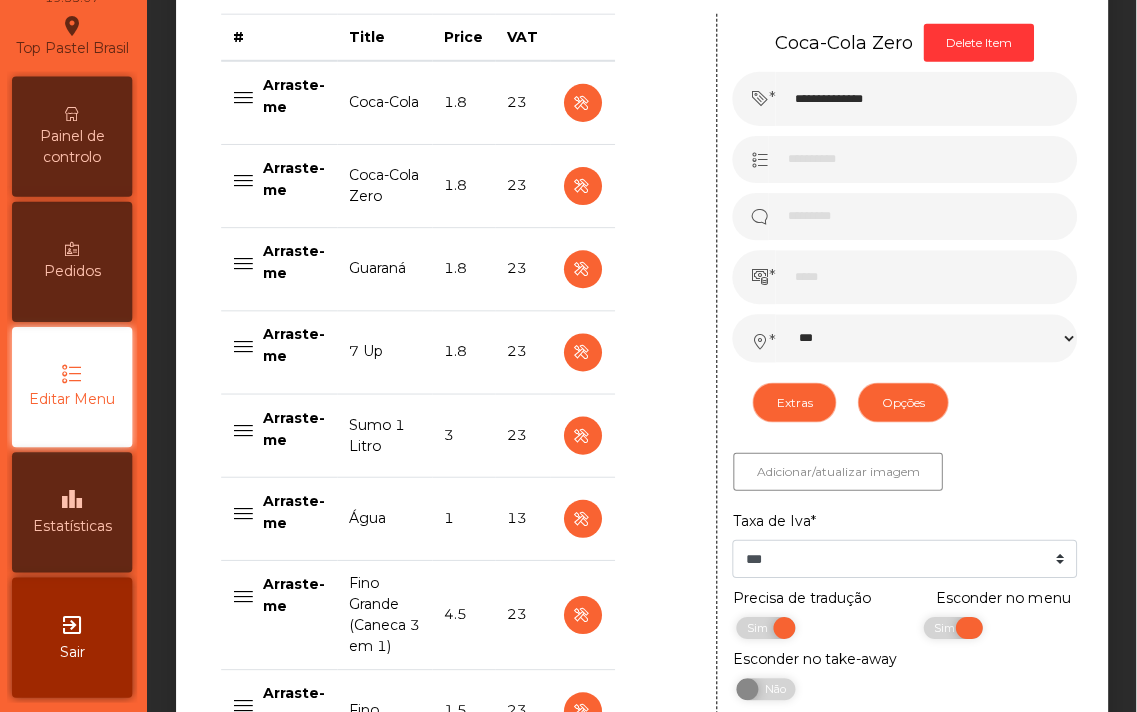 click on "Sim" at bounding box center (948, 628) 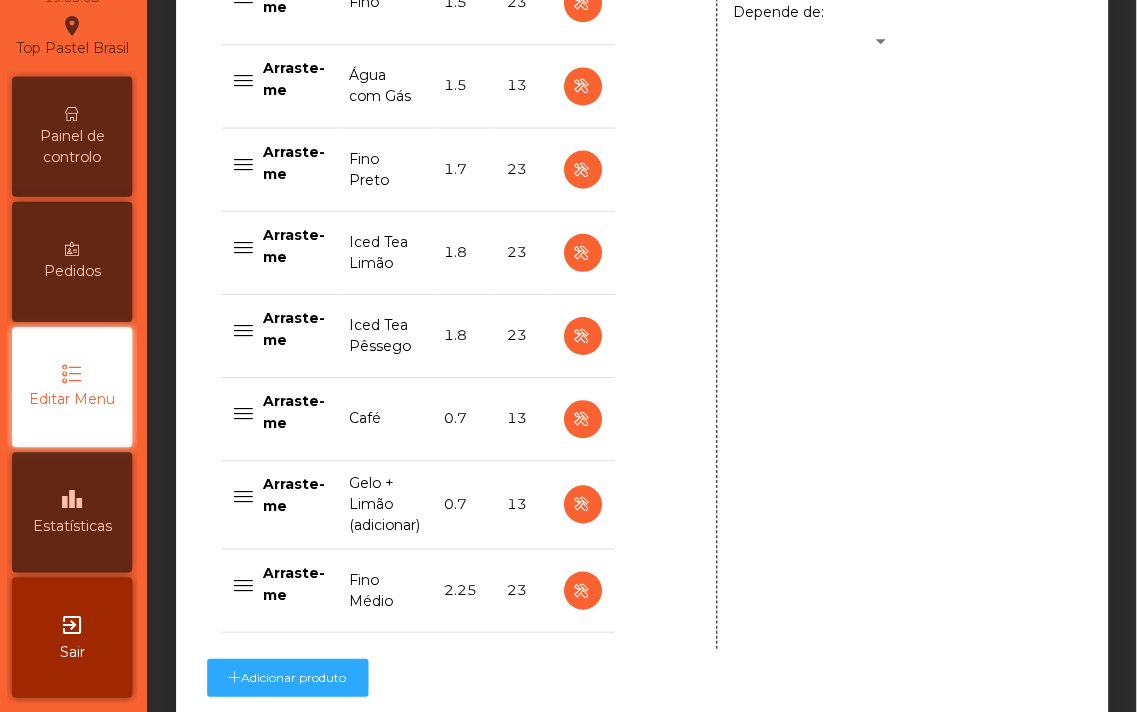 scroll, scrollTop: 1597, scrollLeft: 0, axis: vertical 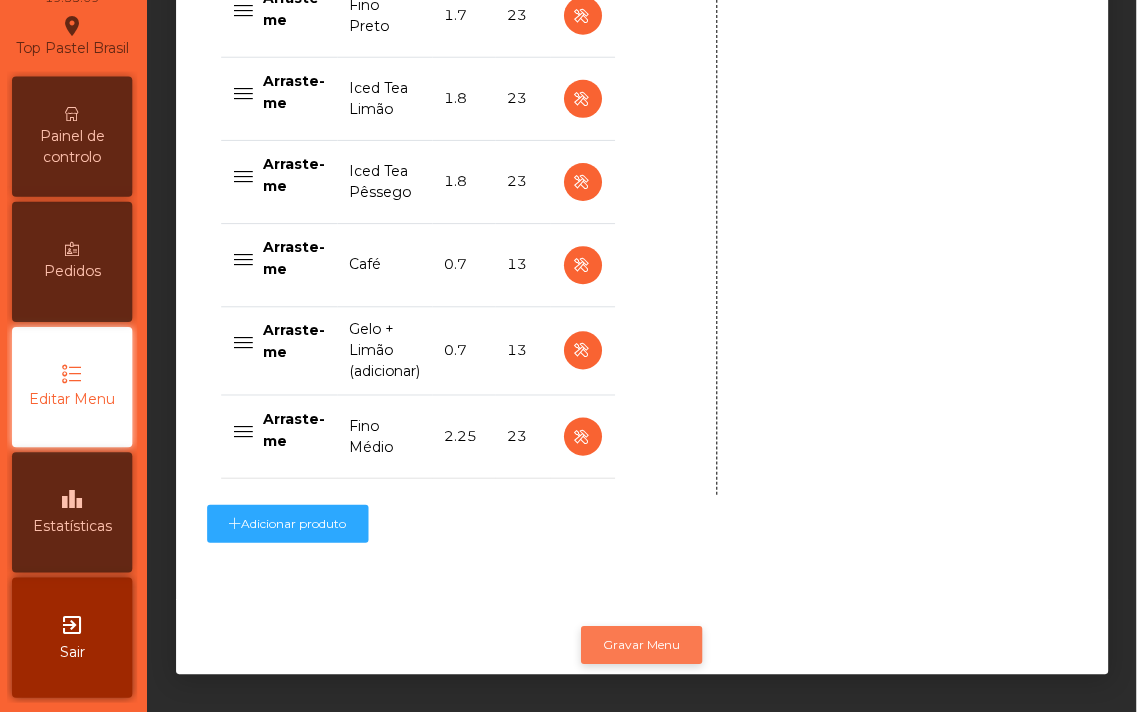 click on "Gravar Menu" at bounding box center (643, 645) 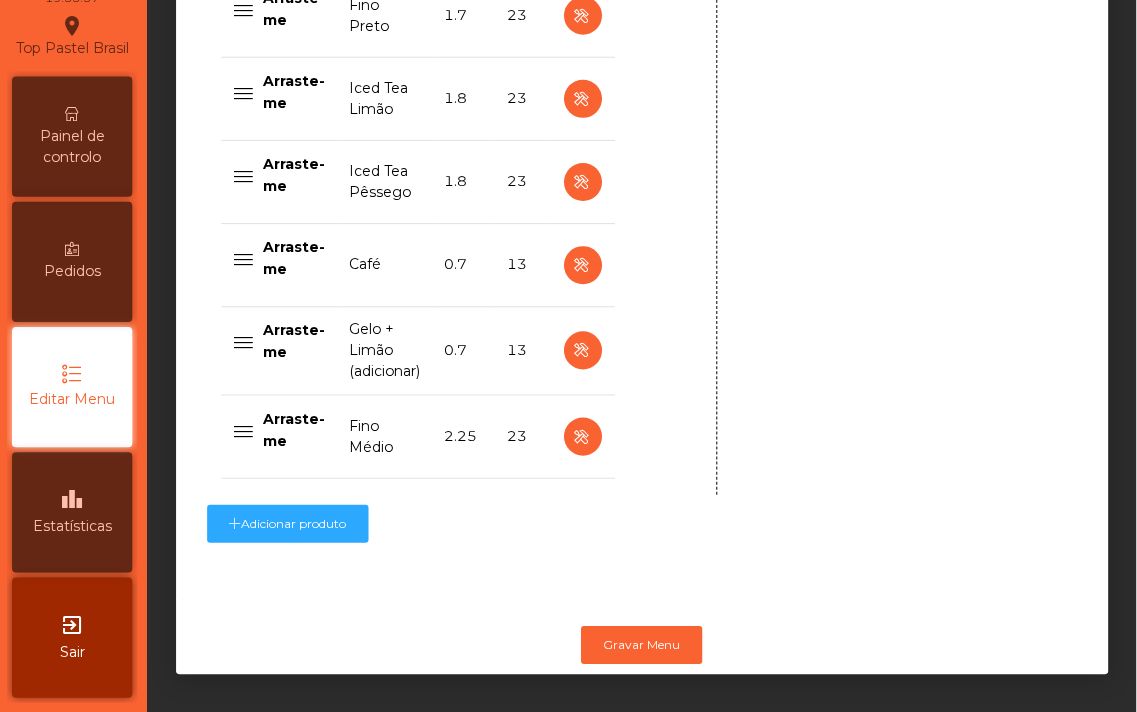click on "Painel de controlo" at bounding box center (75, 147) 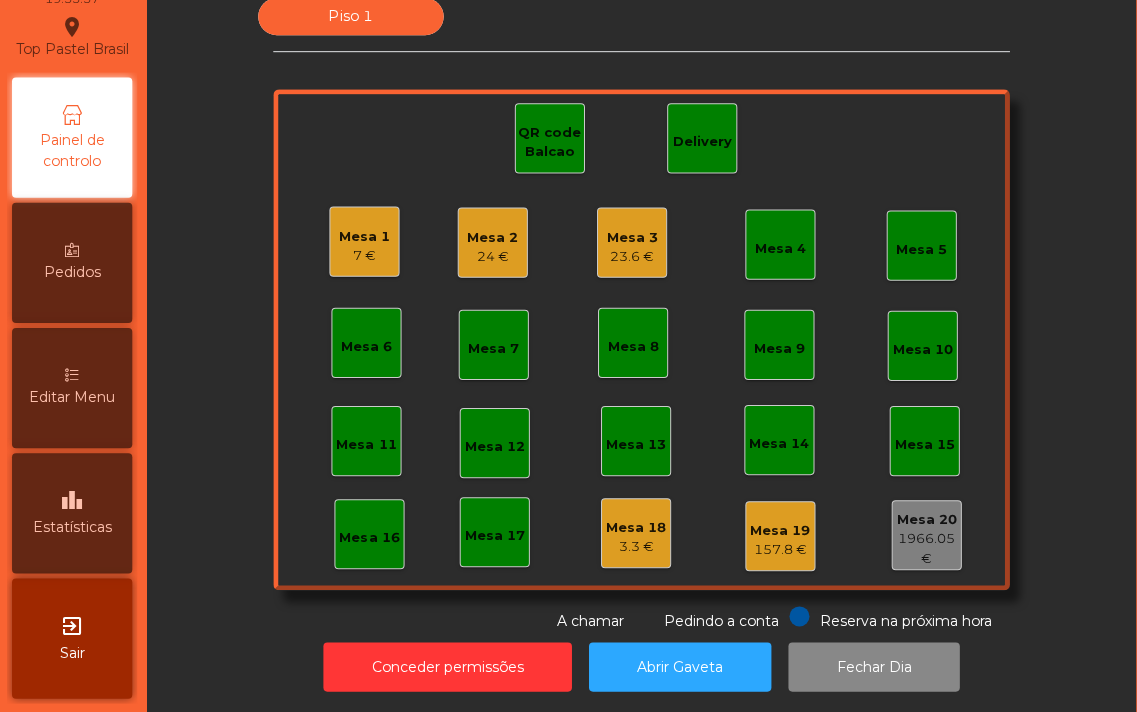 scroll, scrollTop: 0, scrollLeft: 0, axis: both 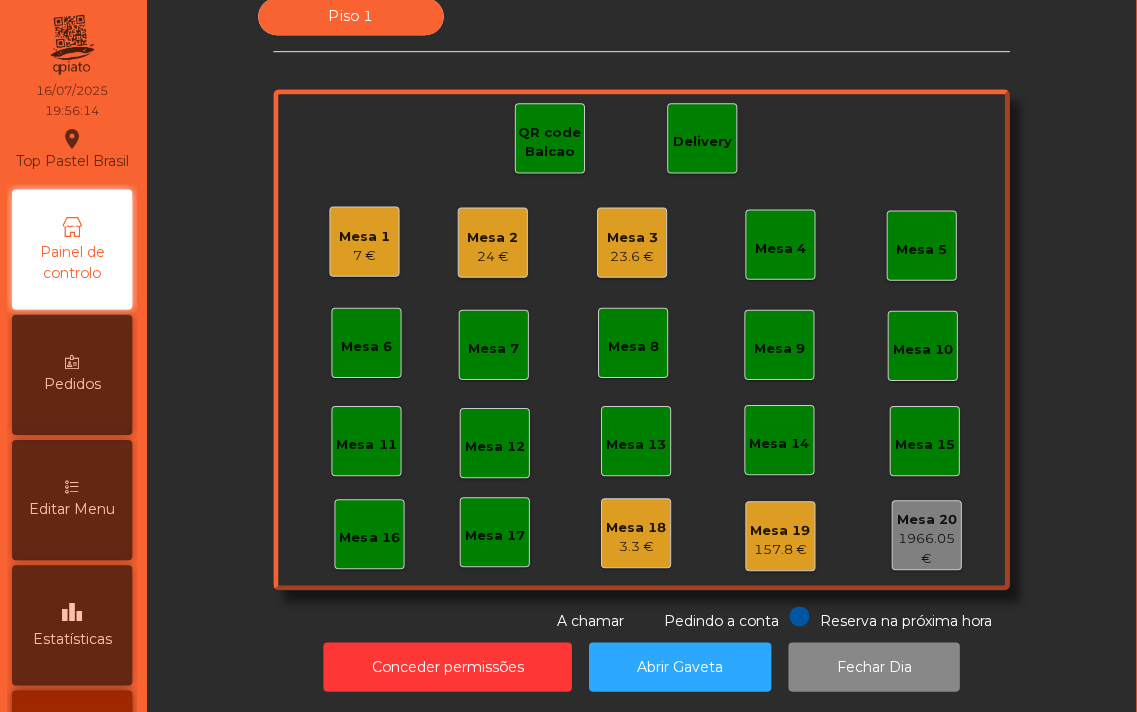 click on "Piso 1   Mesa 1   7 €   Mesa 2   24 €   Mesa 3   23.6 €   Mesa 4   Mesa 5   Mesa 6   Mesa 7   Mesa 8   Mesa 9   Mesa 10   Mesa 11   Mesa 12   Mesa 13   Mesa 14   Mesa 15   Mesa 16   Mesa 17   Mesa 18   3.3 €   Mesa 19   157.8 €   Mesa 20   1966.05 €   QR code Balcao   Delivery  Reserva na próxima hora Pedindo a conta A chamar" 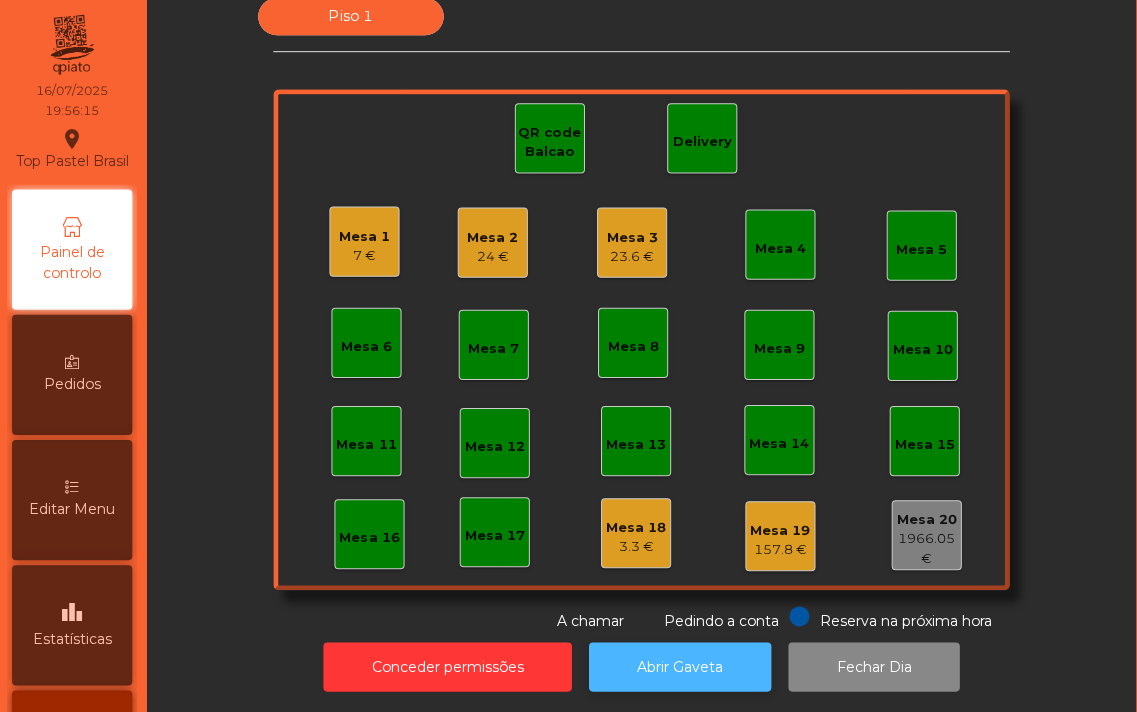 click on "Abrir Gaveta" 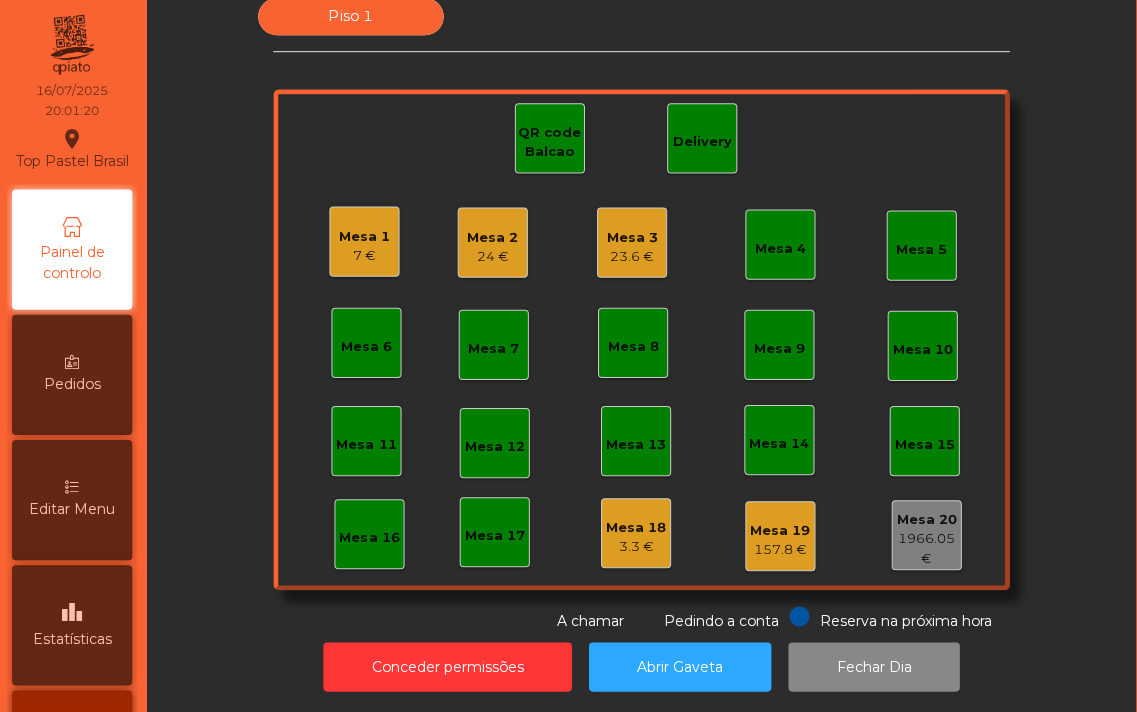 click on "Mesa 3   23.6 €" 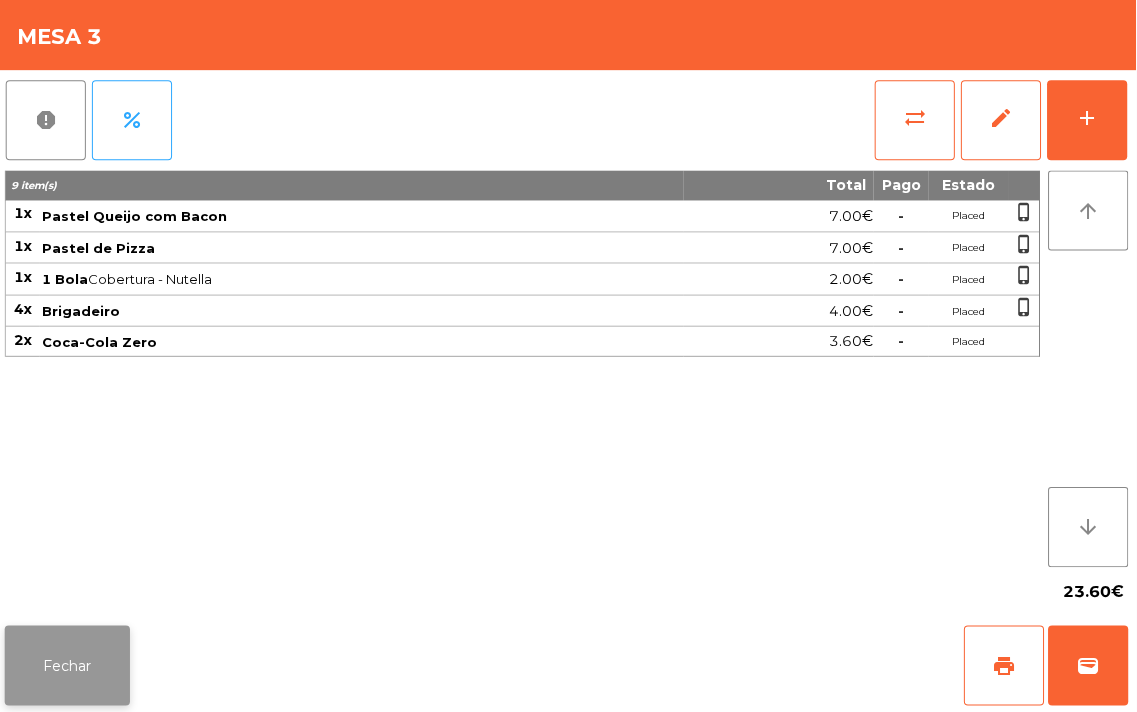 click on "Fechar" 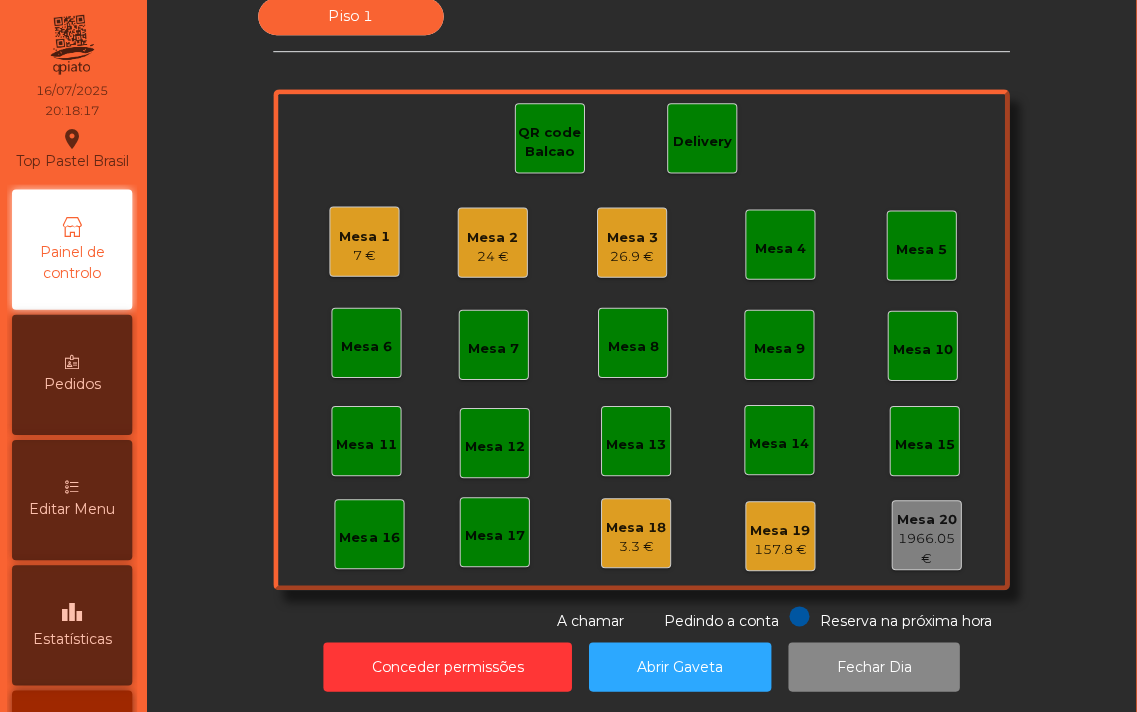 click on "Mesa 6" 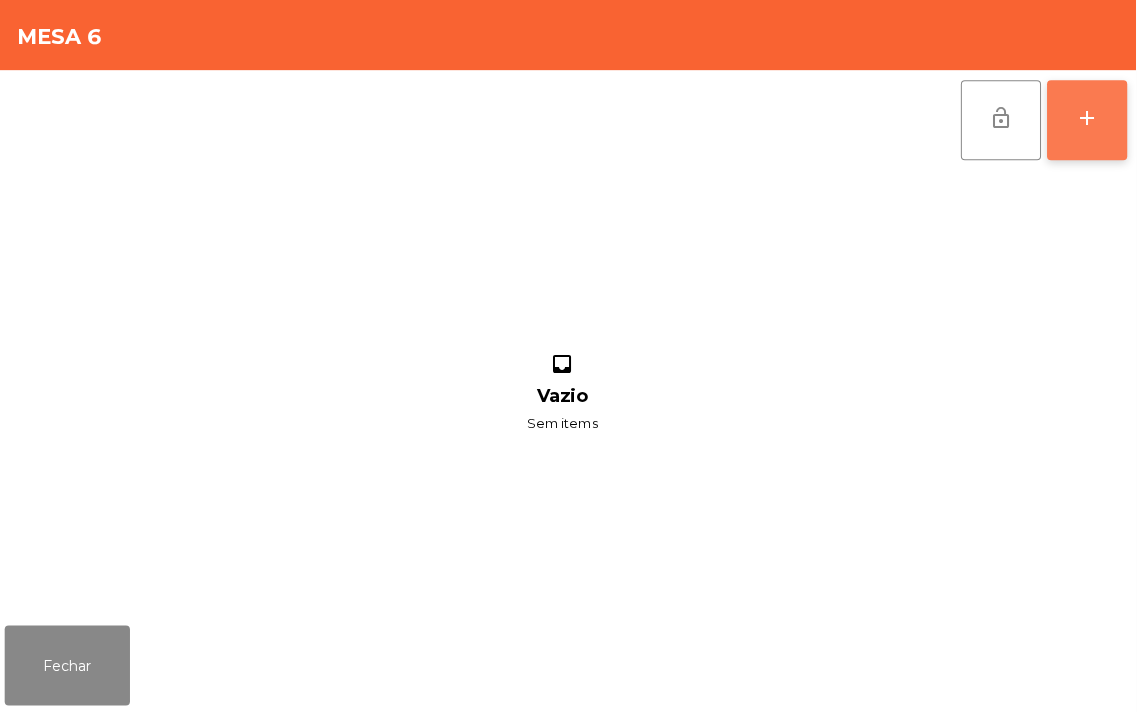 click on "add" 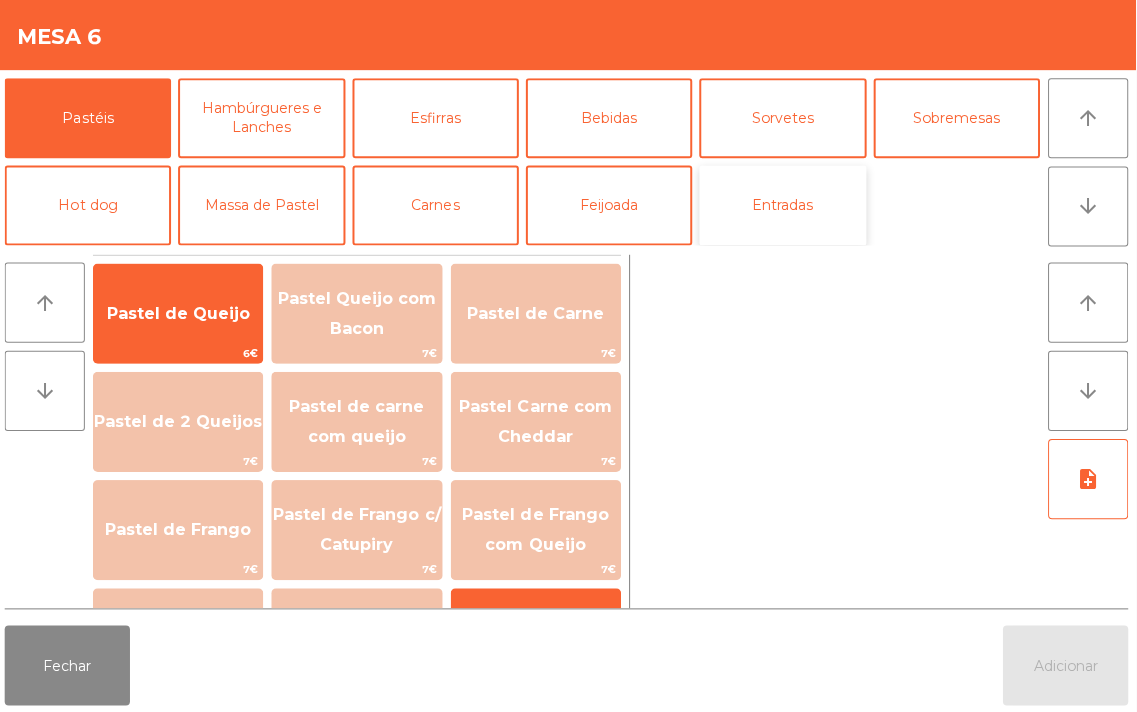 click on "Entradas" 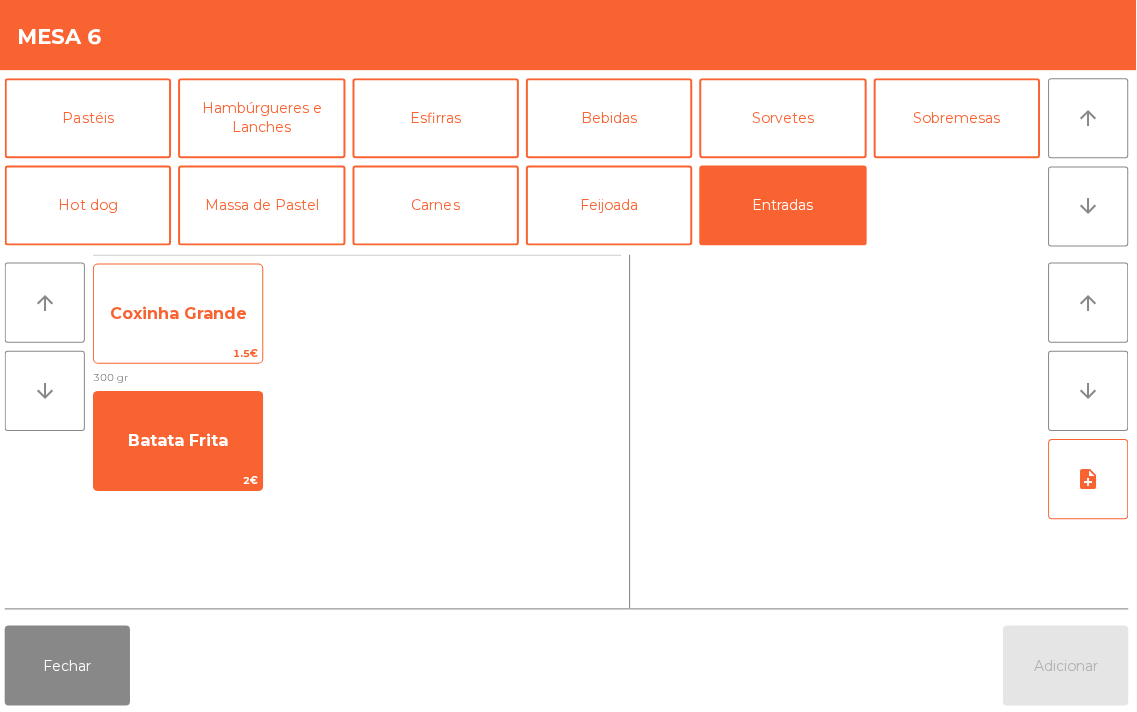click on "Coxinha Grande" 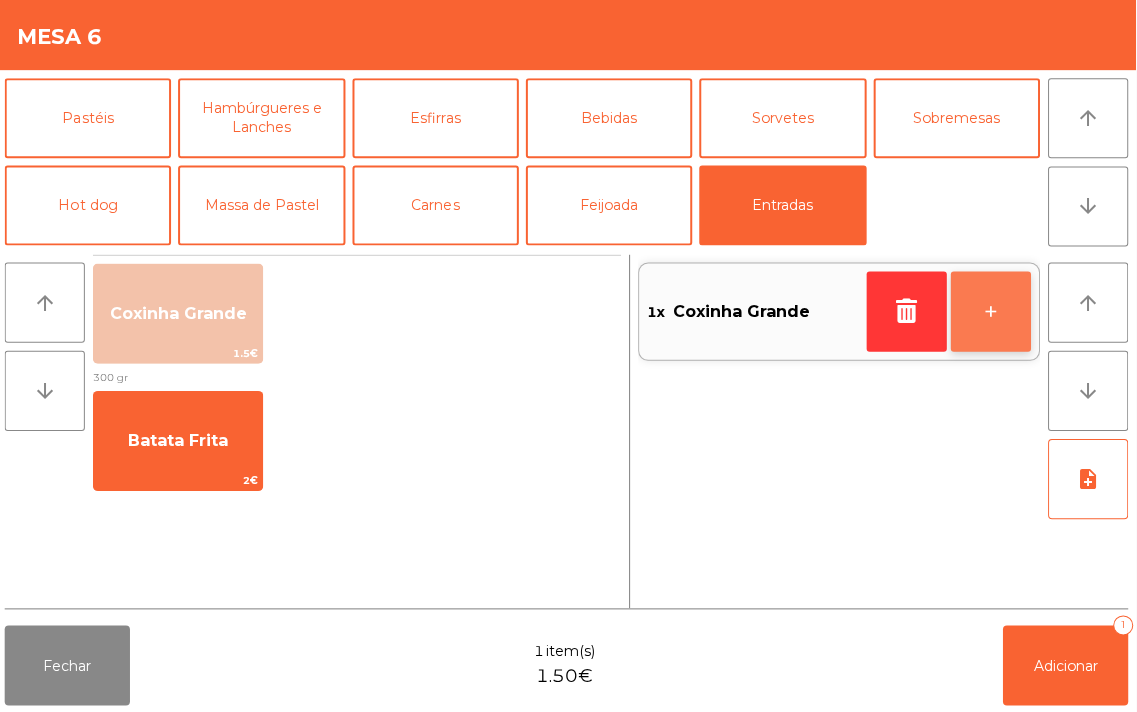click on "+" 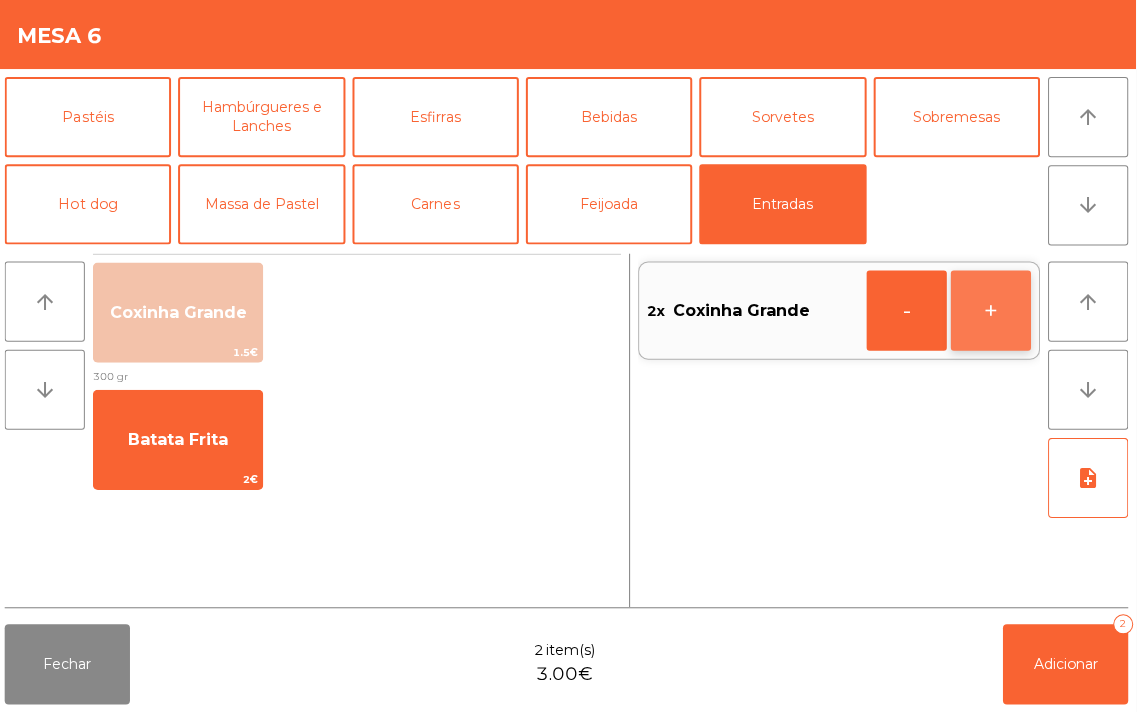 click on "+" 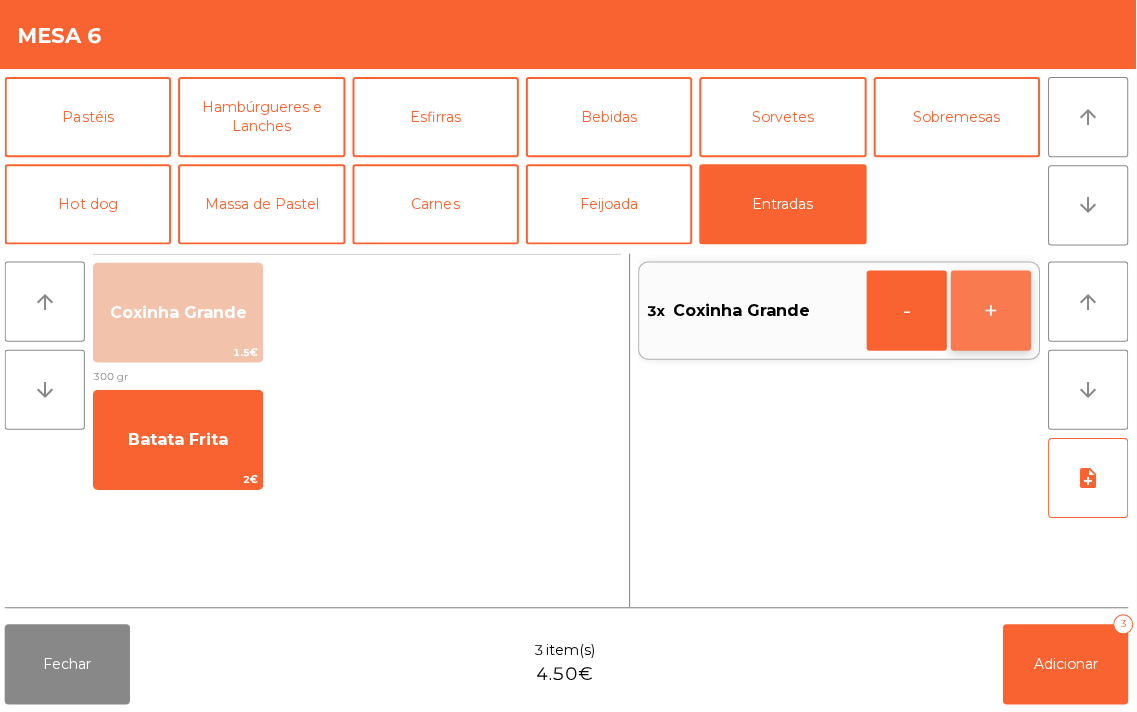 click on "+" 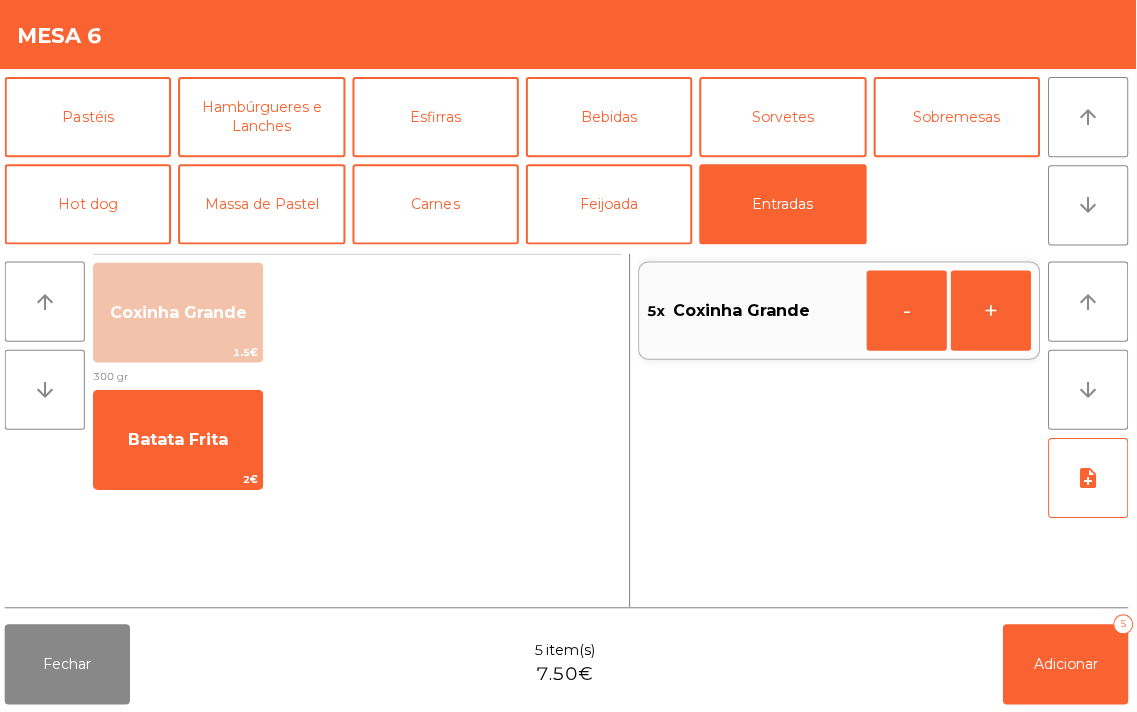 click on "Adicionar   5" 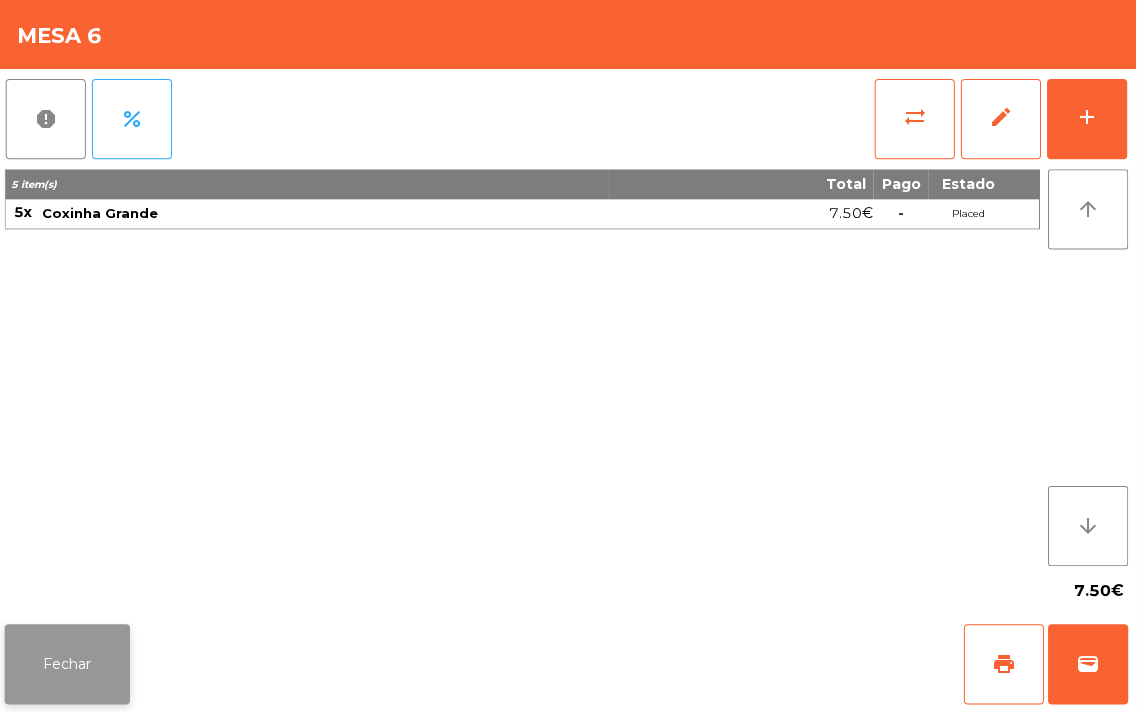 click on "Fechar" 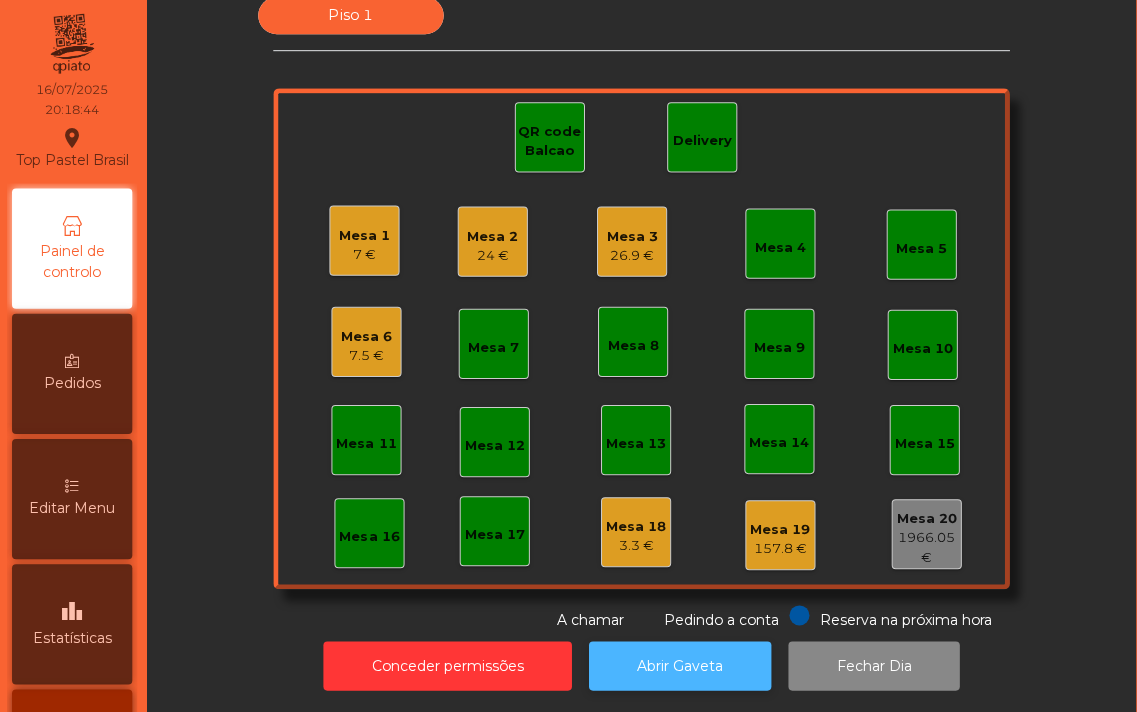 click on "Abrir Gaveta" 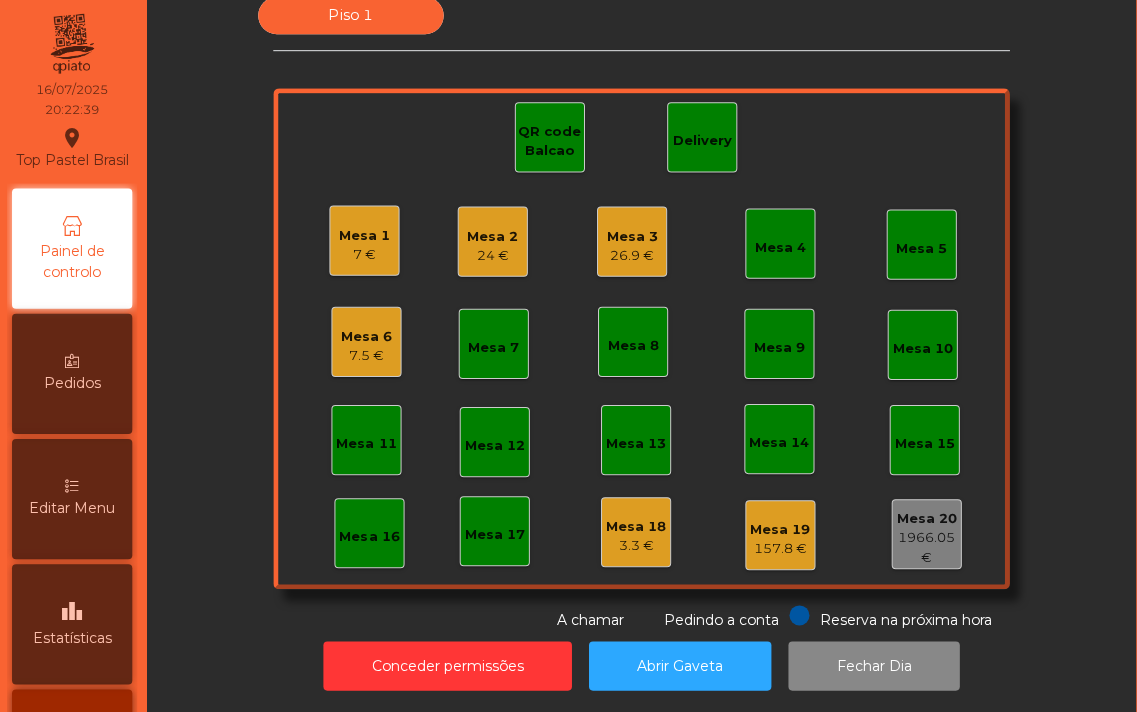 click on "Mesa 3" 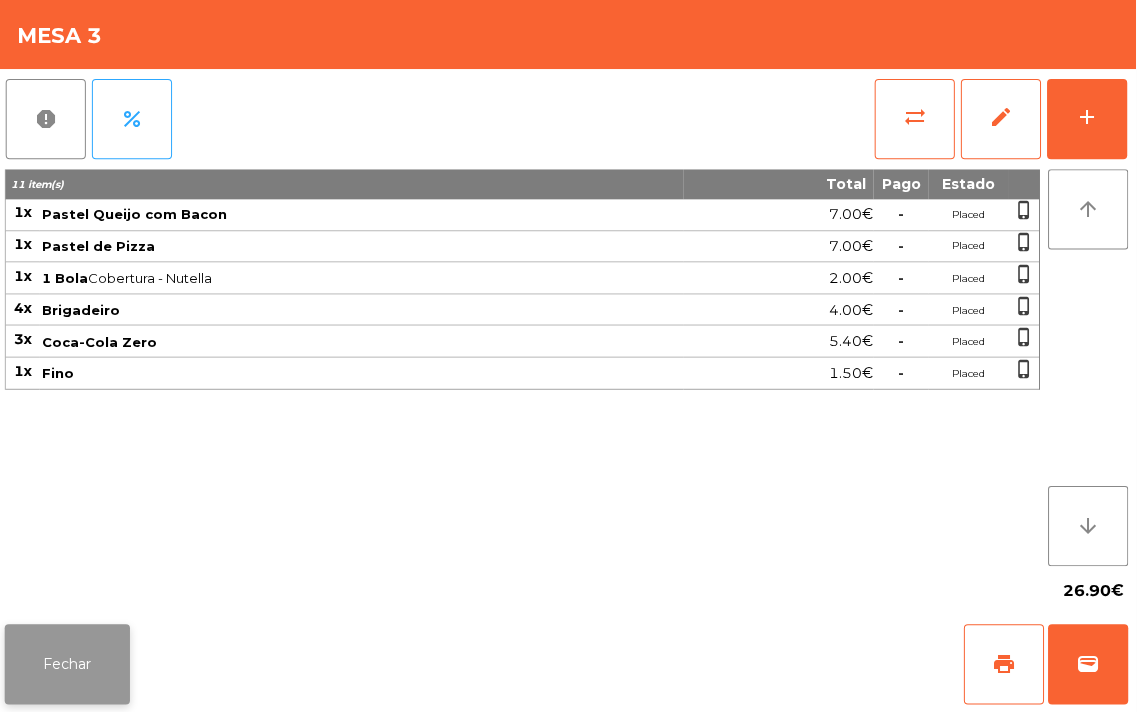 click on "Fechar" 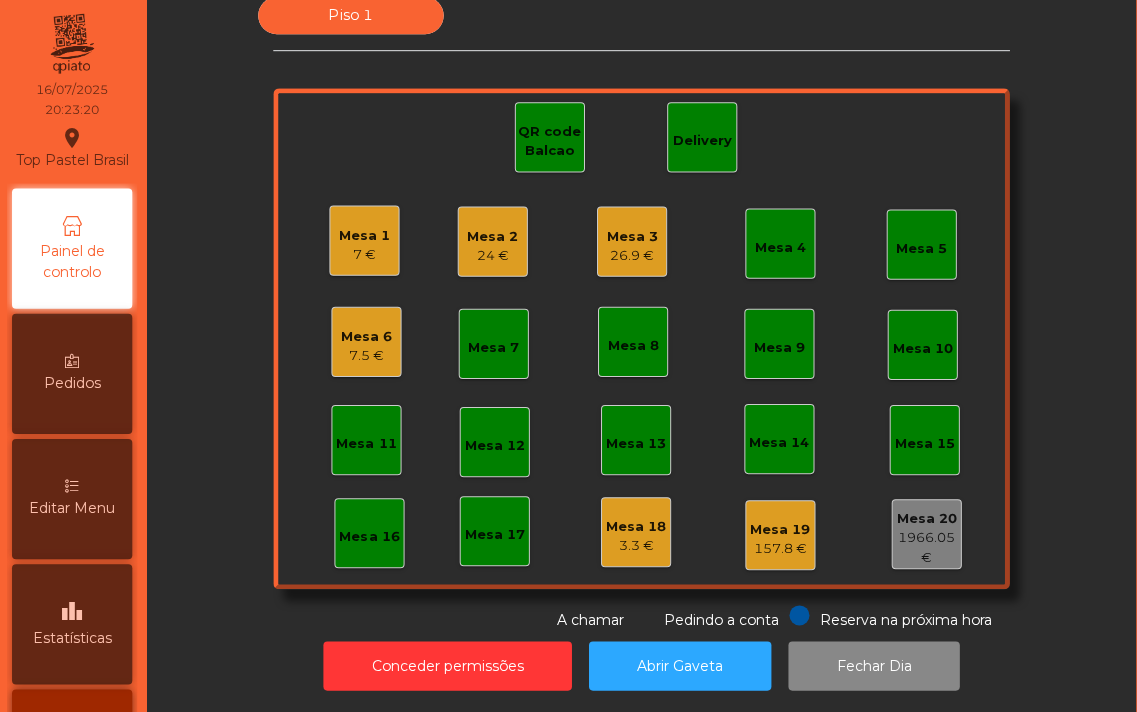 click on "Mesa 3" 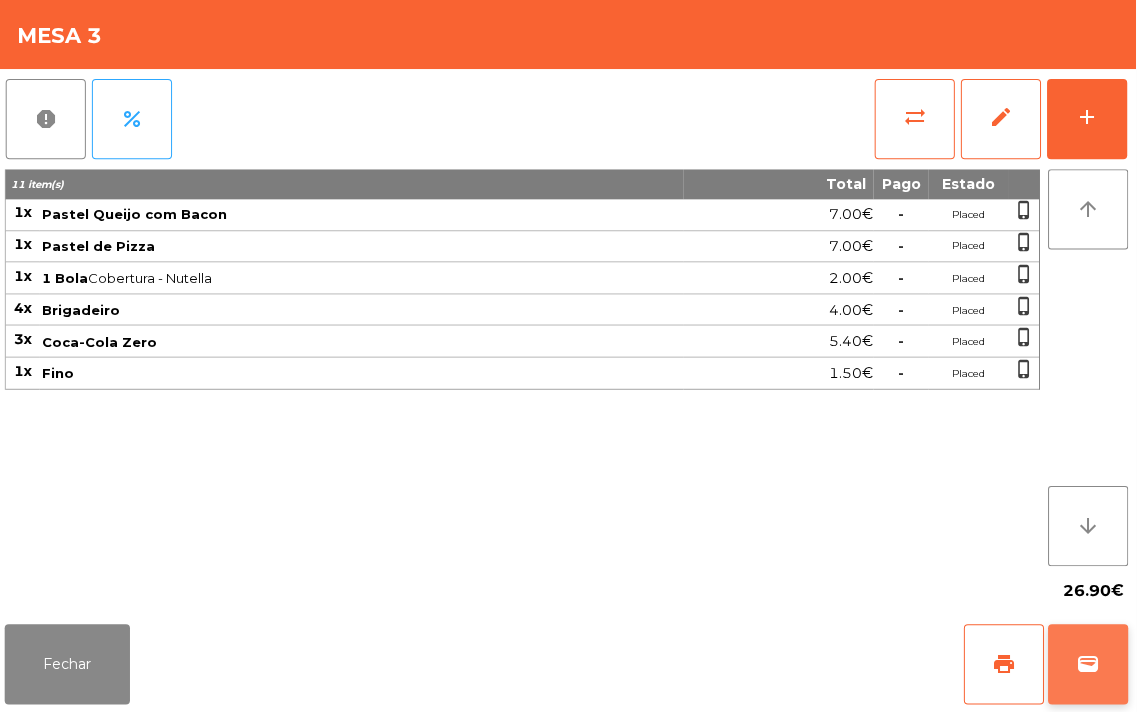 click on "wallet" 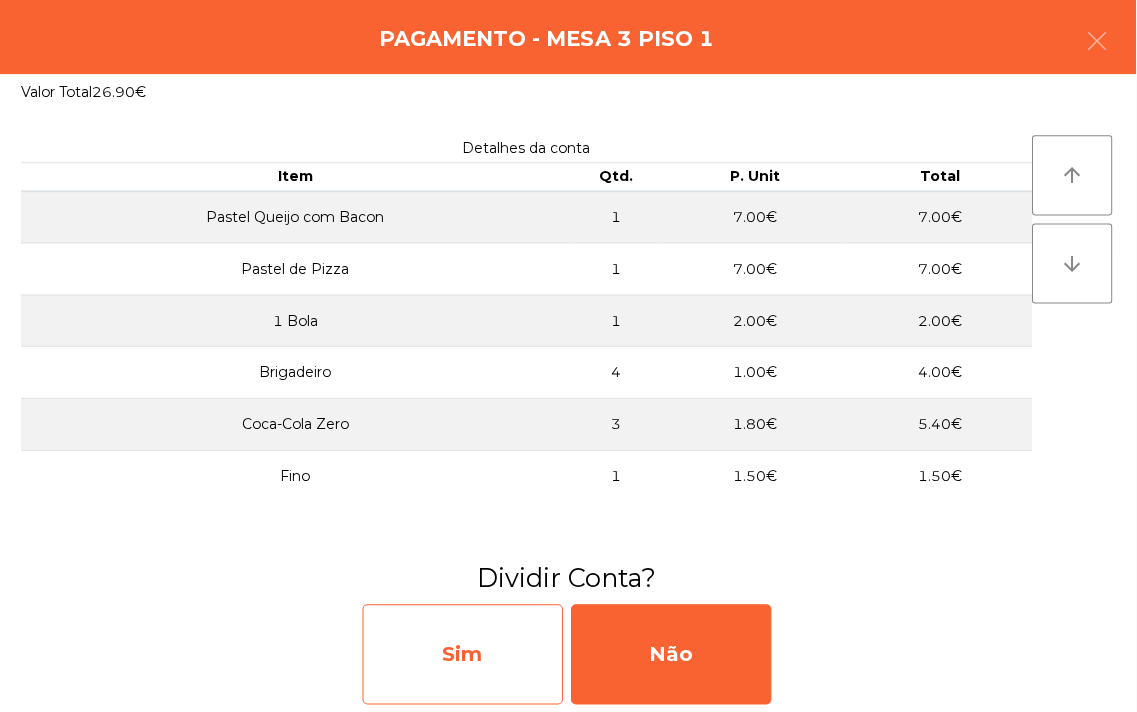 click on "Sim" 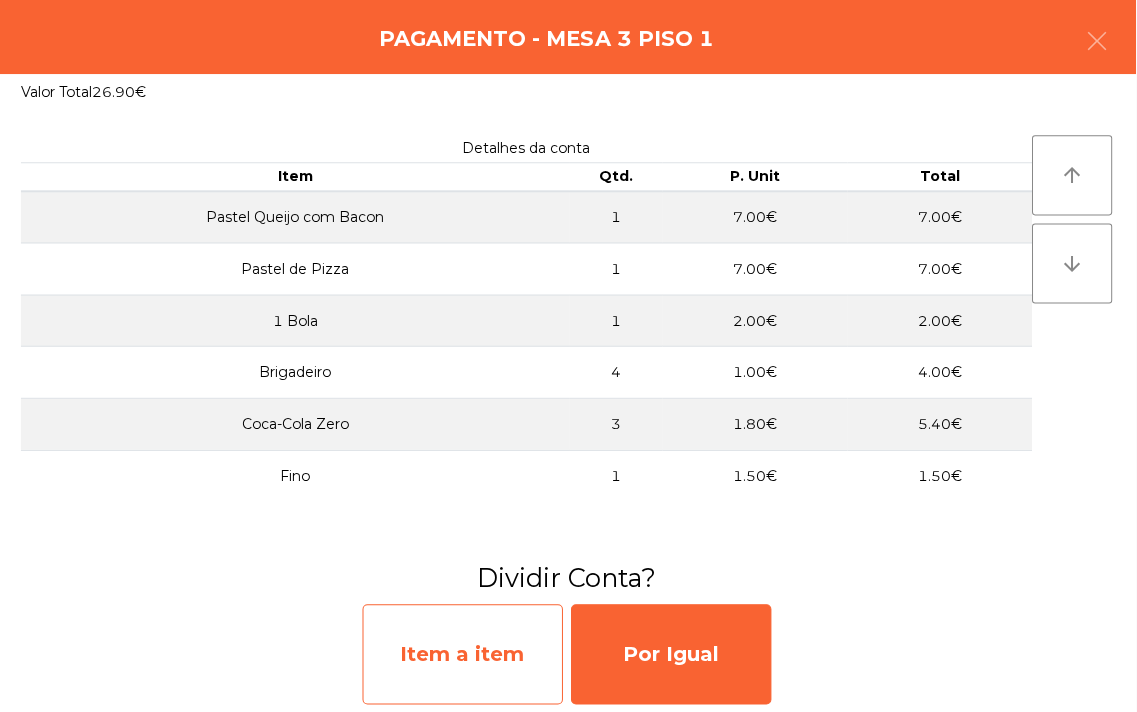 click on "Item a item" 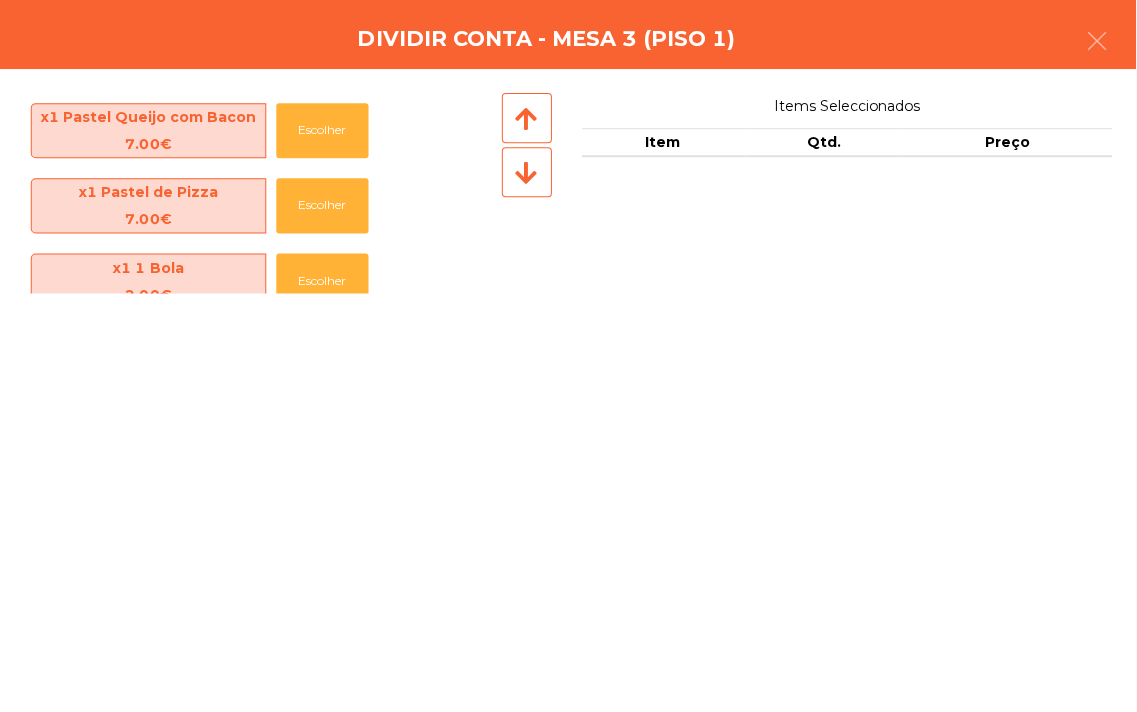 scroll, scrollTop: 1, scrollLeft: 0, axis: vertical 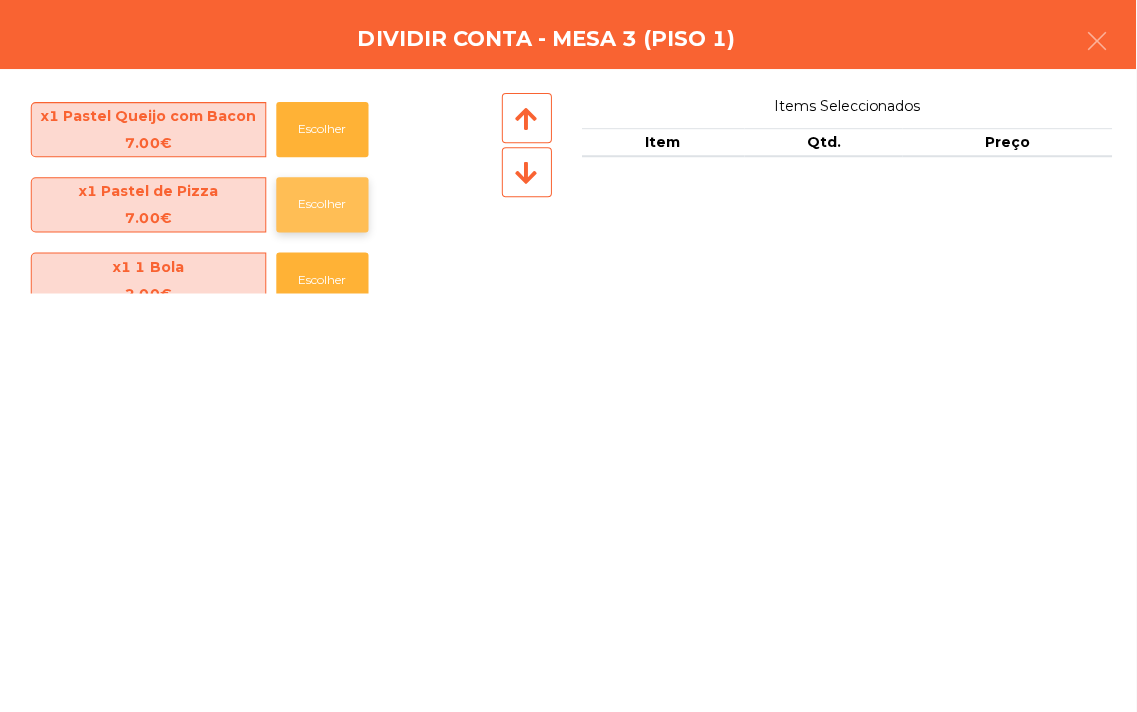 click on "Escolher" 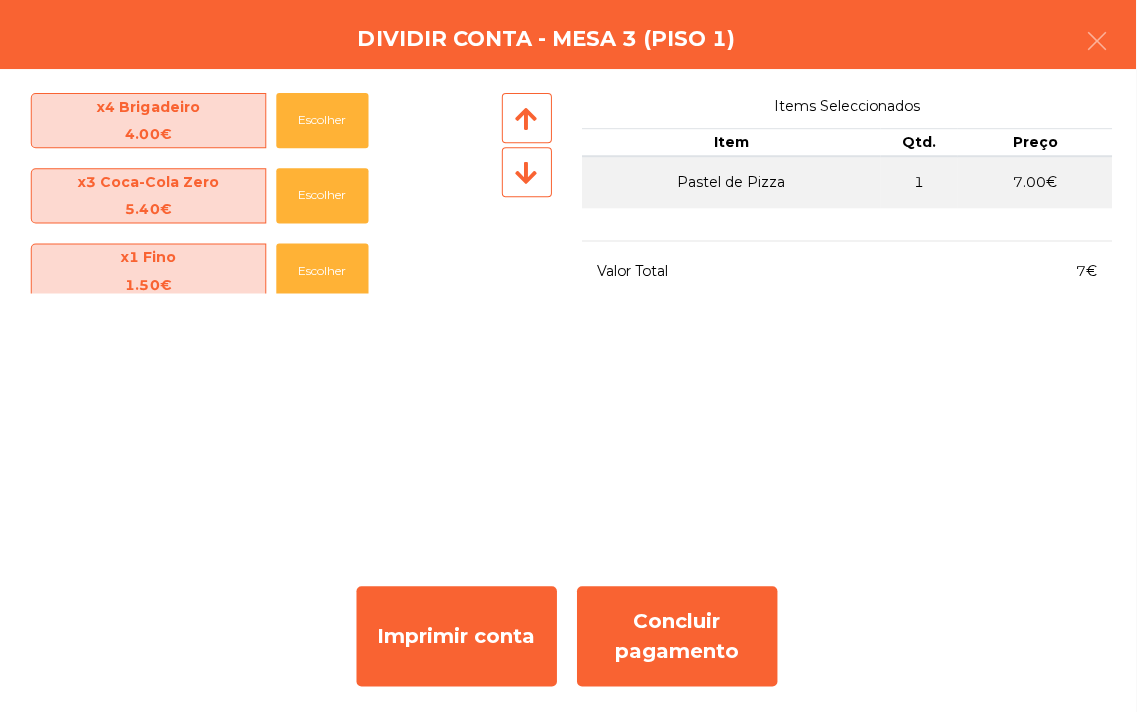 scroll, scrollTop: 158, scrollLeft: 0, axis: vertical 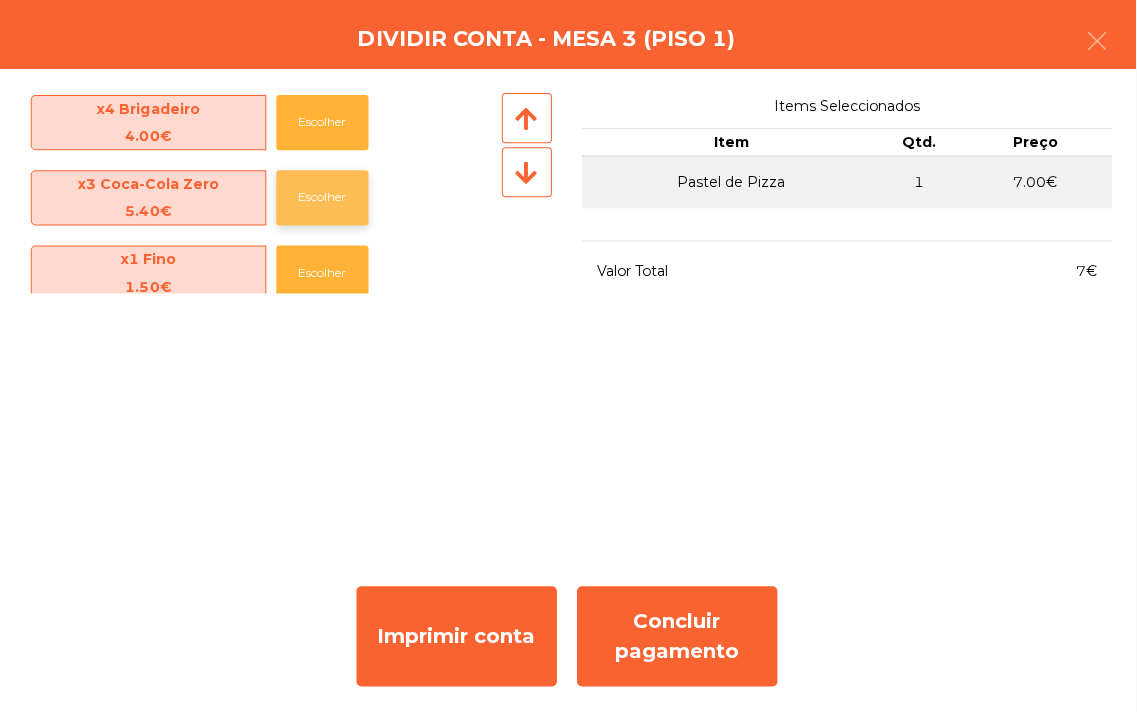 click on "Escolher" 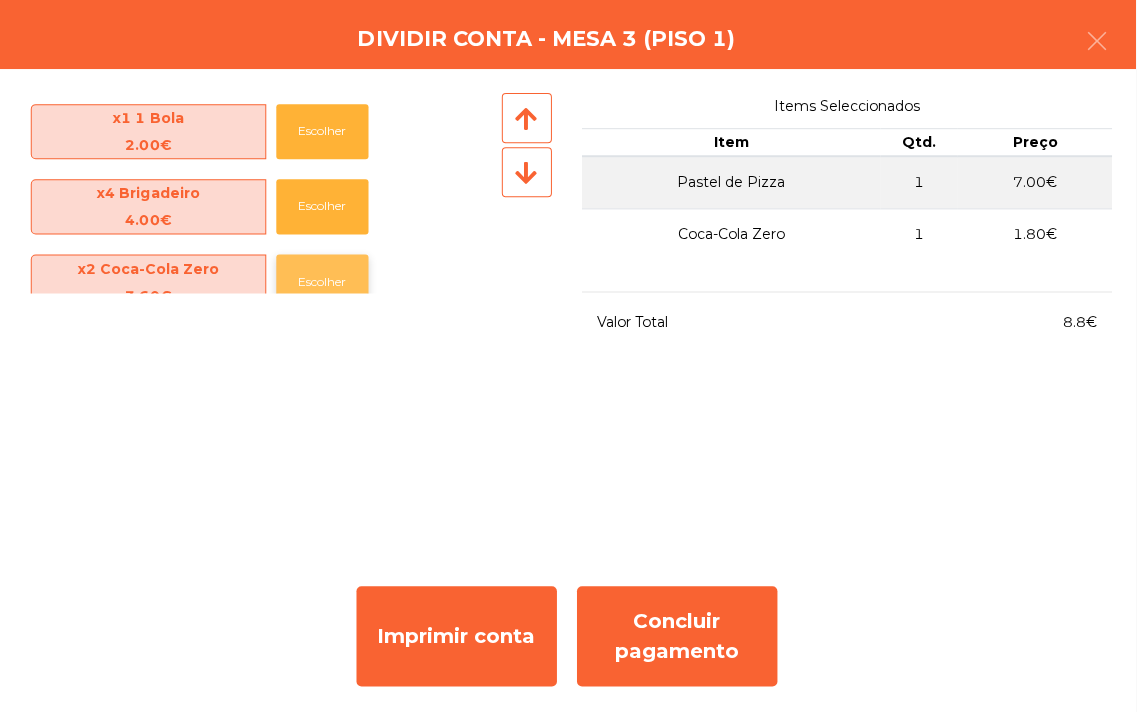 scroll, scrollTop: 73, scrollLeft: 0, axis: vertical 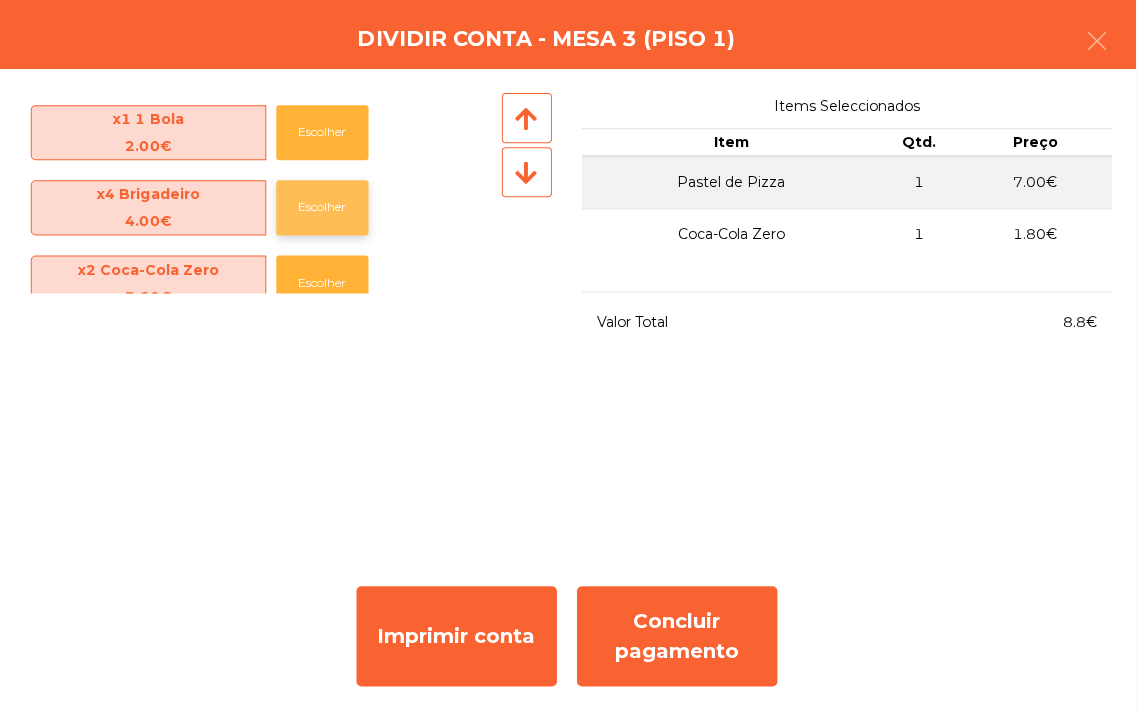 click on "Escolher" 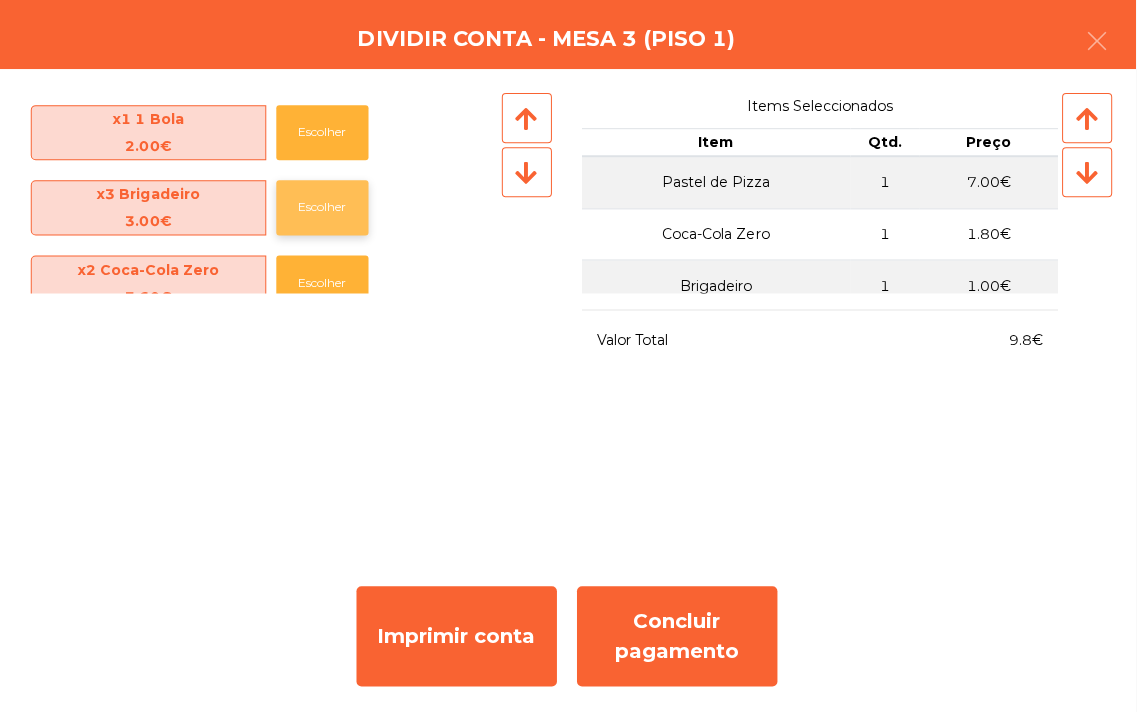 click on "Escolher" 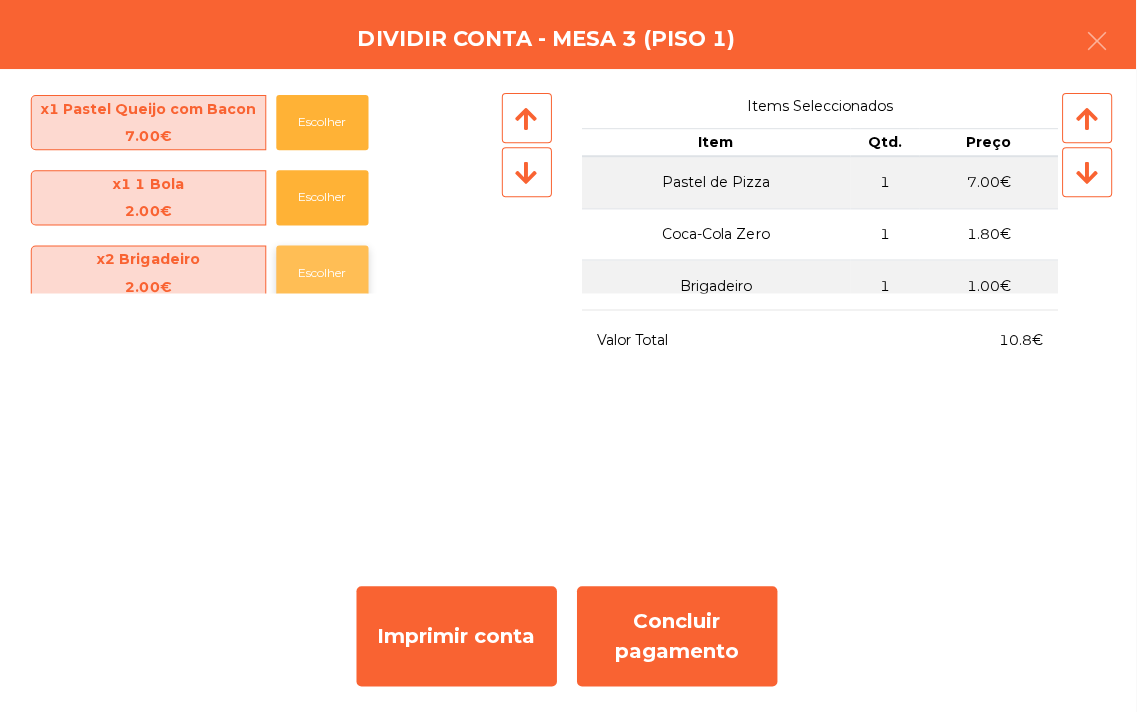 scroll, scrollTop: 0, scrollLeft: 0, axis: both 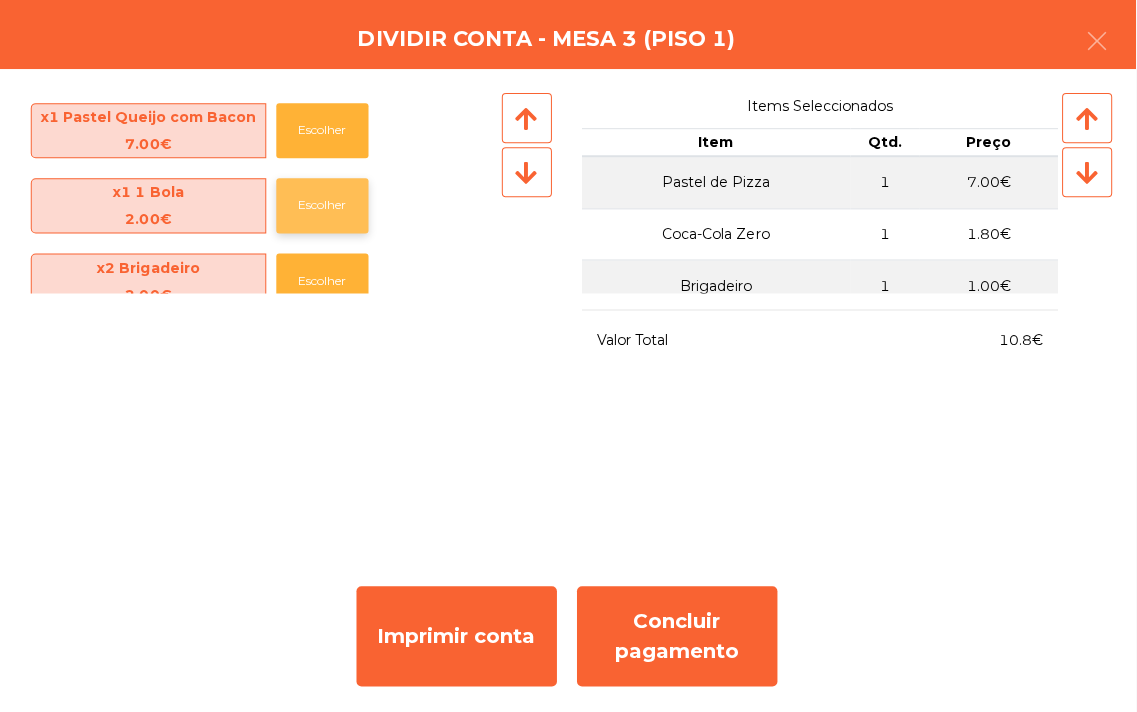 click on "Escolher" 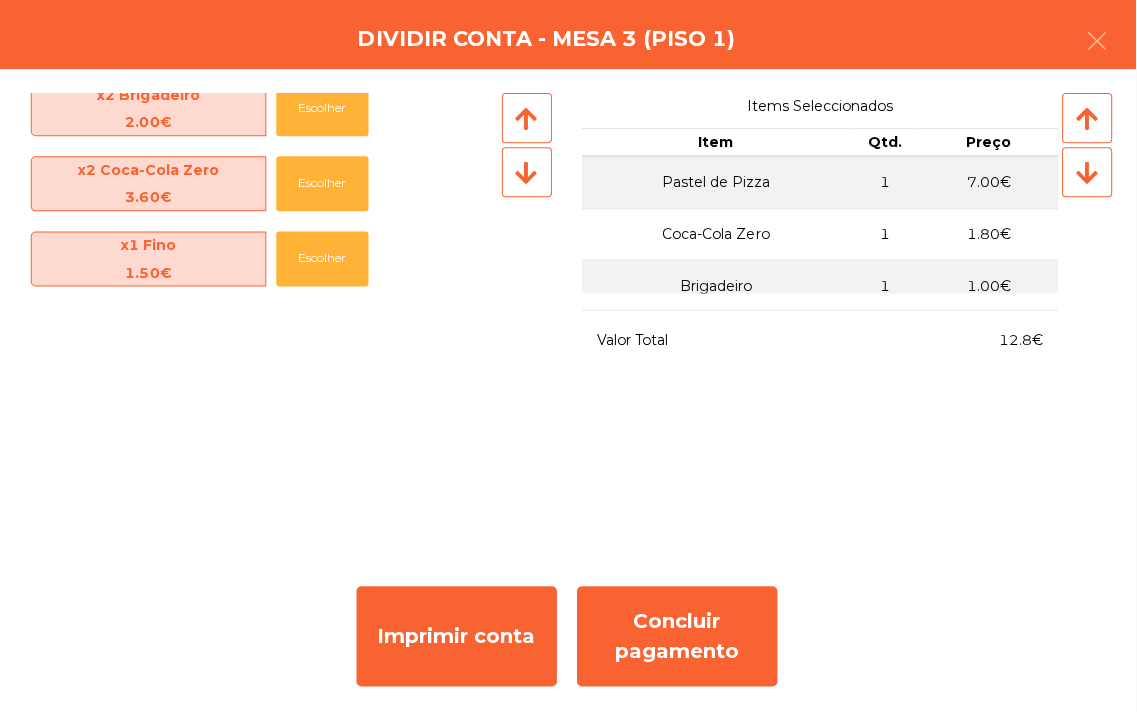 scroll, scrollTop: 0, scrollLeft: 0, axis: both 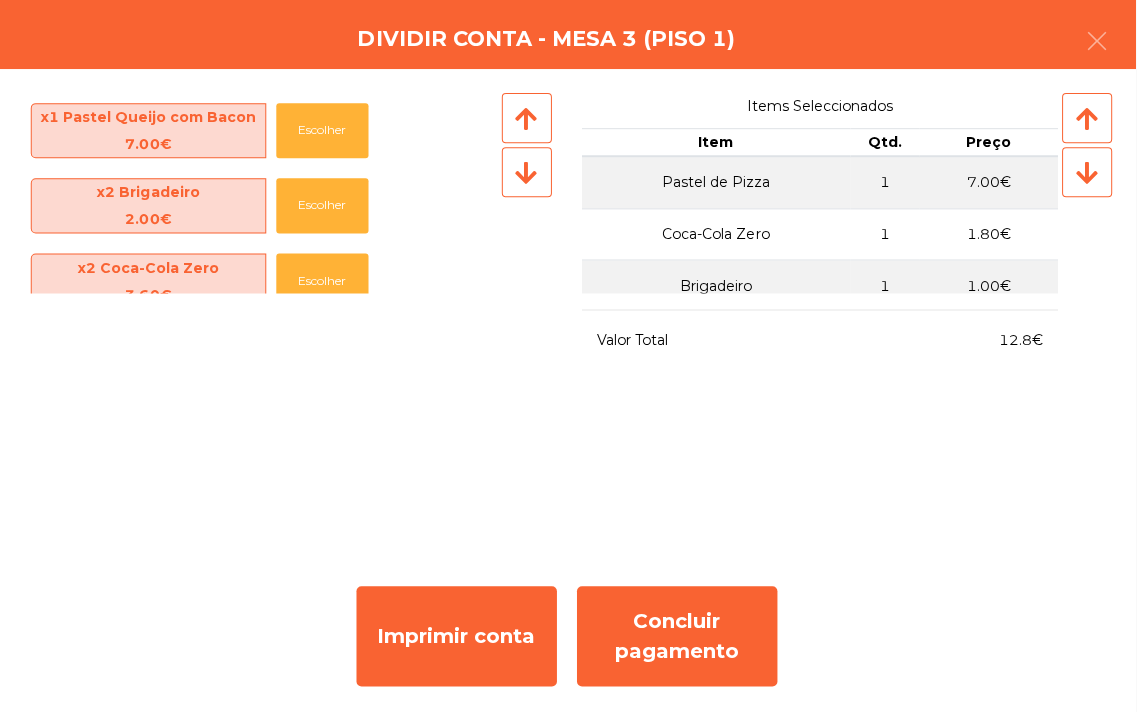 click on "Dividir Conta - Mesa 3 (Piso 1)" 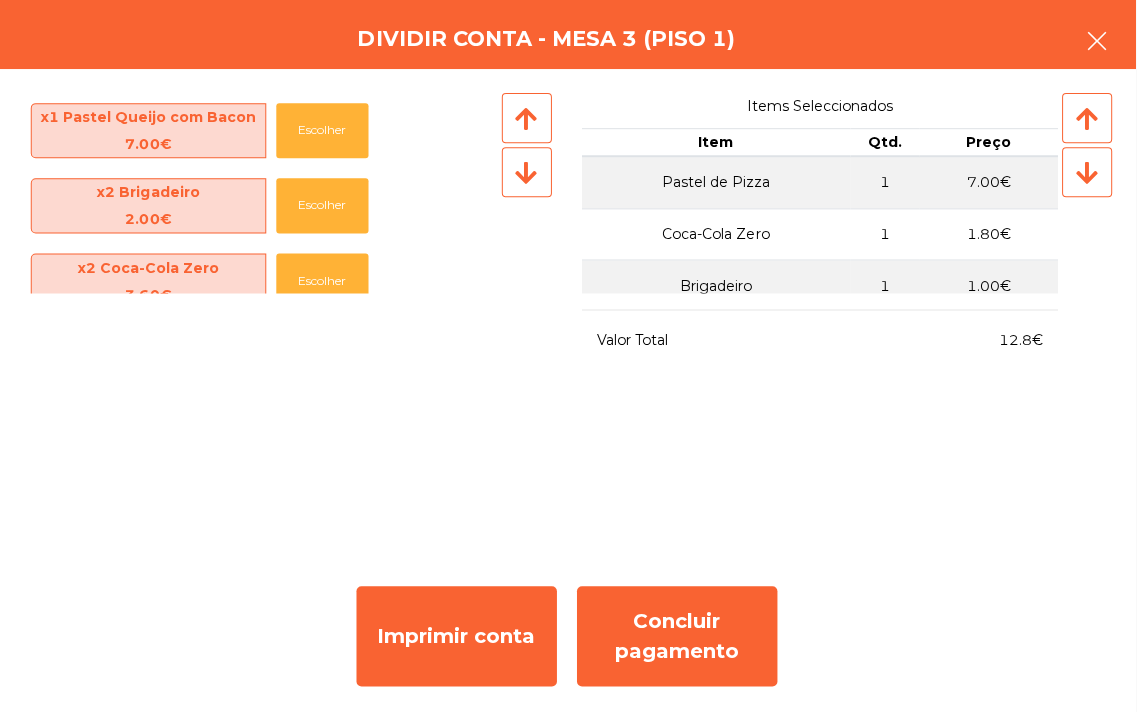 click 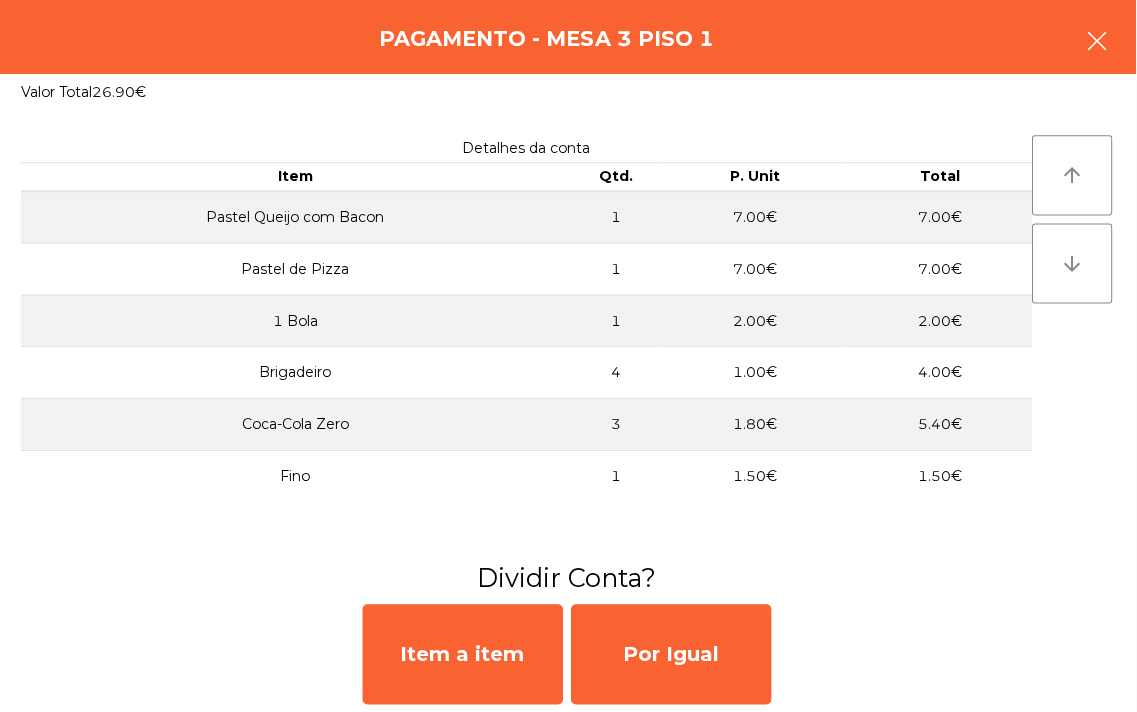 click 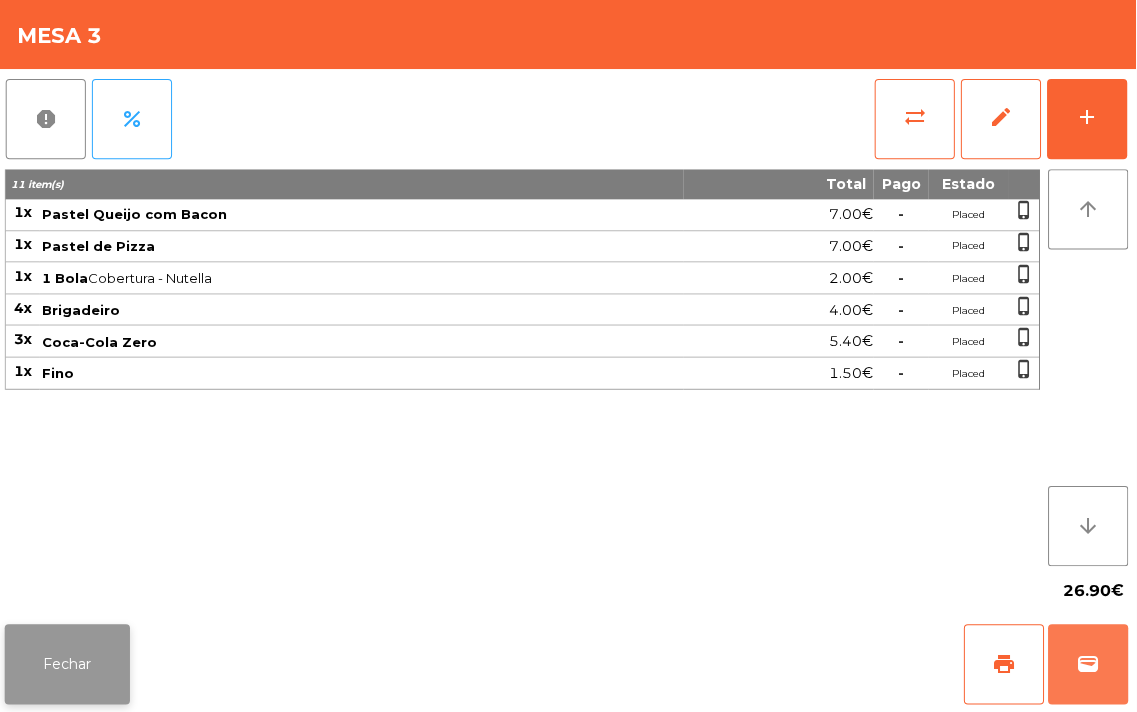 click on "Fechar" 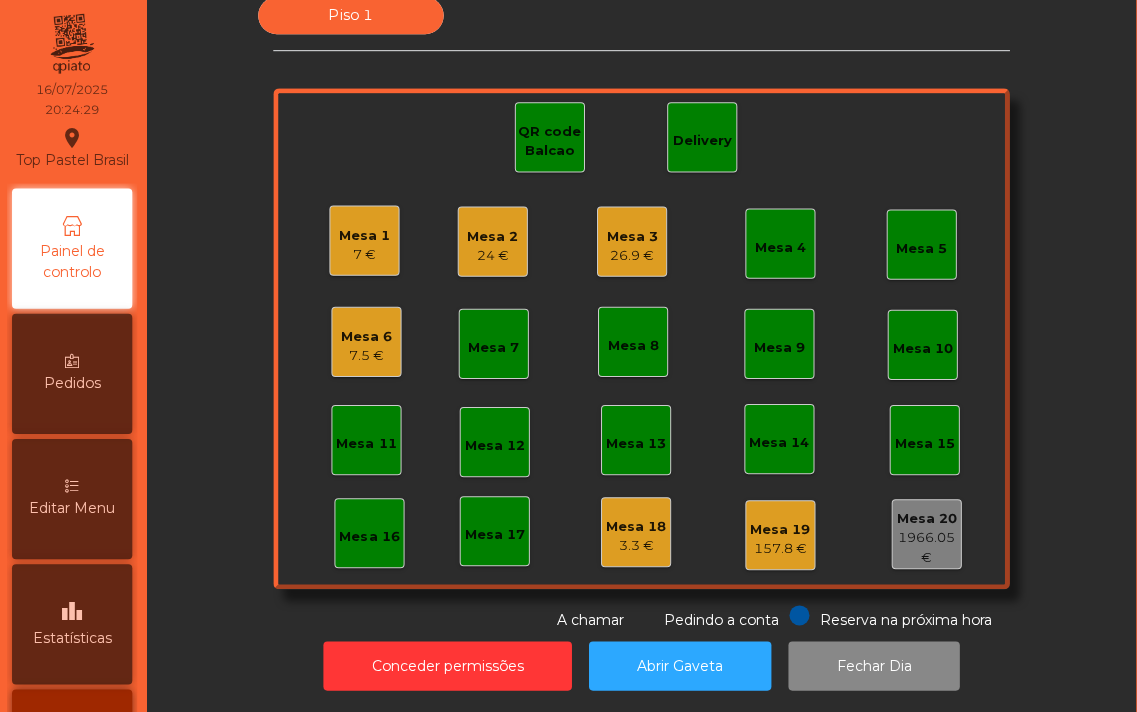 click on "7.5 €" 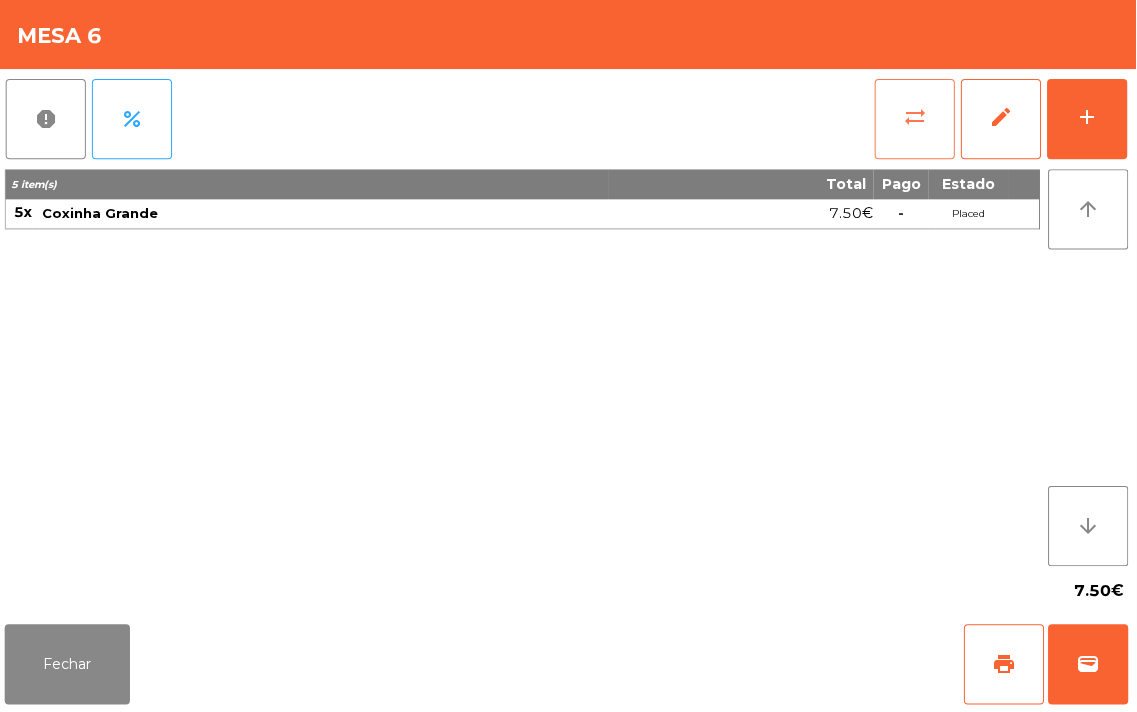 click on "sync_alt" 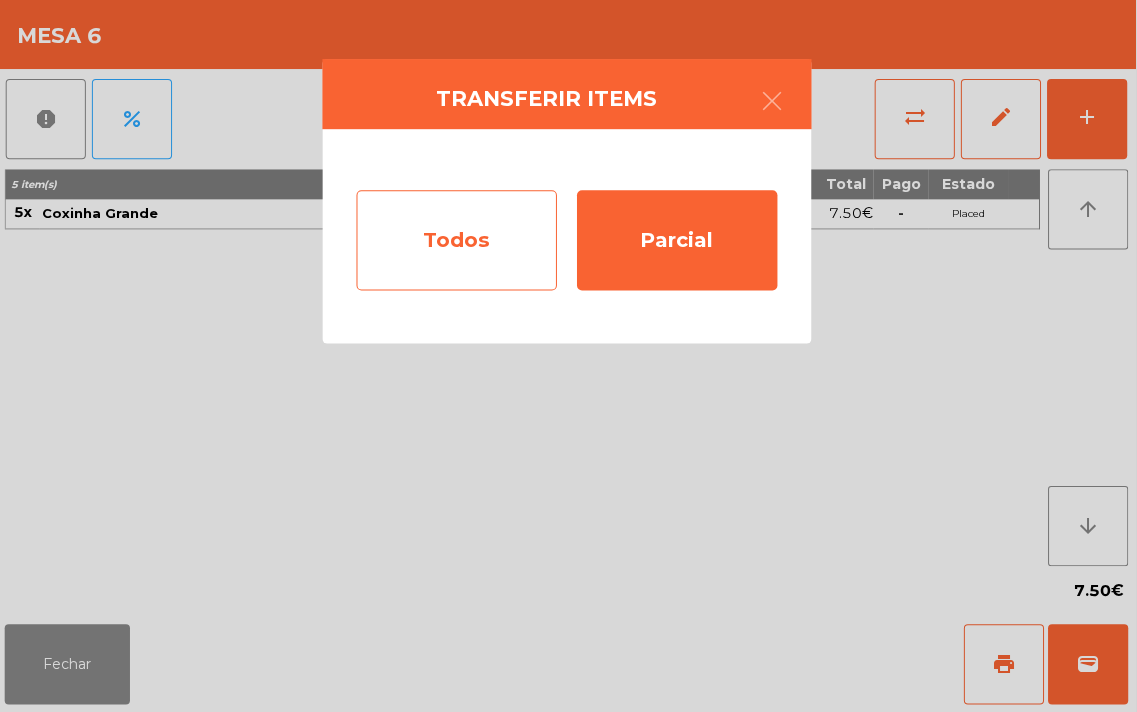 click on "Todos" 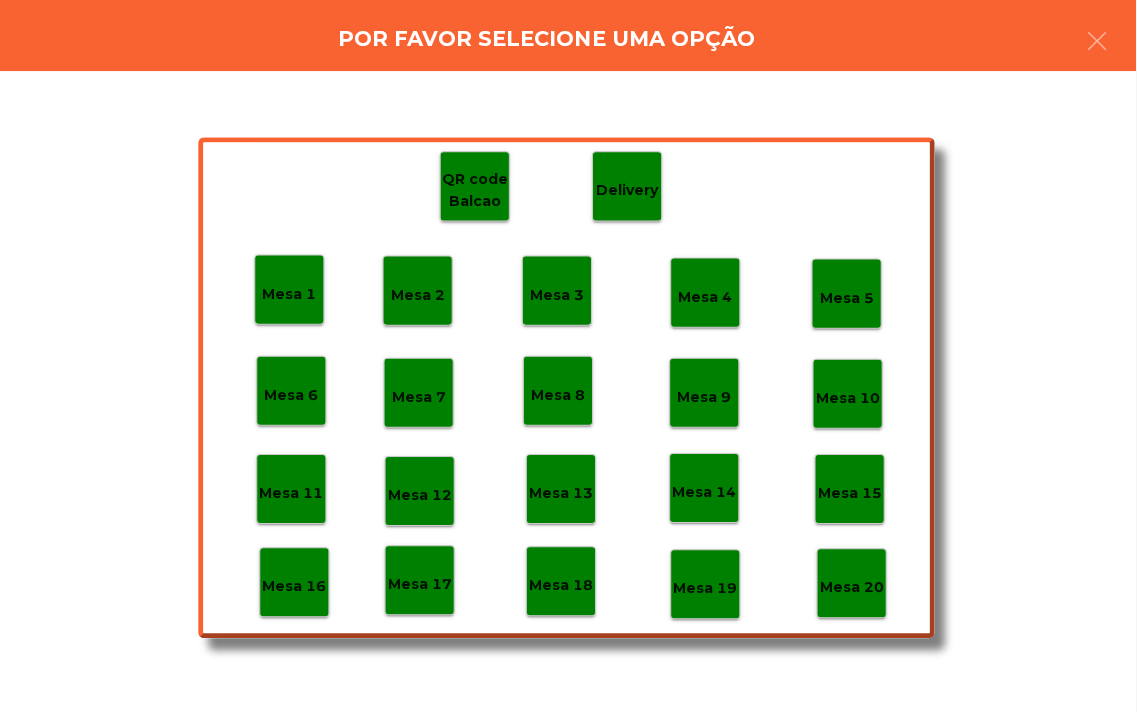 click on "Mesa 7" 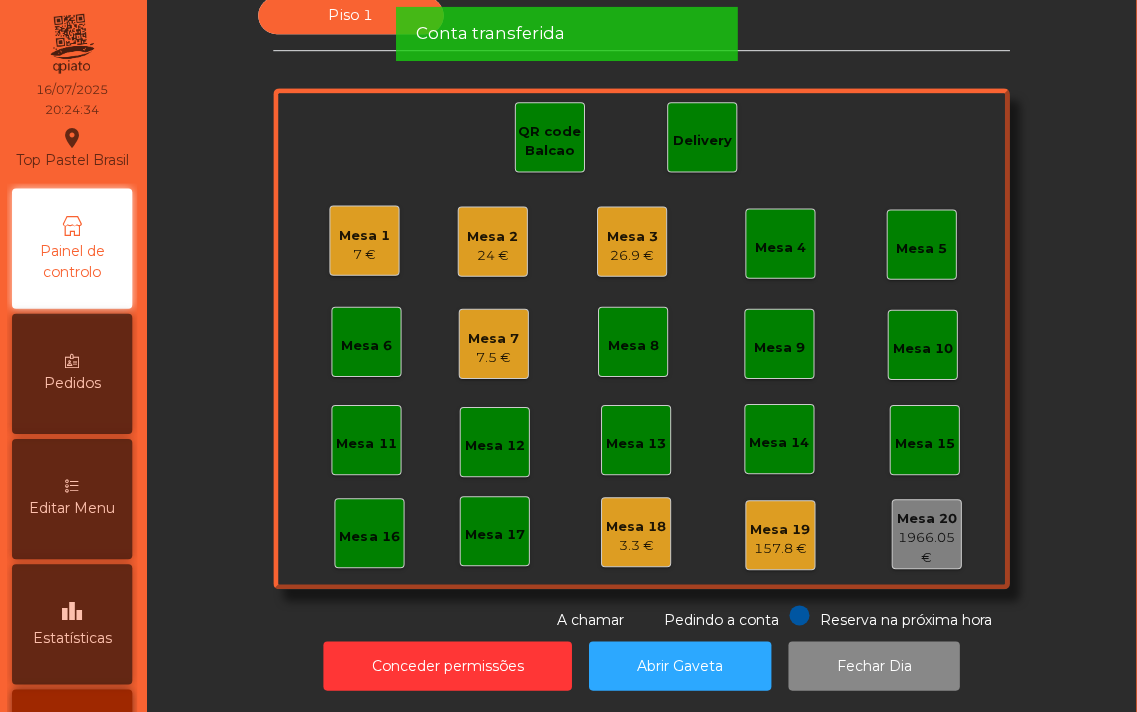 click on "26.9 €" 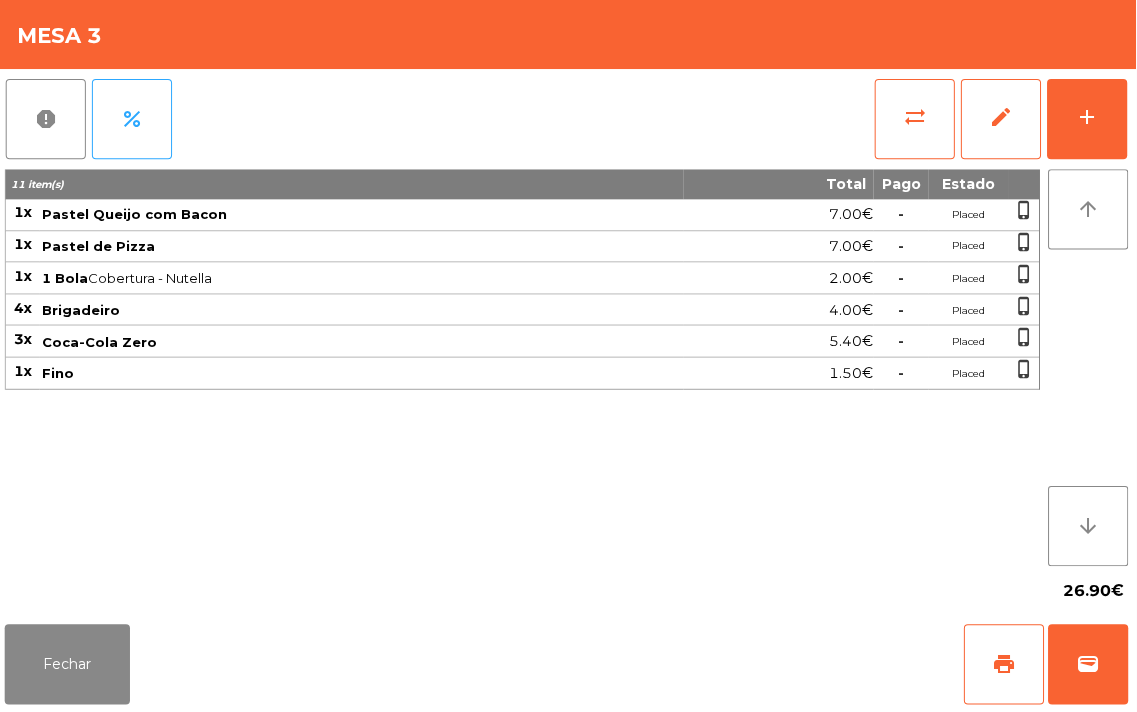 click on "11 item(s) Total Pago Estado 1x Pastel Queijo com Bacon 7.00€  -  Placed  phone_iphone  1x Pastel de Pizza 7.00€  -  Placed  phone_iphone  1x 1 Bola   Cobertura - Nutella  2.00€  -  Placed  phone_iphone  4x Brigadeiro 4.00€  -  Placed  phone_iphone  3x Coca-Cola Zero 5.40€  -  Placed  phone_iphone  1x Fino 1.50€  -  Placed  phone_iphone" 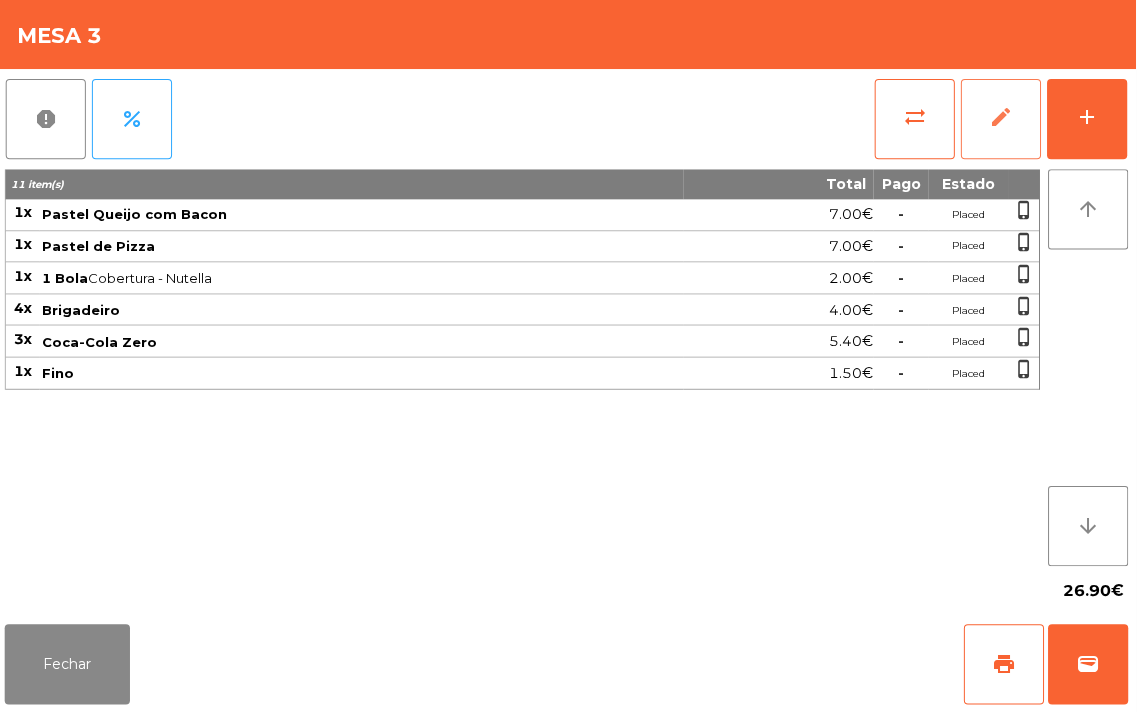 click on "edit" 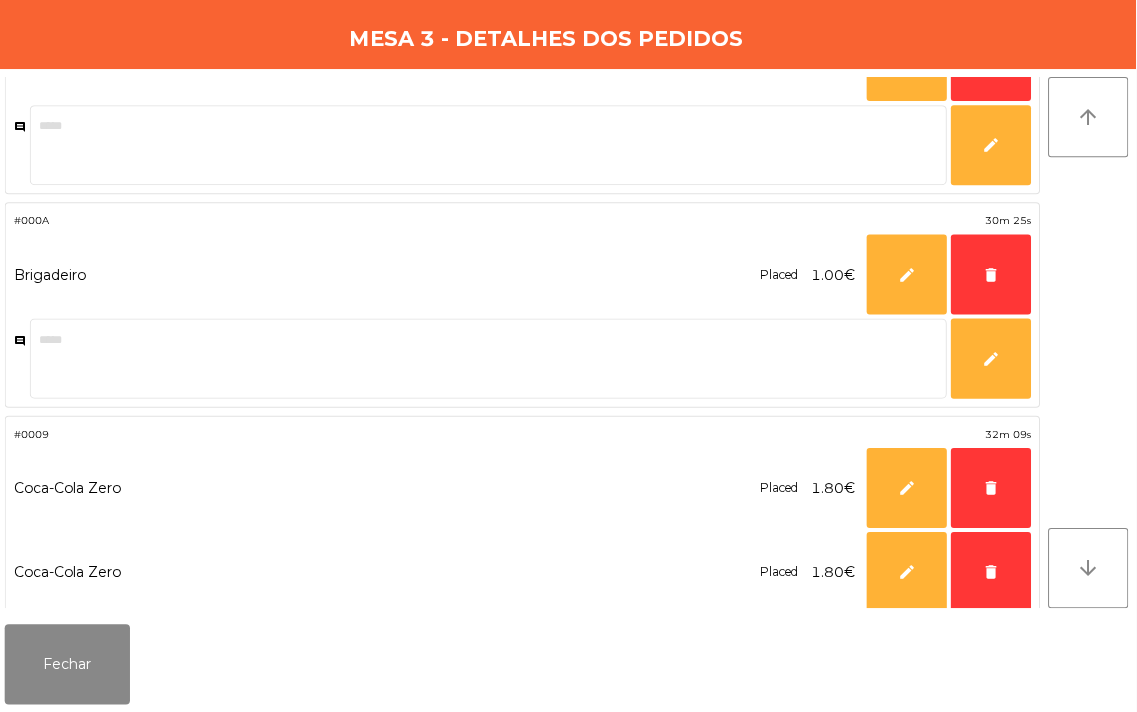 scroll, scrollTop: 0, scrollLeft: 0, axis: both 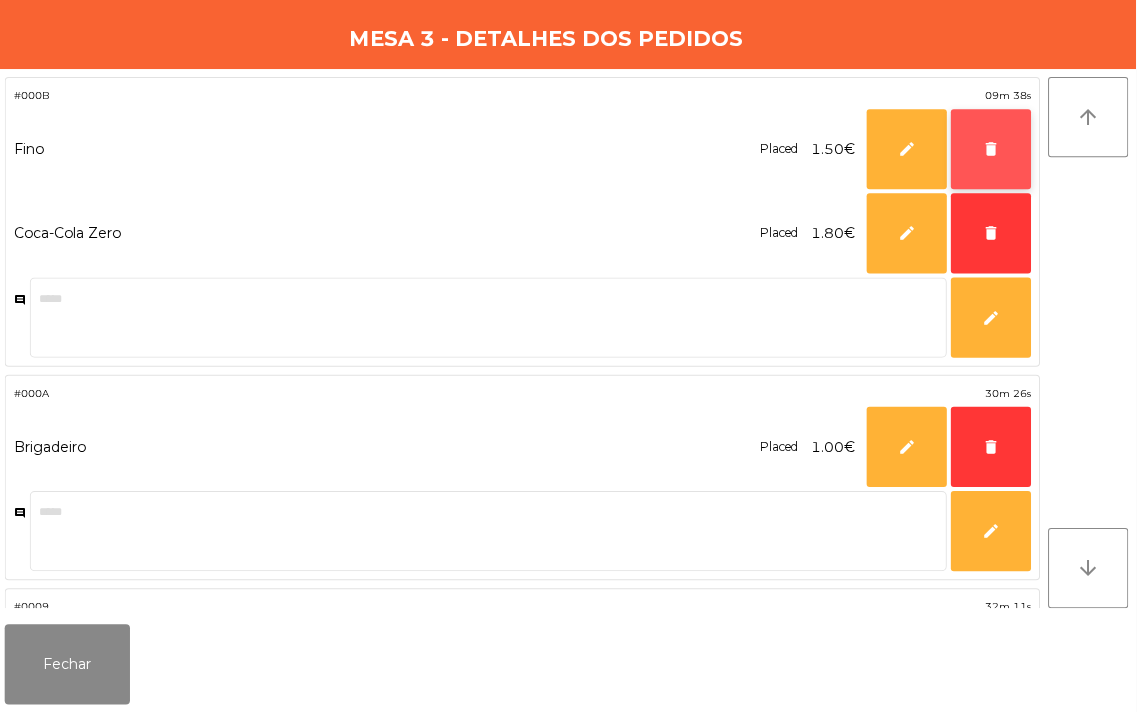 click on "delete" 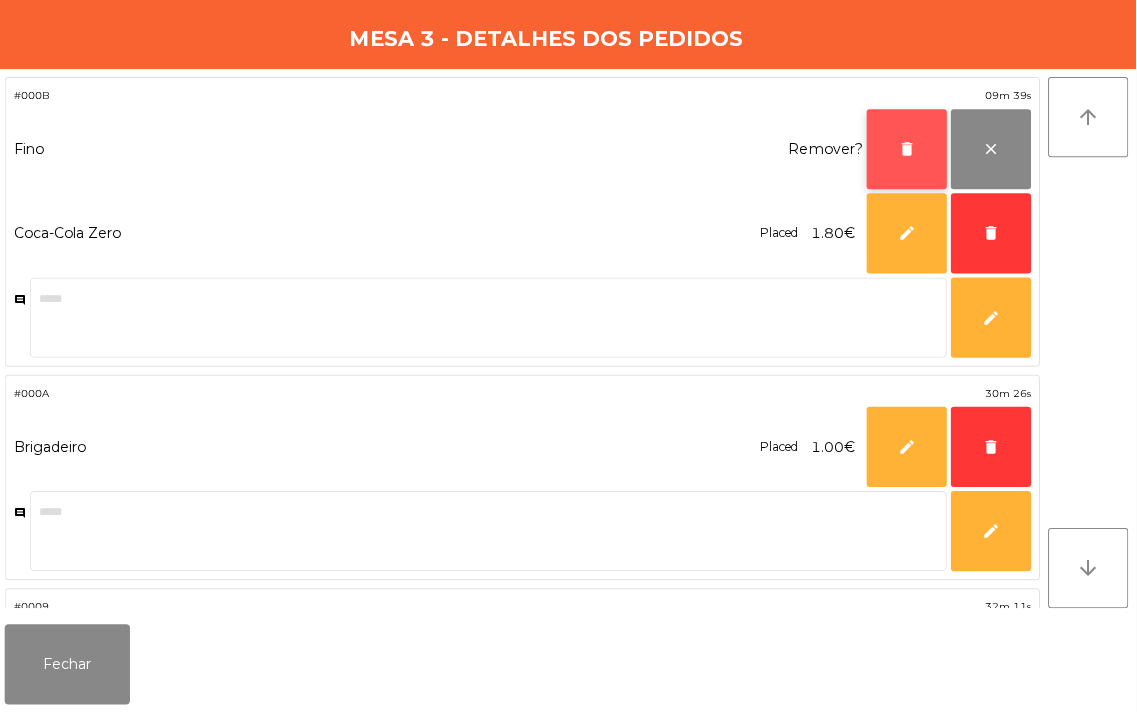 click on "delete" 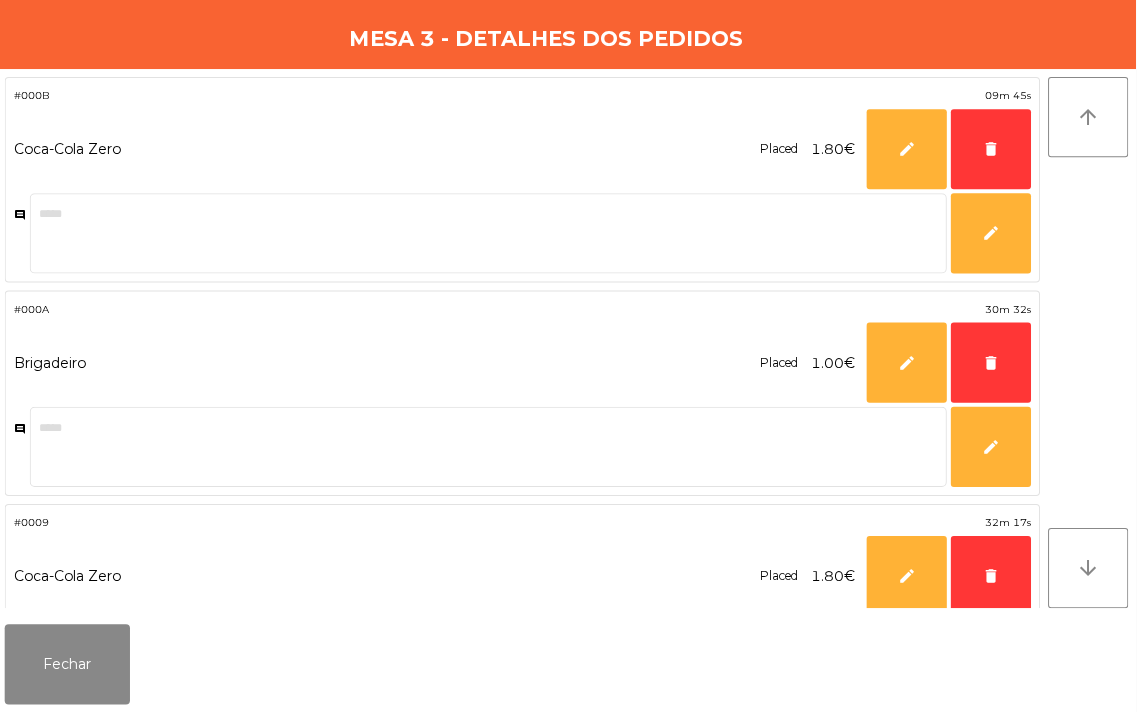 scroll, scrollTop: 0, scrollLeft: 0, axis: both 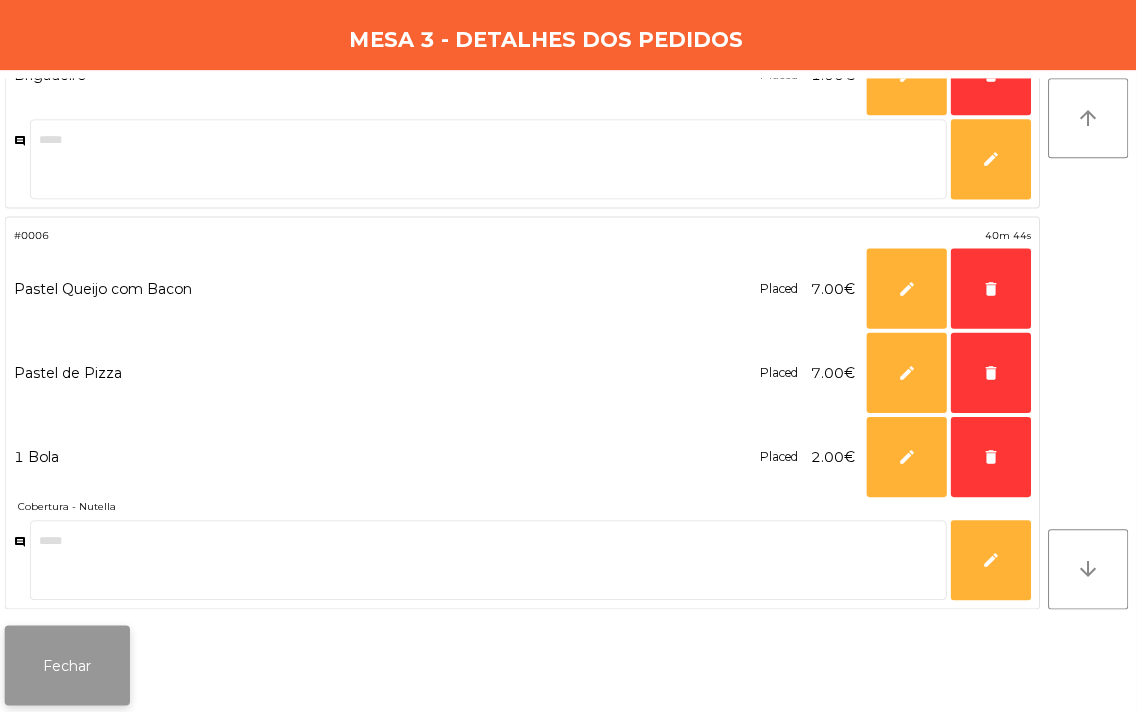 click on "Fechar" 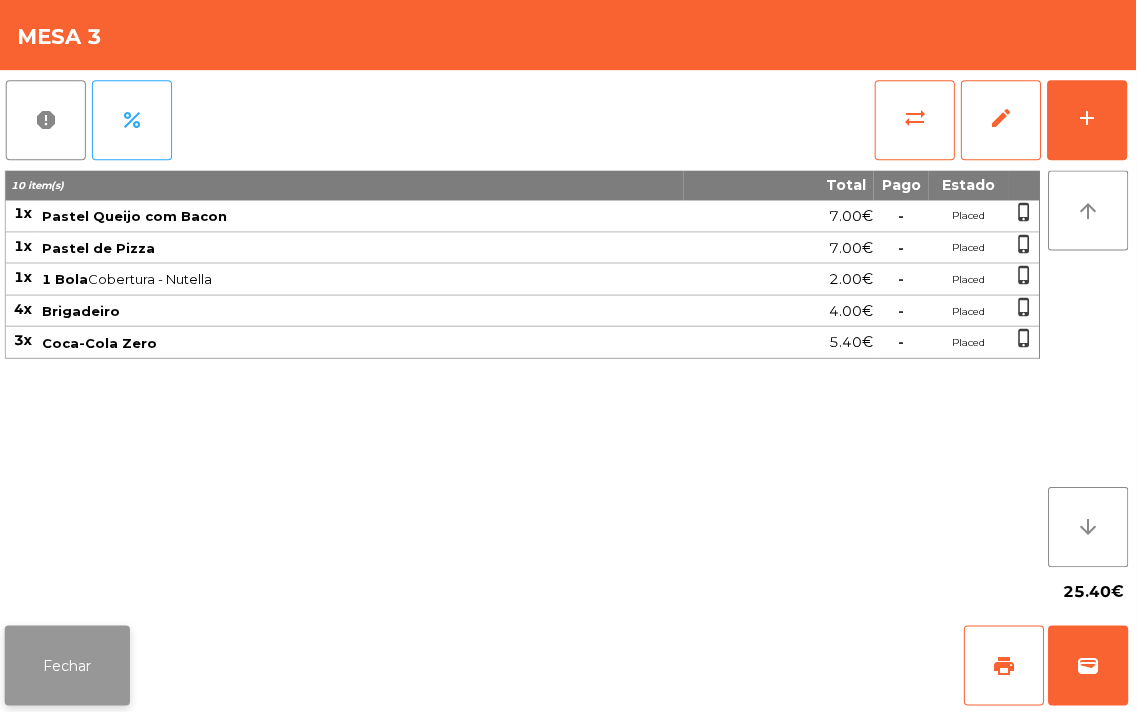 click on "Fechar" 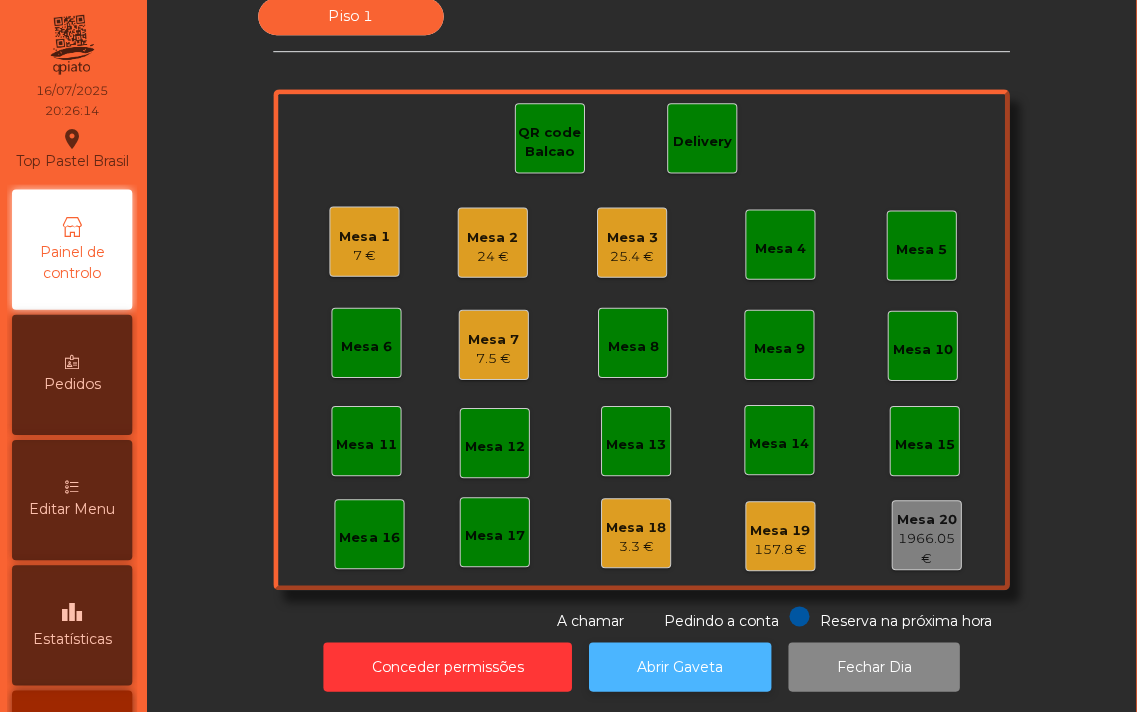 click on "Abrir Gaveta" 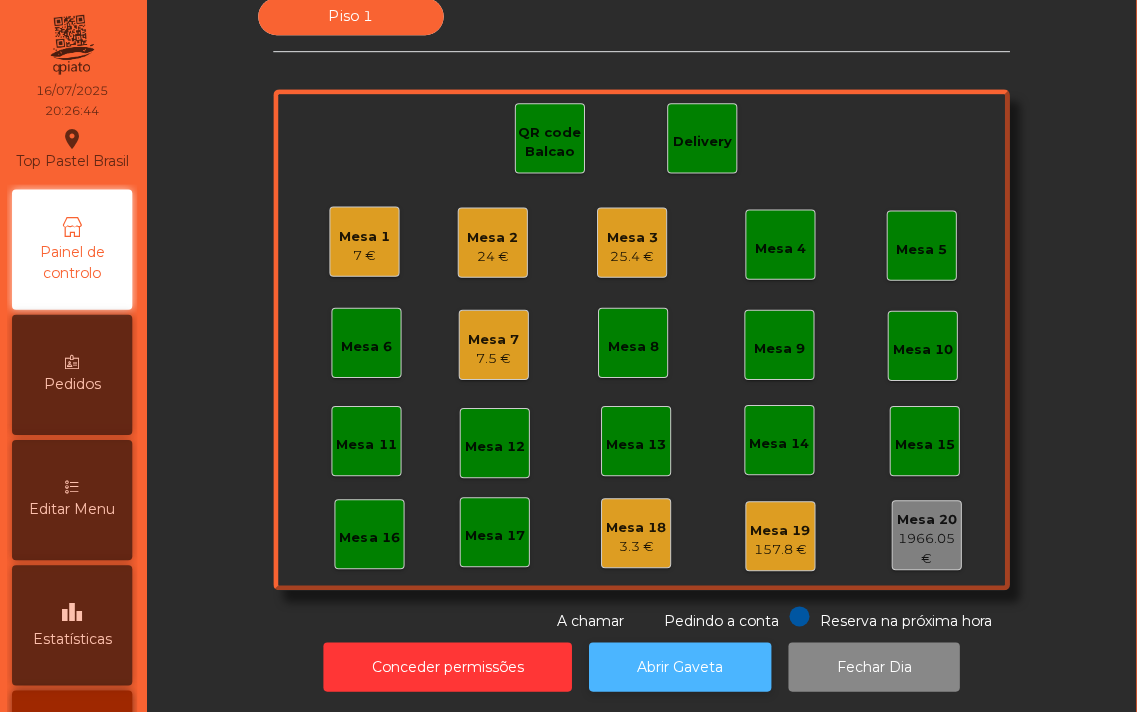 click on "Abrir Gaveta" 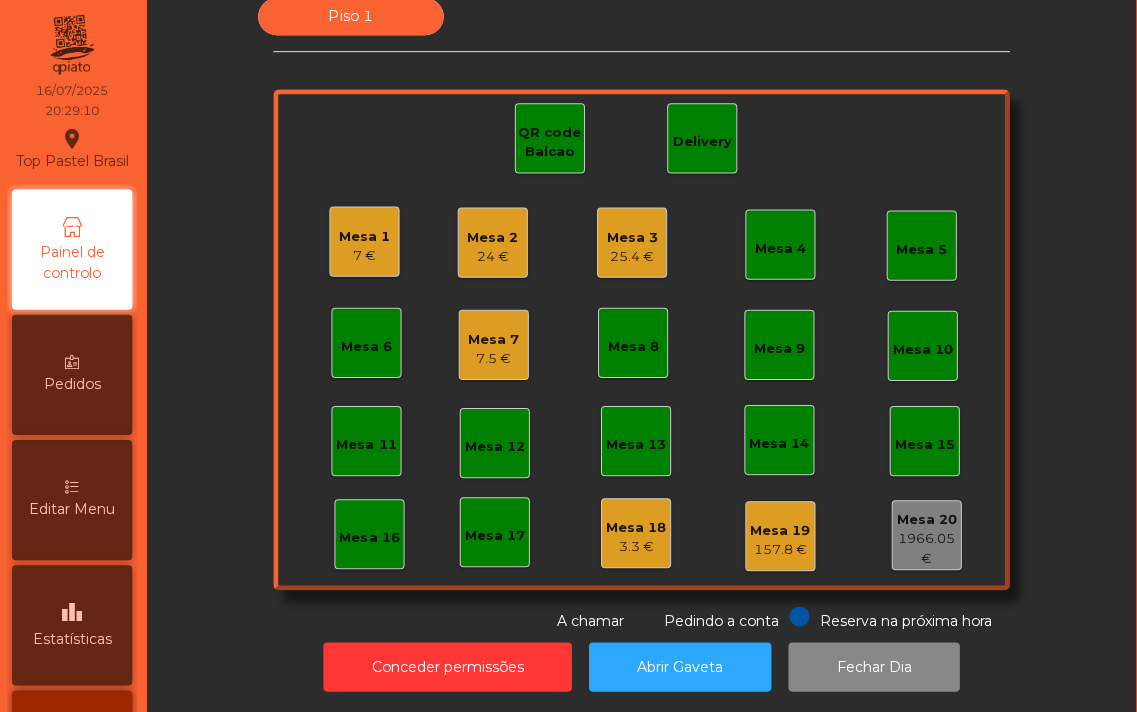 click on "Editar Menu" at bounding box center (75, 508) 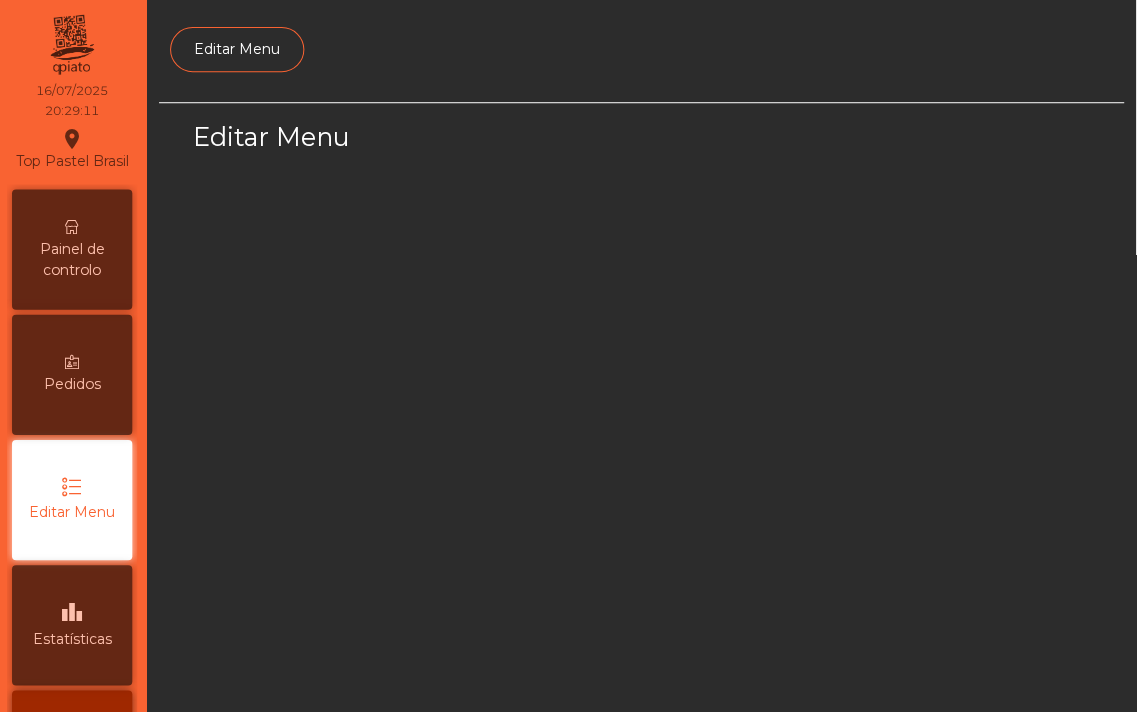 scroll, scrollTop: 0, scrollLeft: 0, axis: both 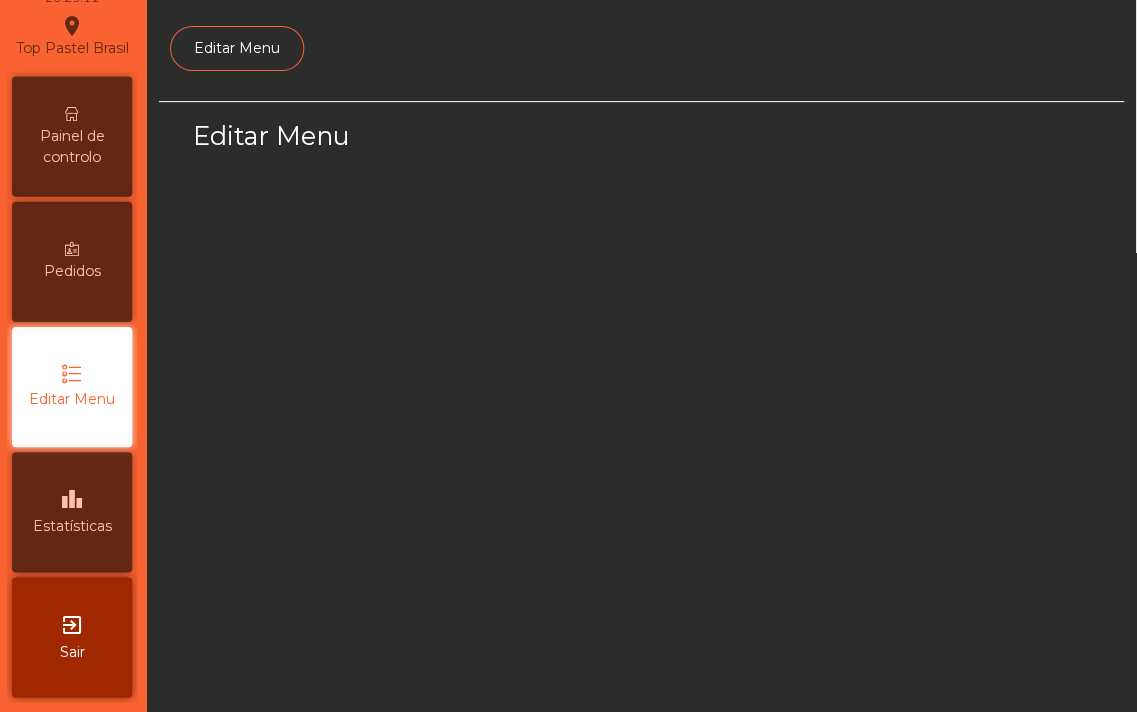 select on "*" 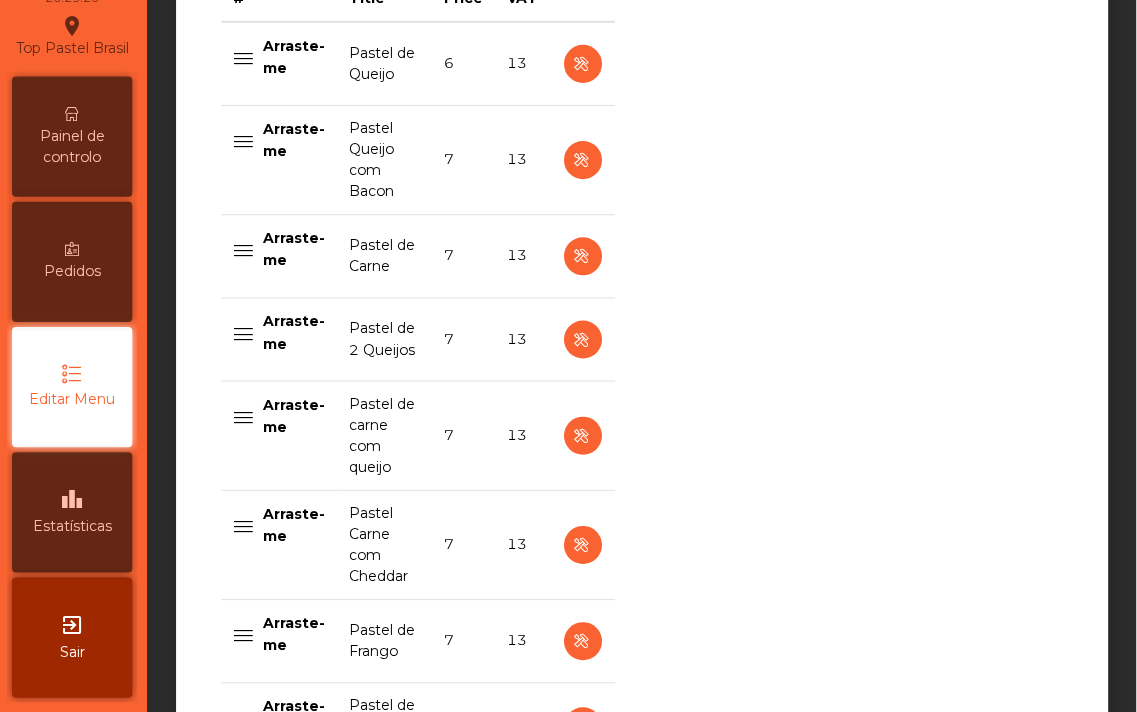 scroll, scrollTop: 758, scrollLeft: 0, axis: vertical 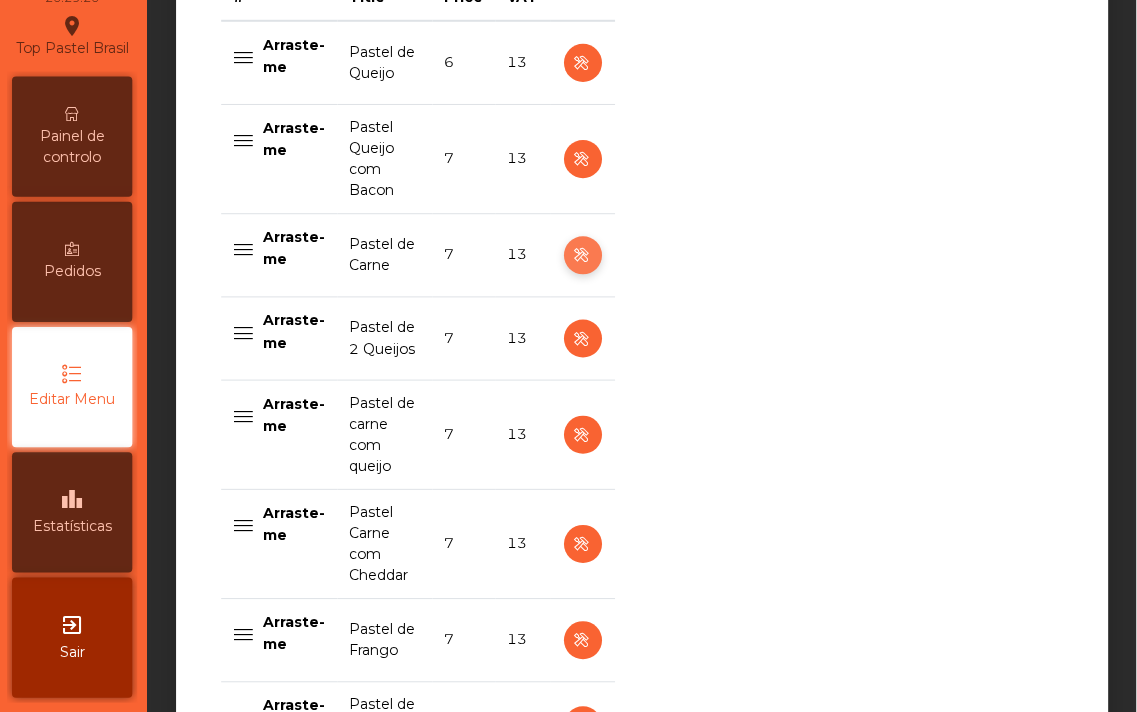 click at bounding box center [584, 256] 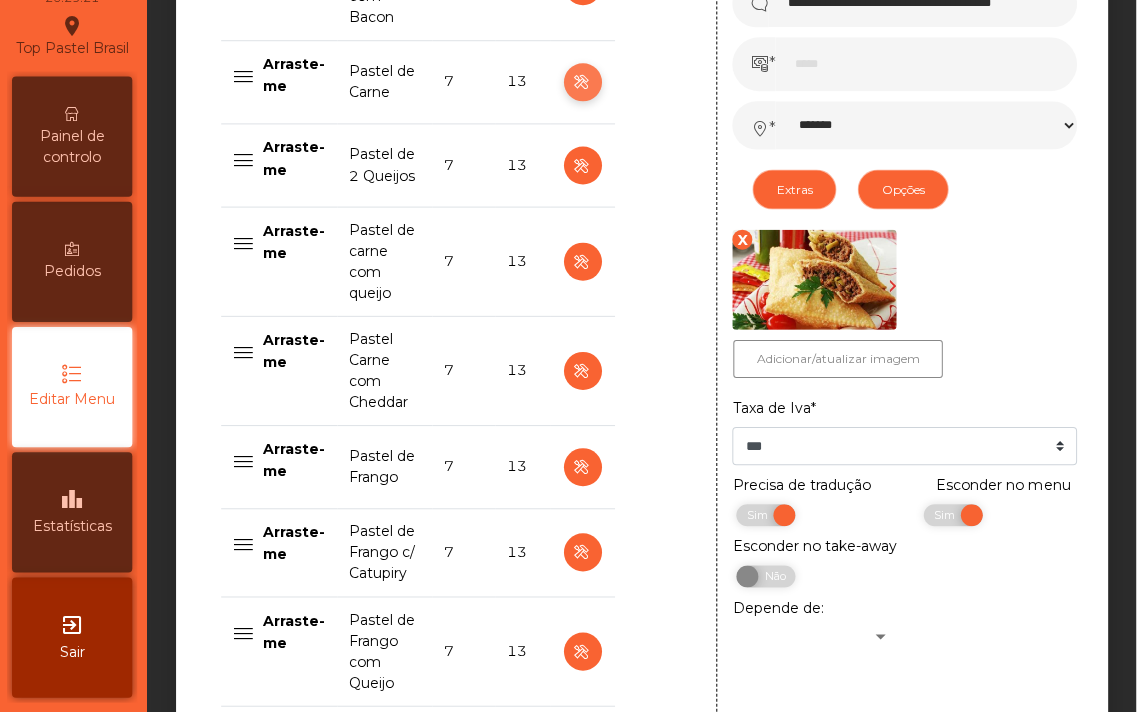scroll, scrollTop: 1005, scrollLeft: 0, axis: vertical 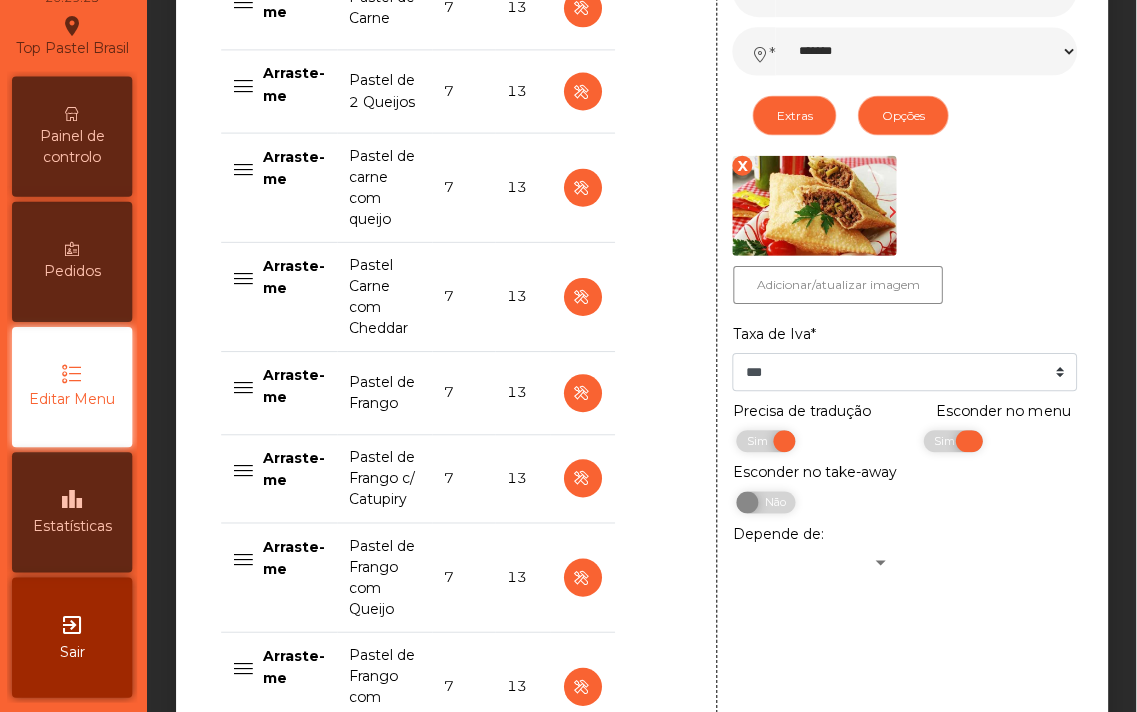 click on "Sim" at bounding box center [948, 441] 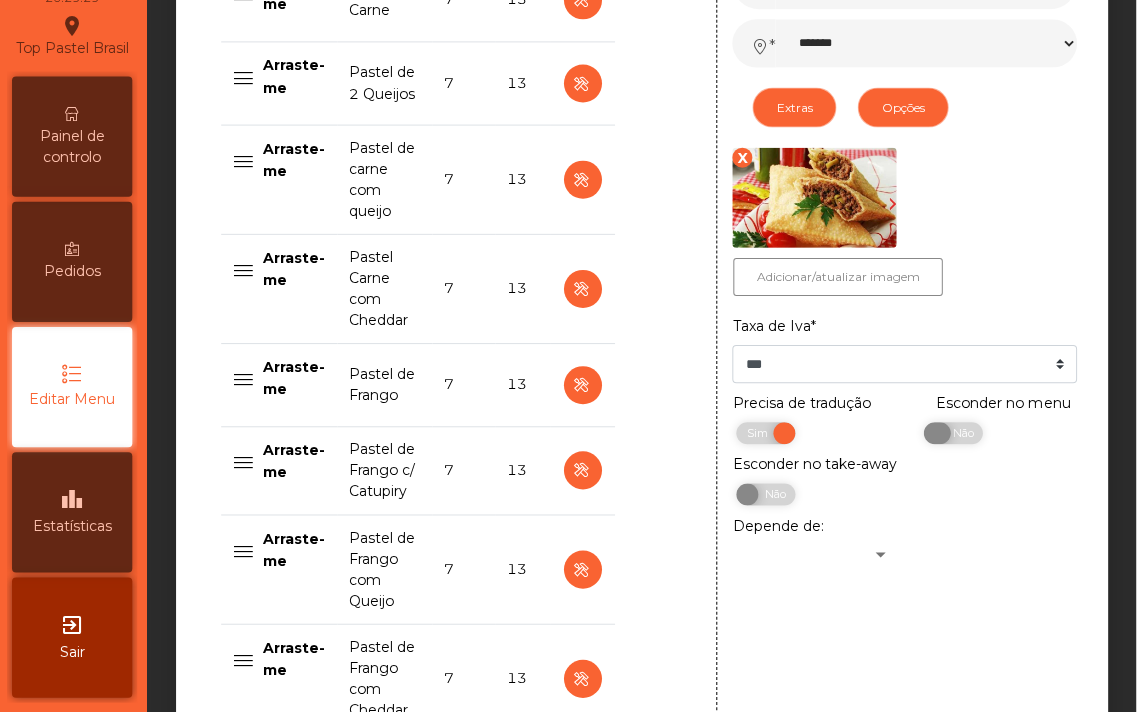 scroll, scrollTop: 1012, scrollLeft: 0, axis: vertical 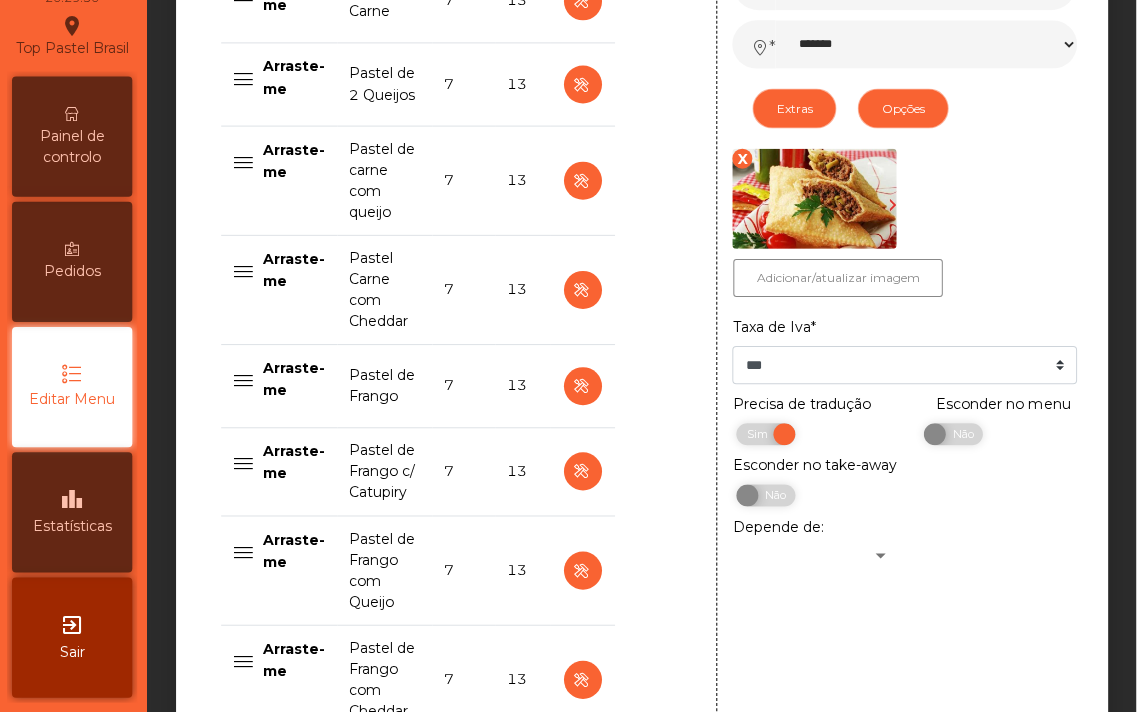 click on "7" at bounding box center [466, 180] 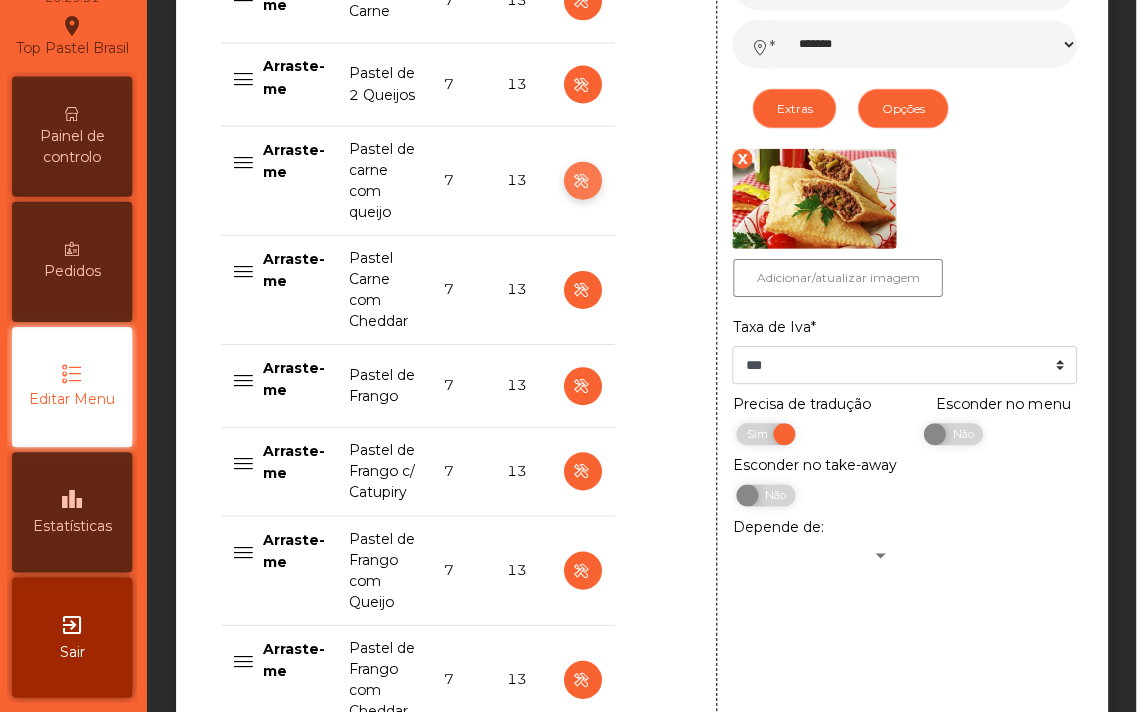 click at bounding box center (584, 181) 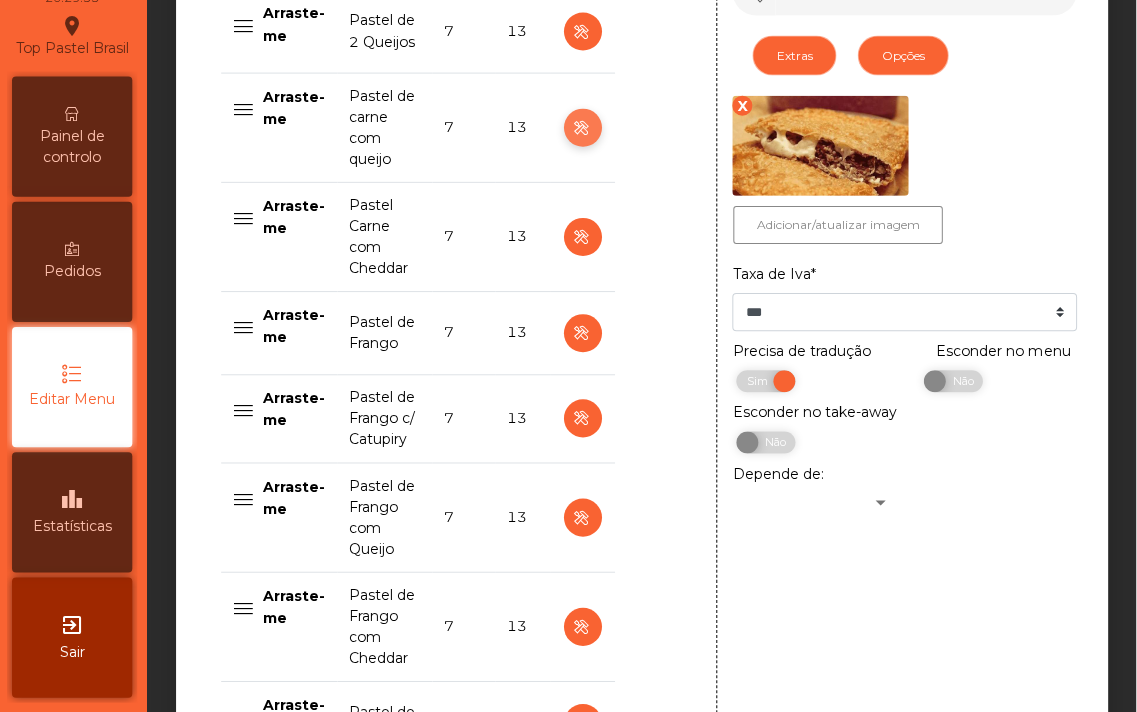 scroll, scrollTop: 1071, scrollLeft: 0, axis: vertical 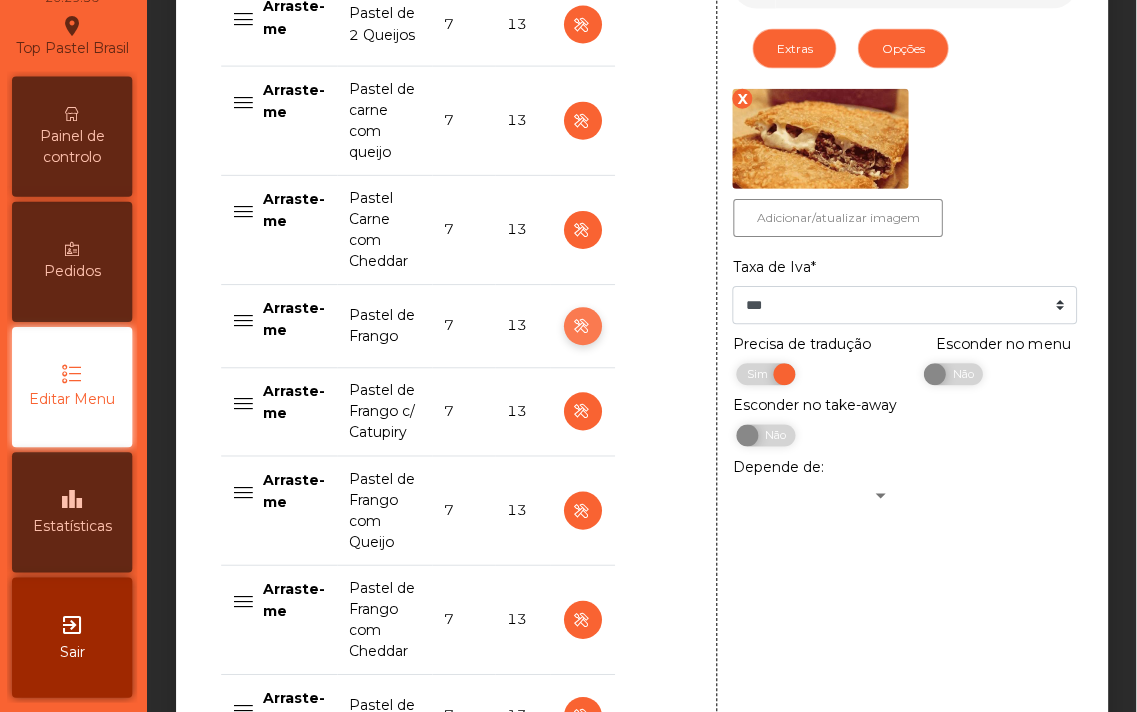 click at bounding box center (584, 327) 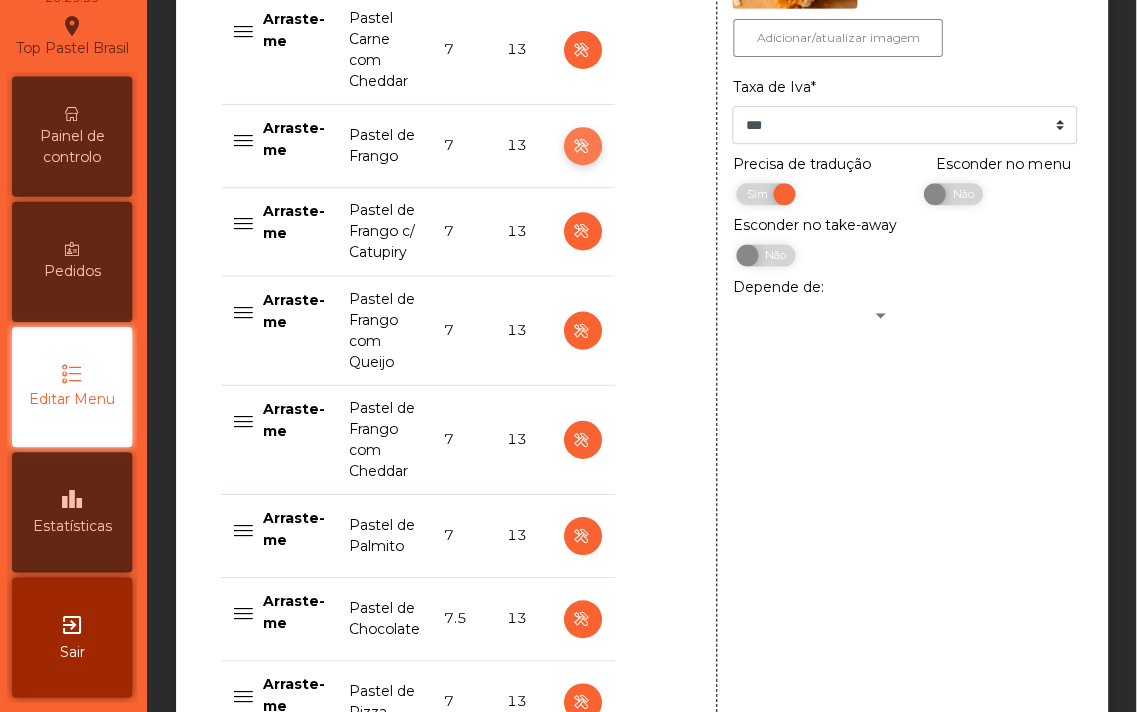 scroll, scrollTop: 1252, scrollLeft: 0, axis: vertical 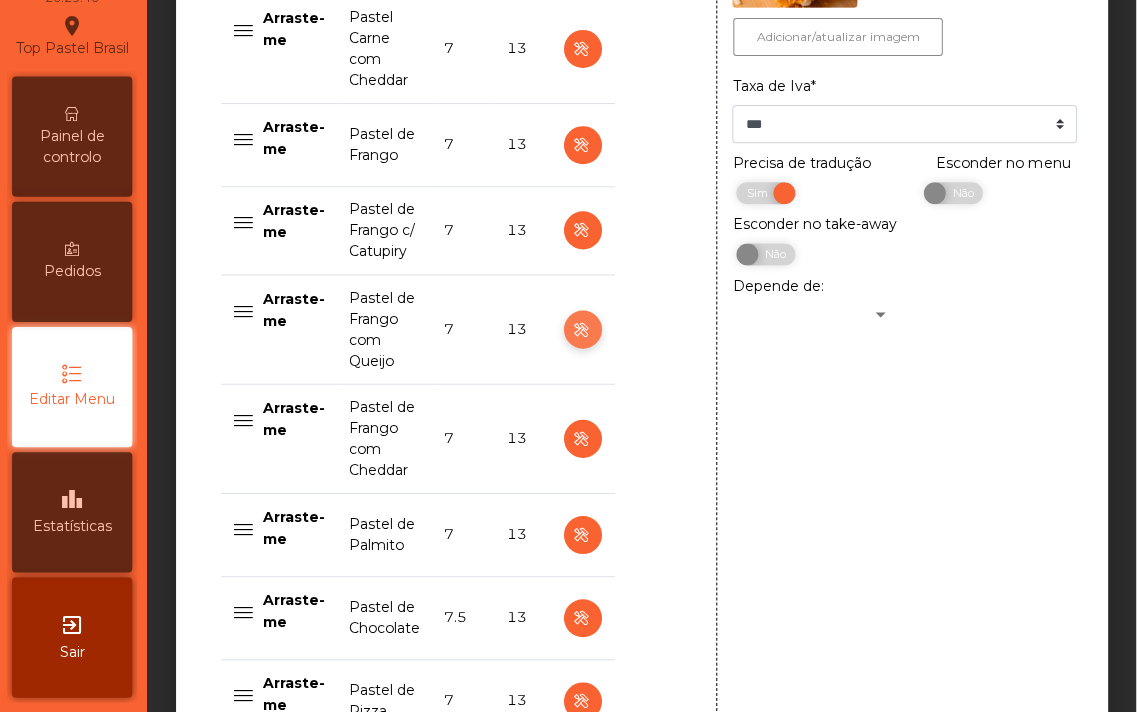 click at bounding box center (584, 330) 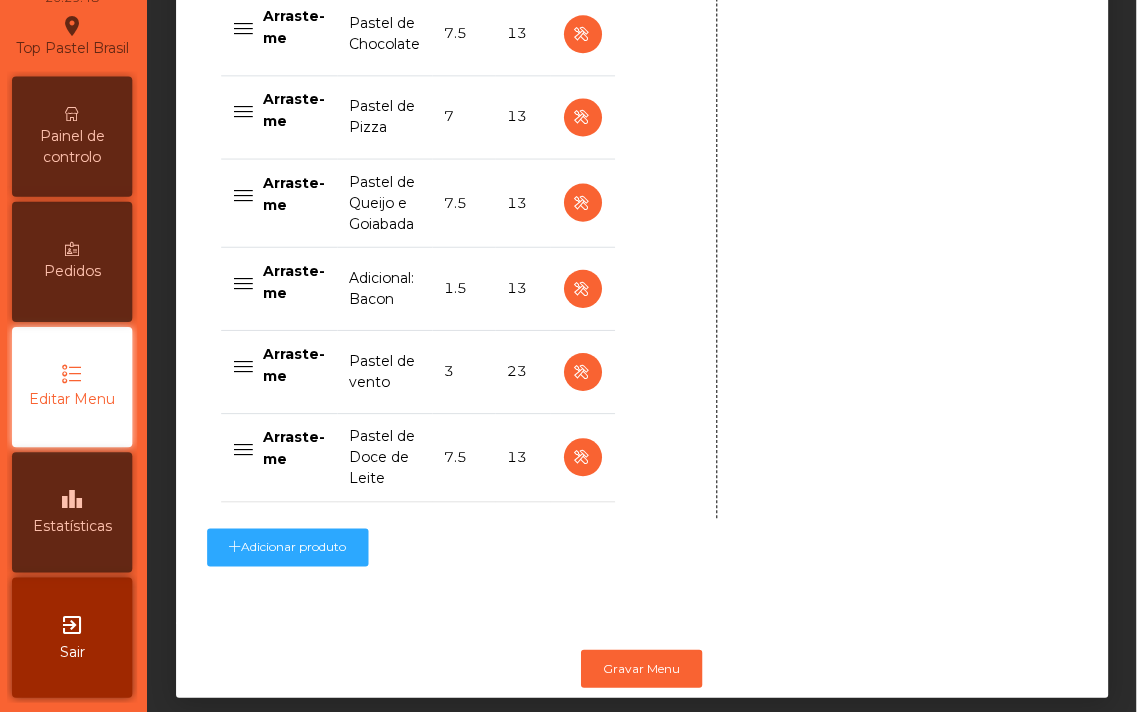 scroll, scrollTop: 1877, scrollLeft: 0, axis: vertical 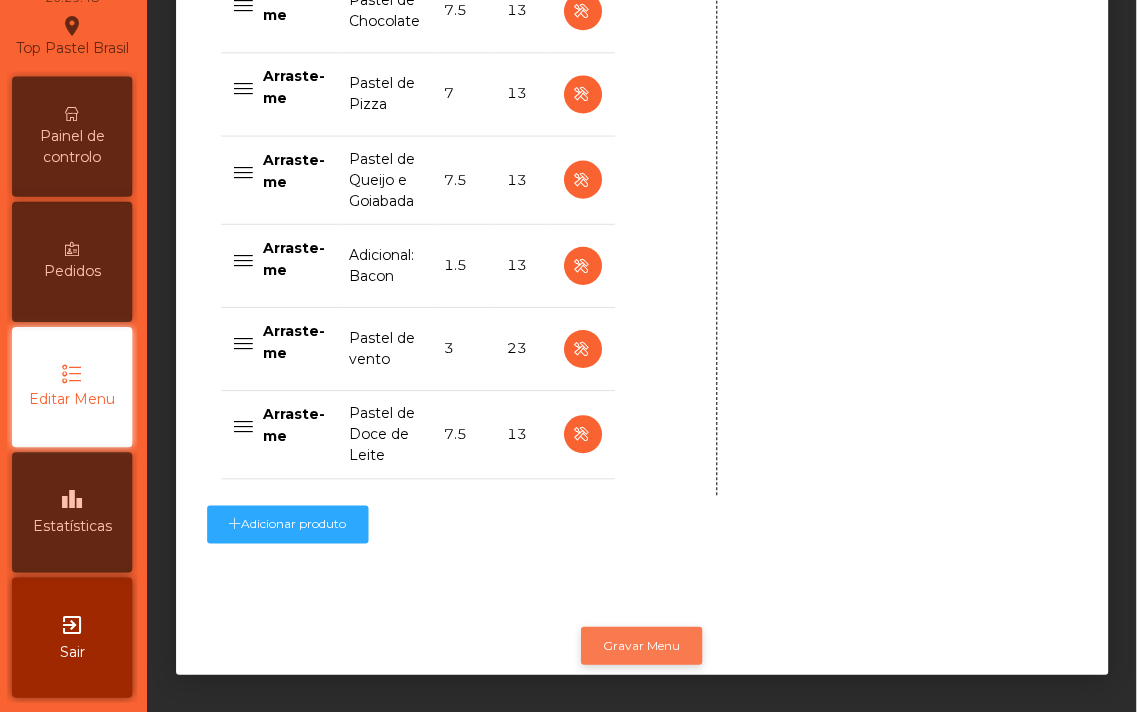 click on "Gravar Menu" at bounding box center (643, 645) 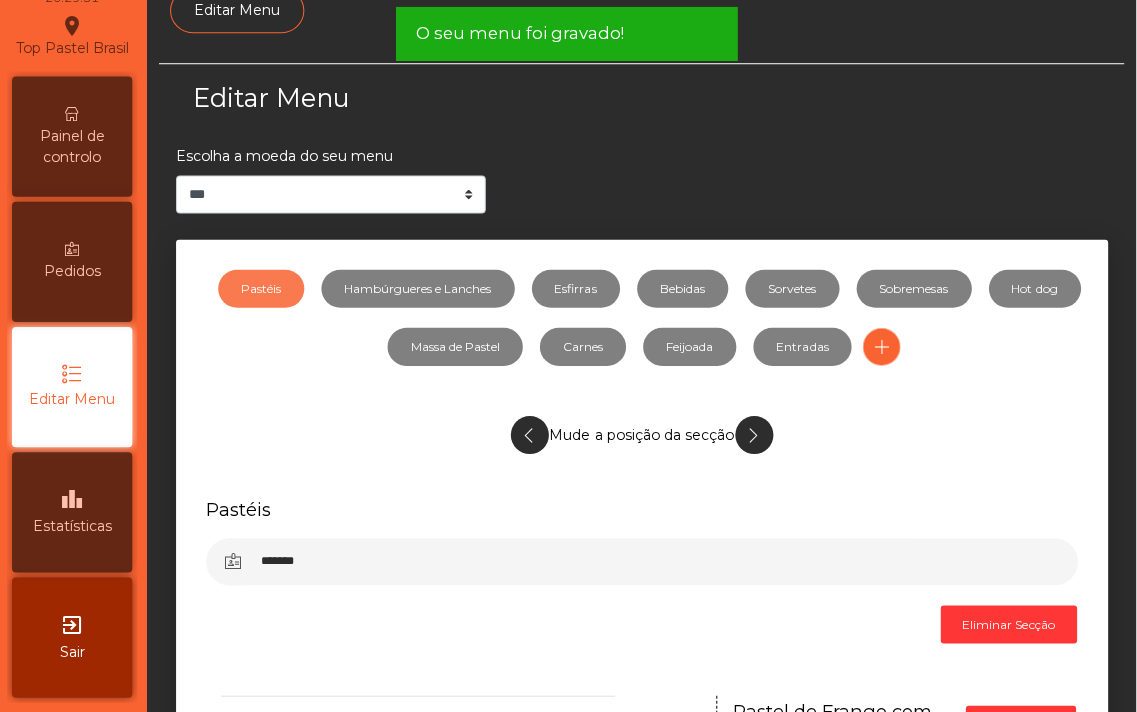 scroll, scrollTop: 0, scrollLeft: 0, axis: both 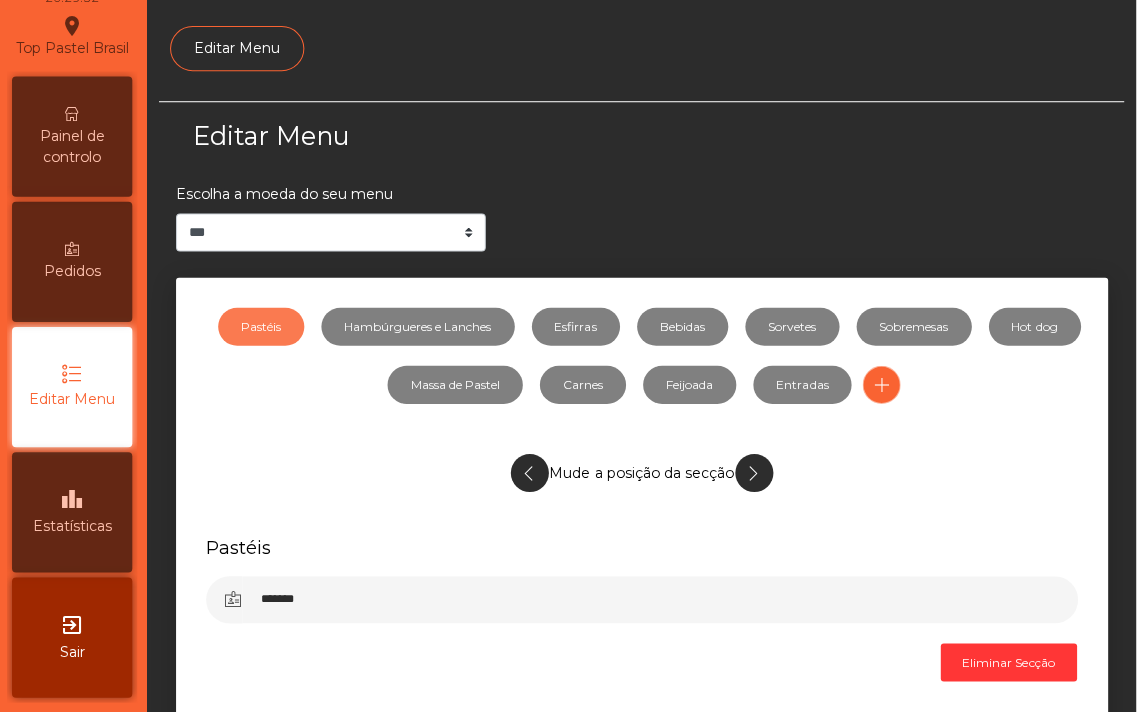 click on "Painel de controlo" at bounding box center (75, 147) 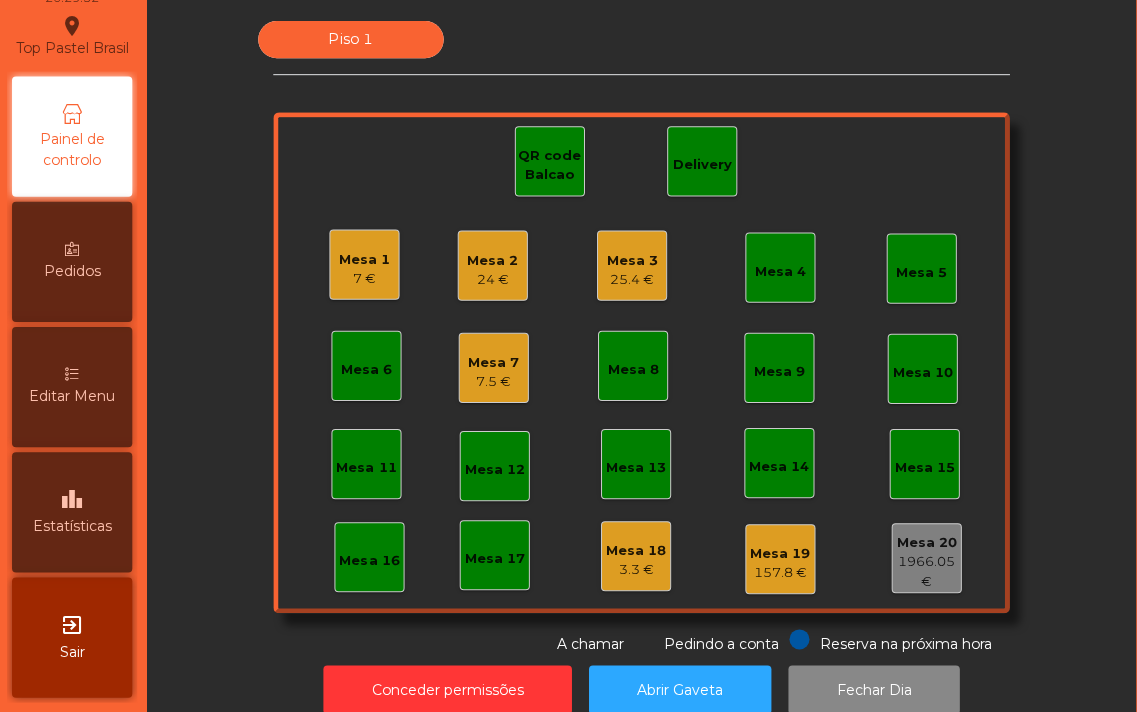 scroll, scrollTop: 0, scrollLeft: 0, axis: both 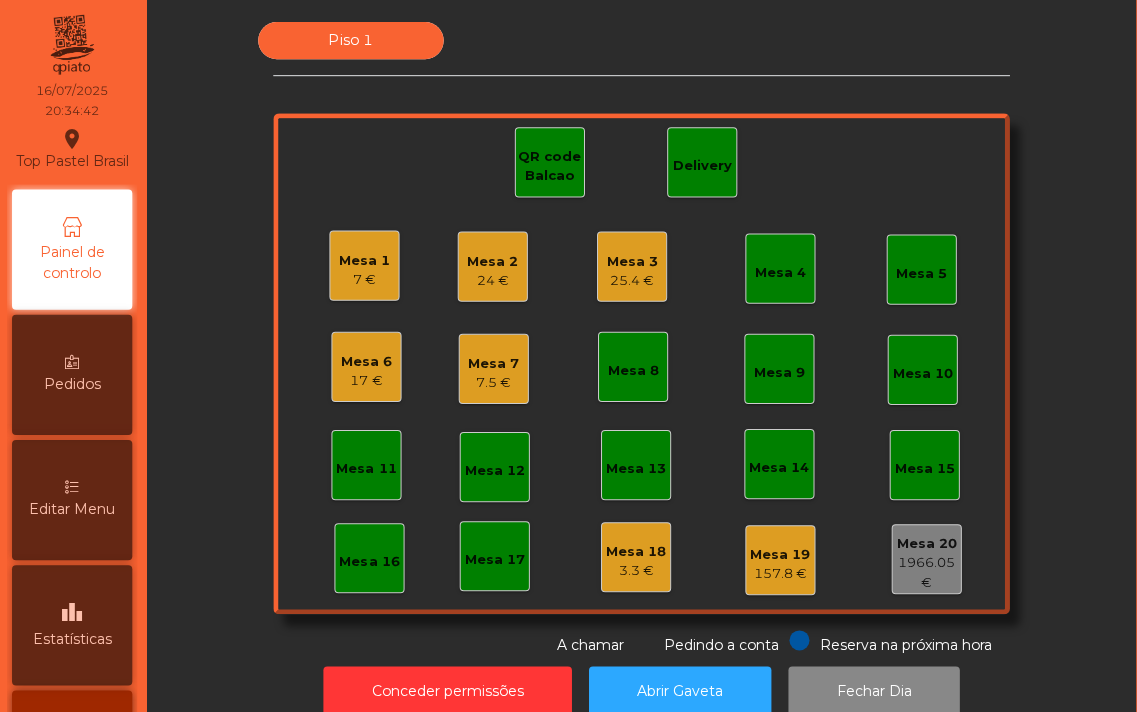 click on "Mesa 4" 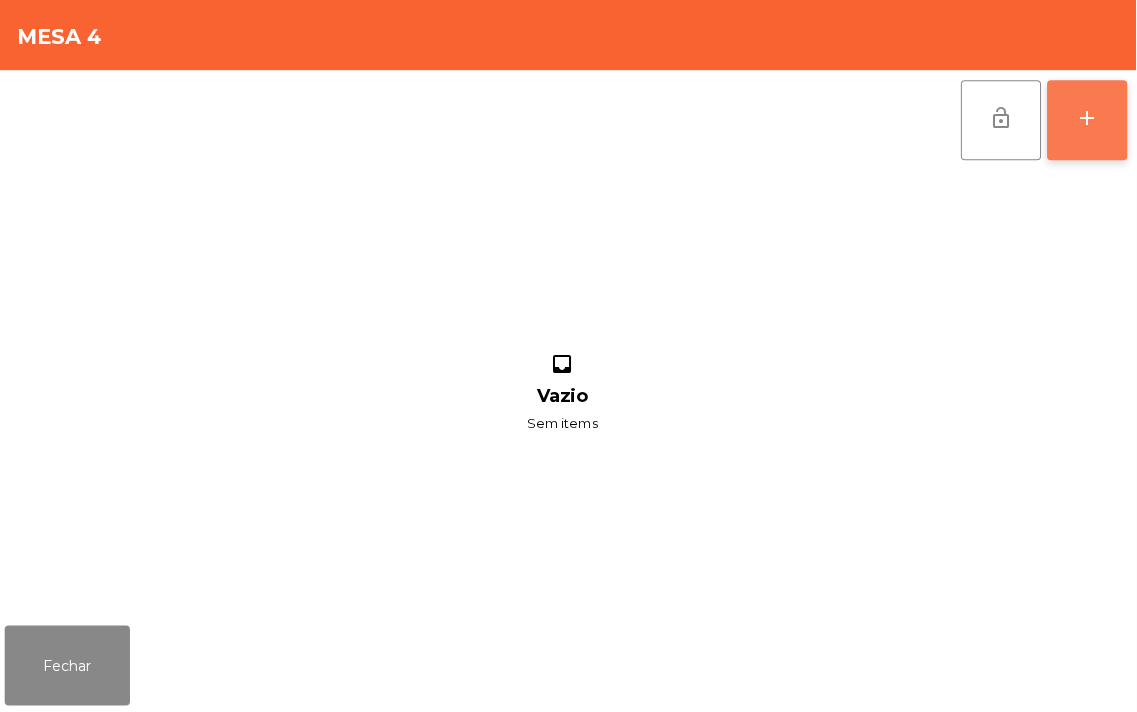 click on "add" 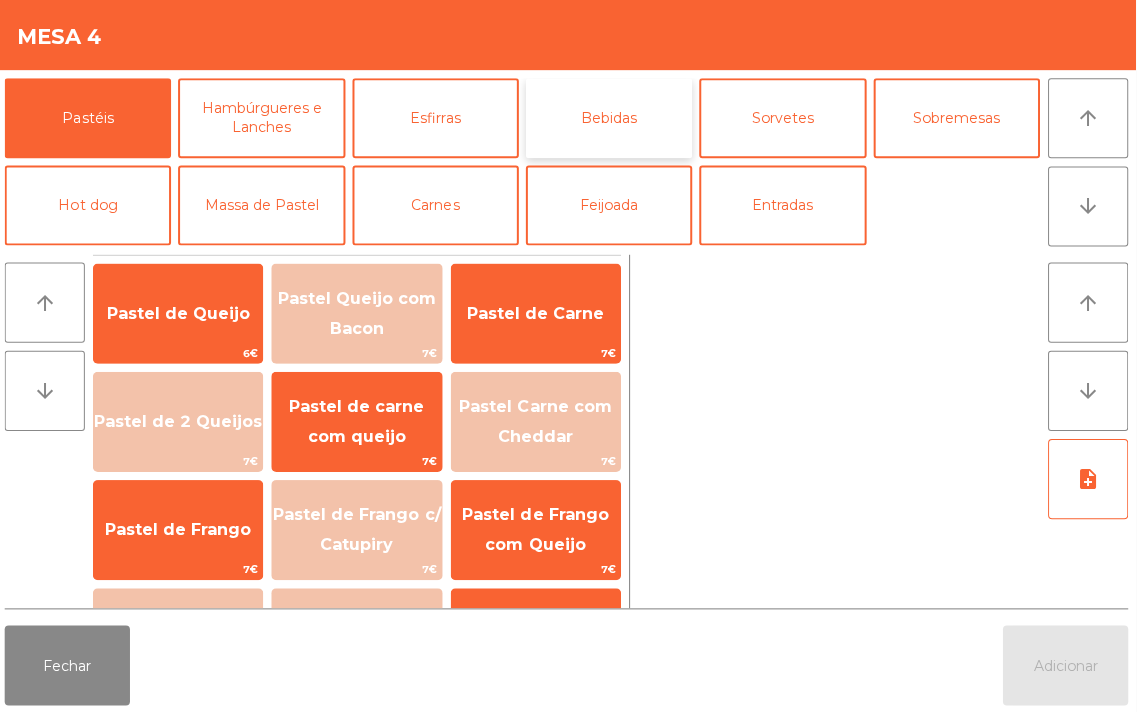 click on "Bebidas" 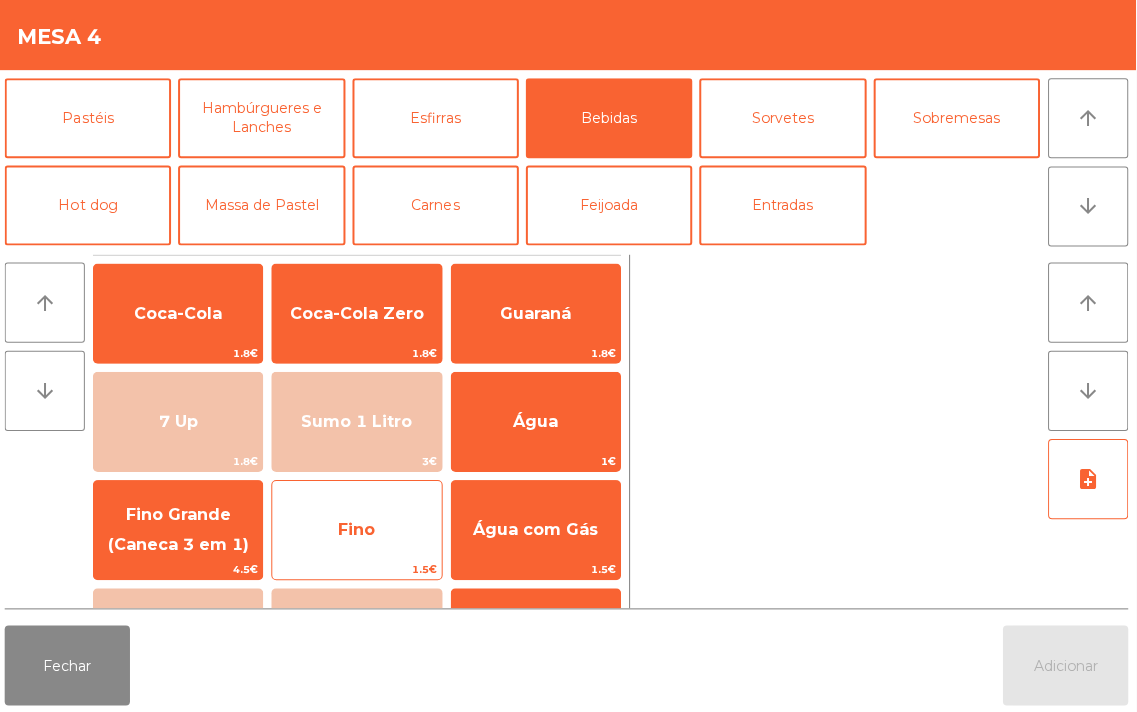 click on "Fino" 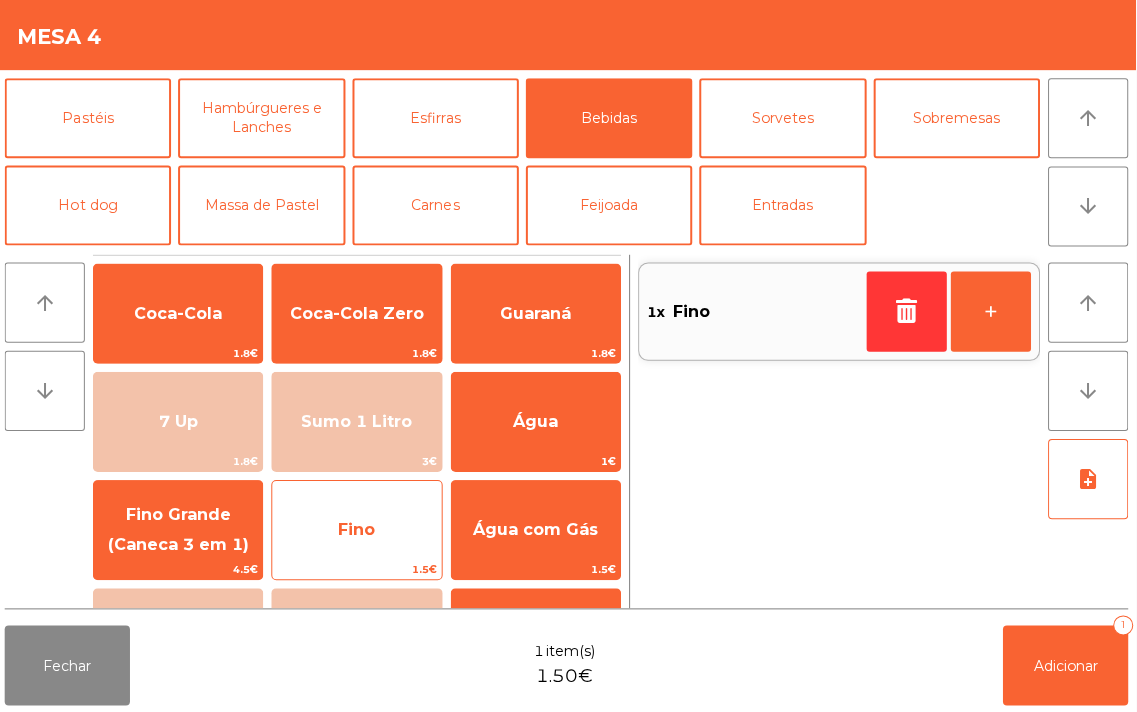 click on "Fino" 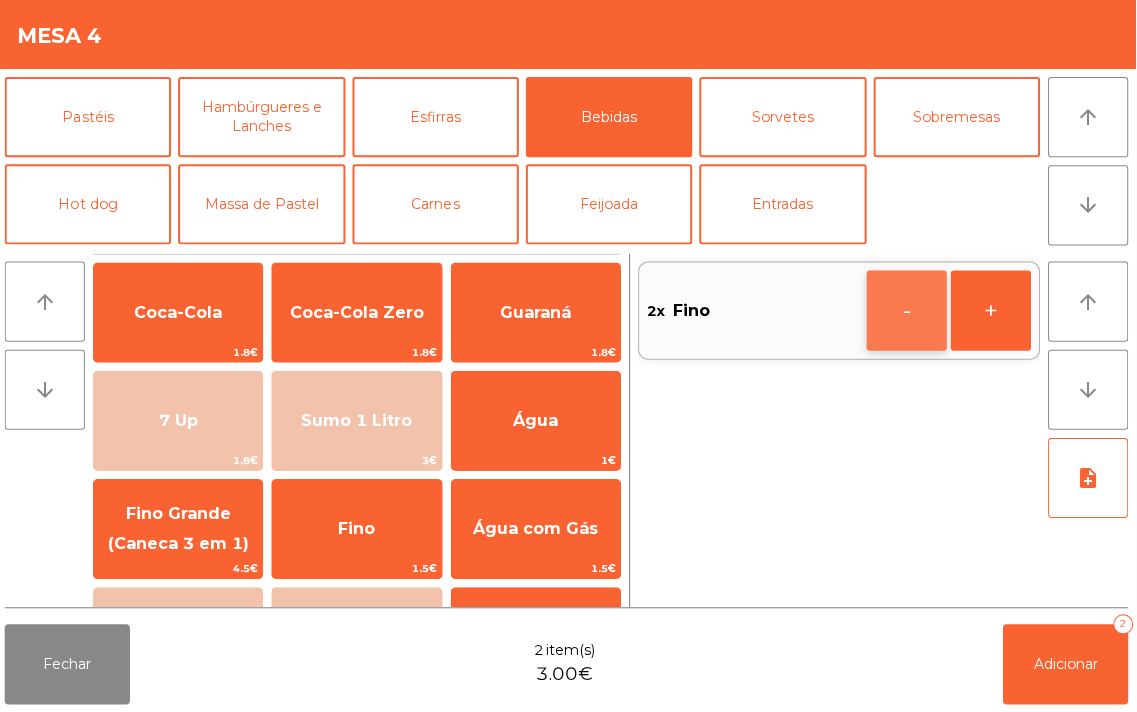 click on "-" 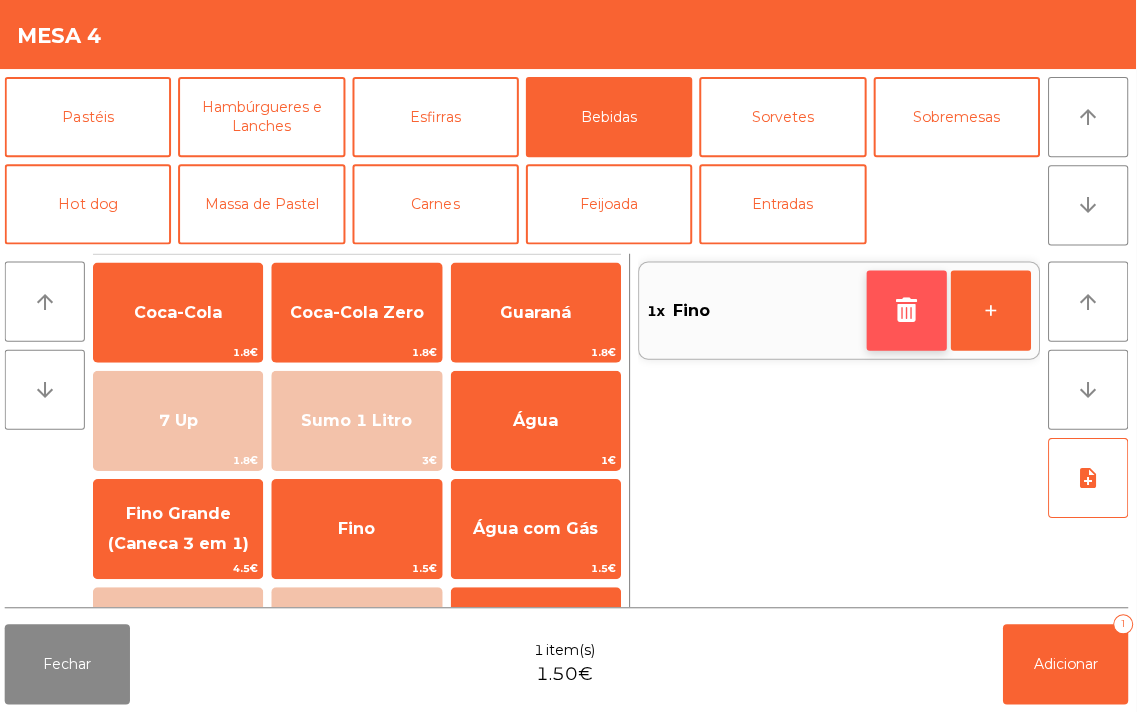 click 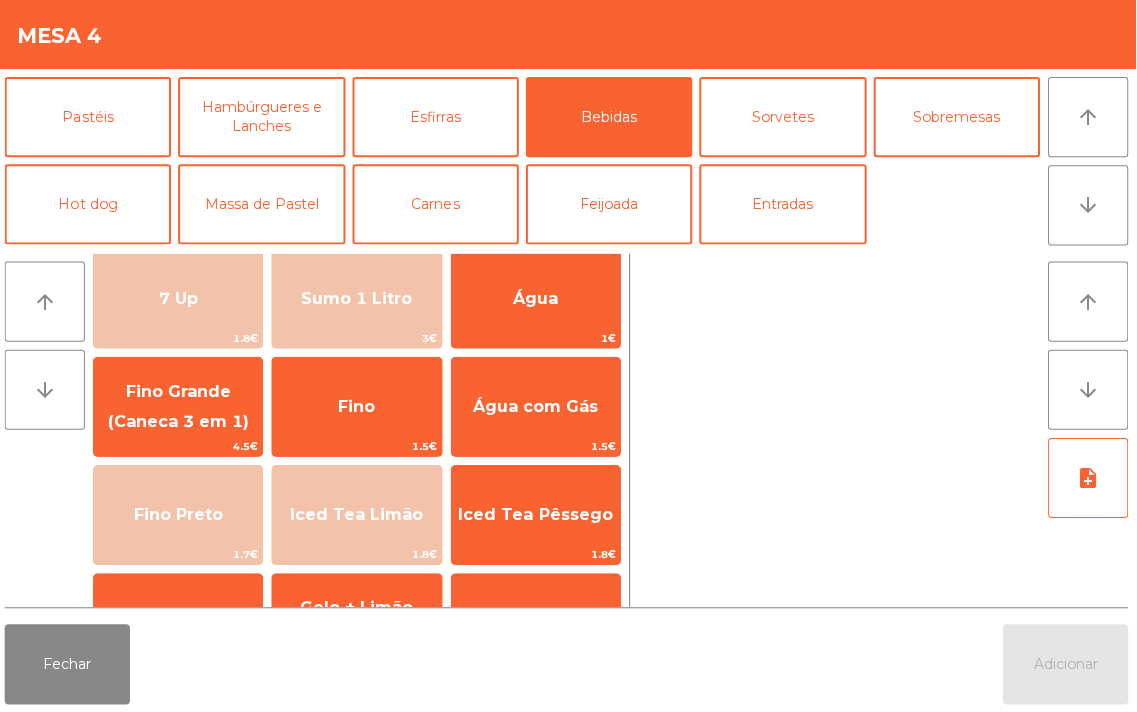 scroll, scrollTop: 195, scrollLeft: 0, axis: vertical 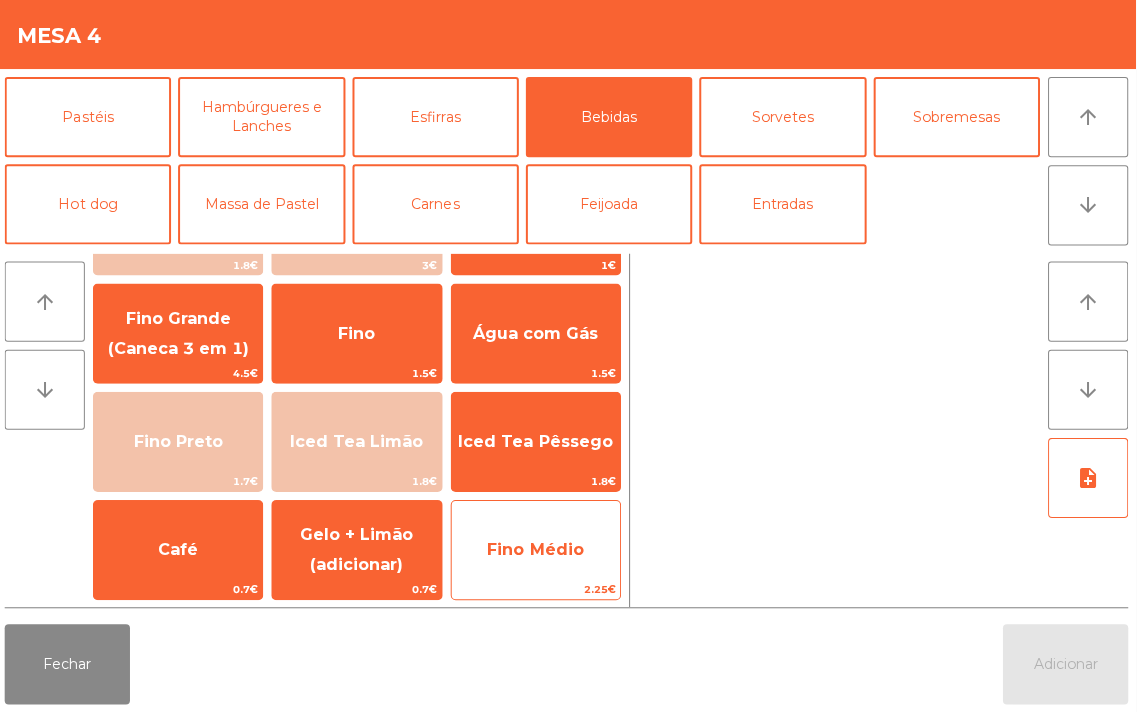 click on "Fino Médio" 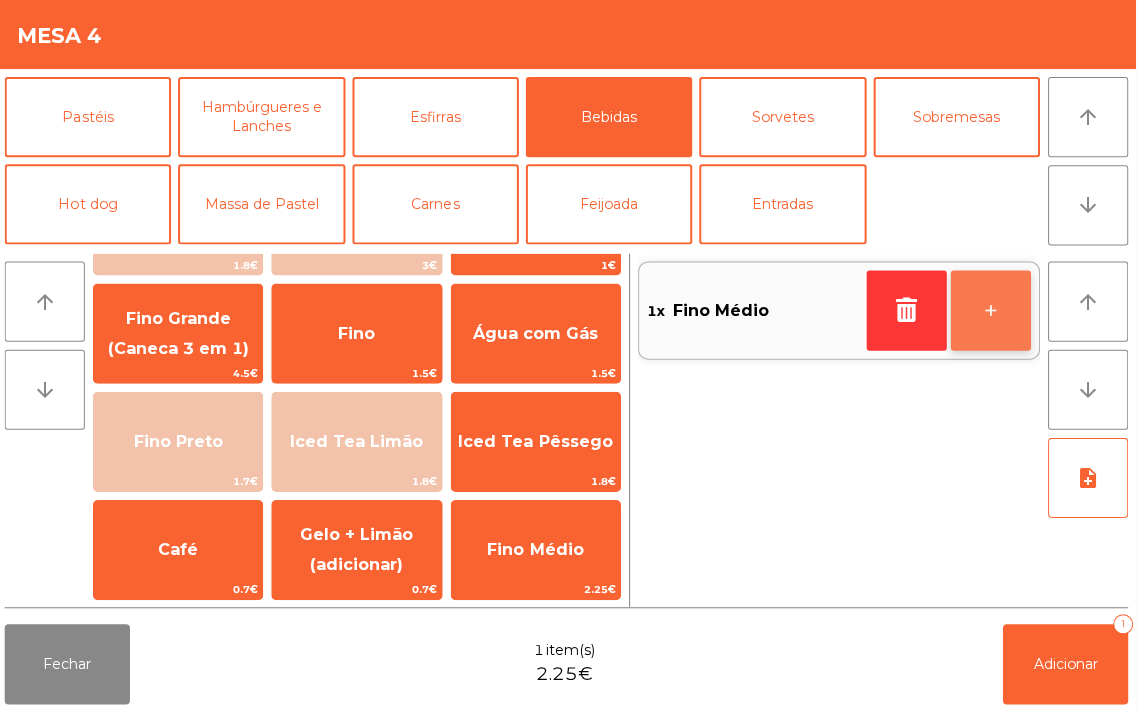 click on "+" 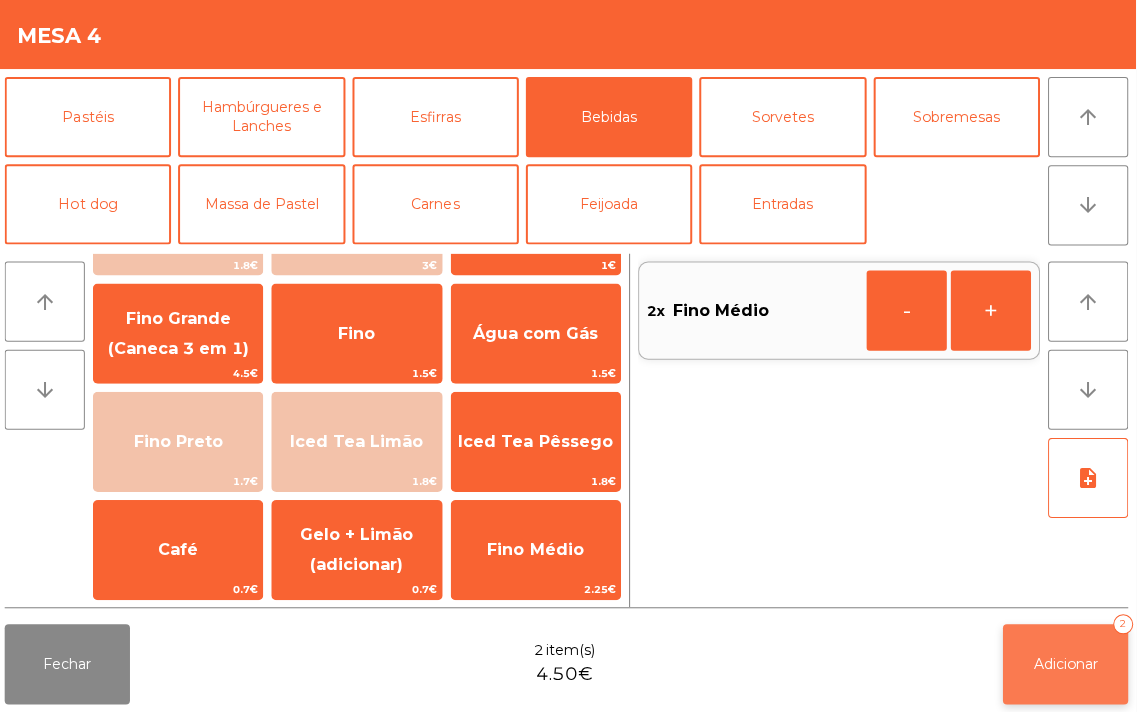 click on "Adicionar   2" 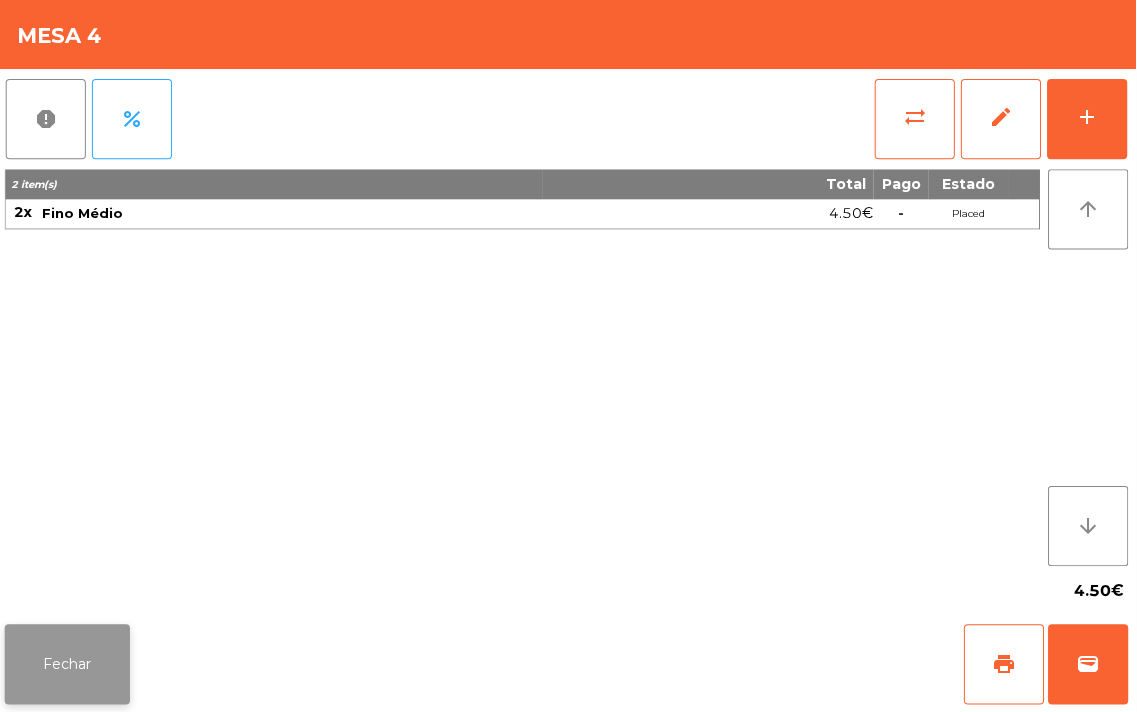 click on "Fechar" 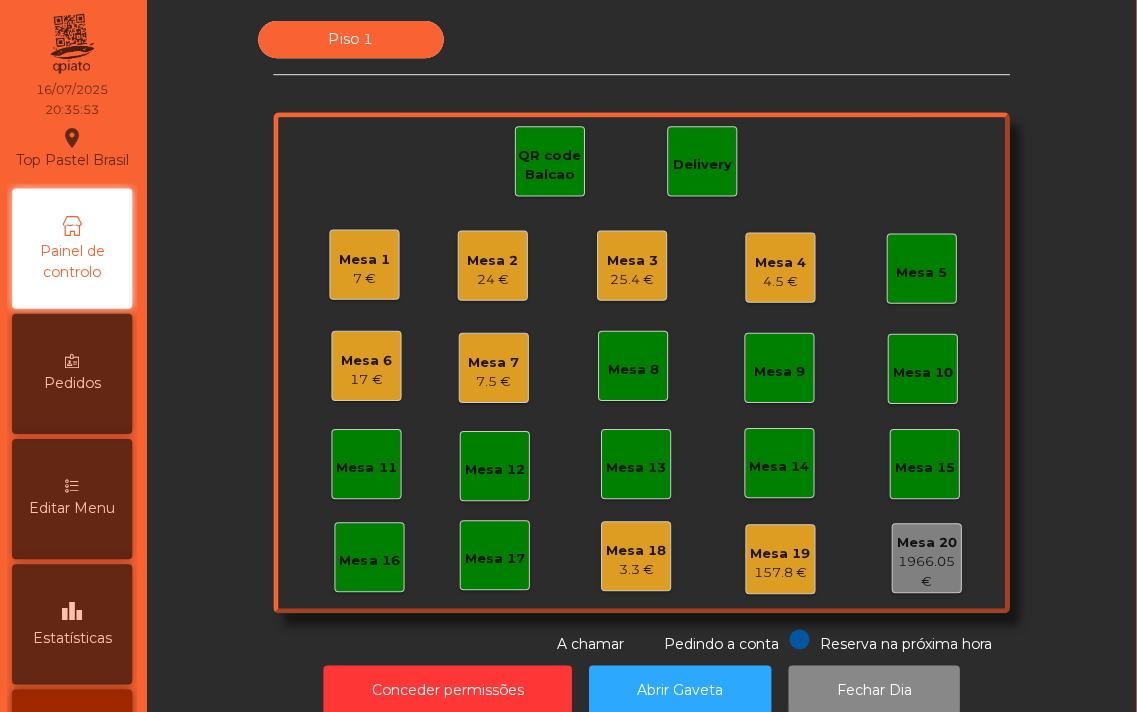 click on "Mesa 3" 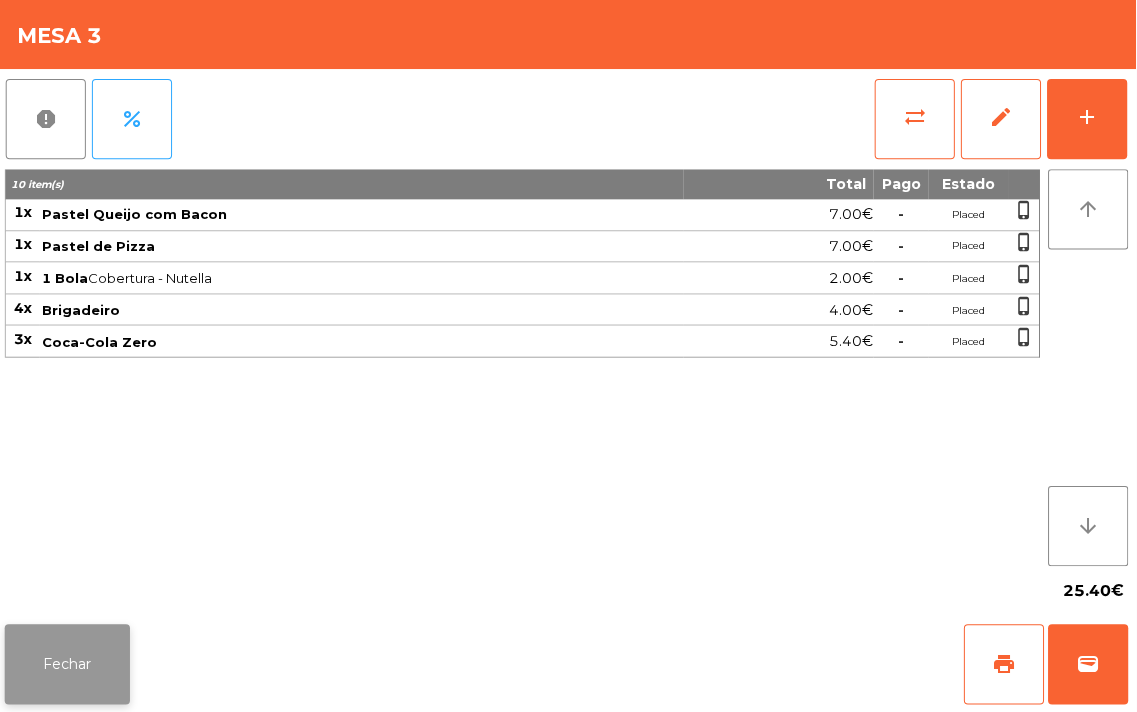 click on "Fechar" 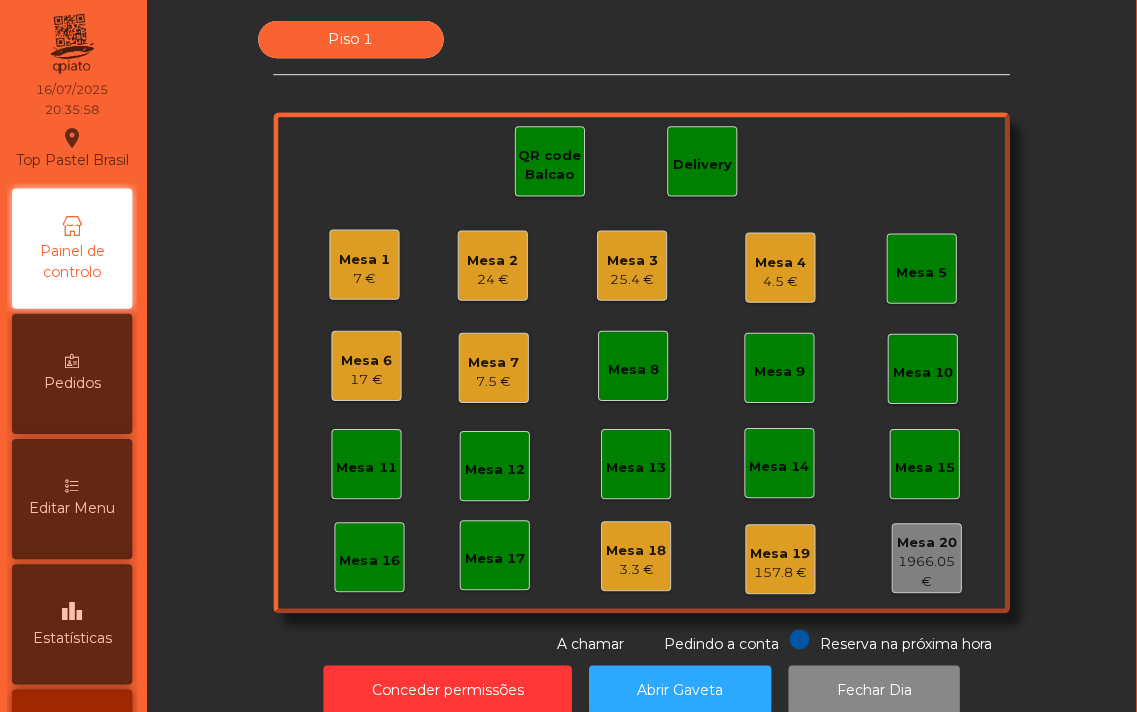 click on "Mesa 2" 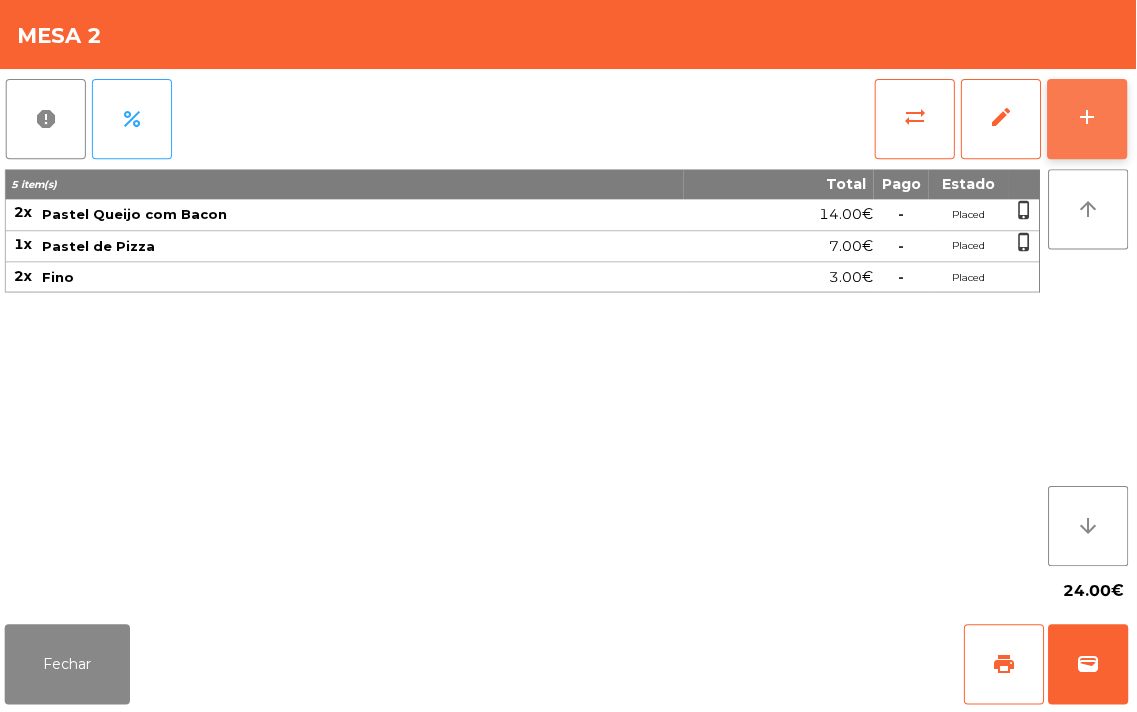 click on "add" 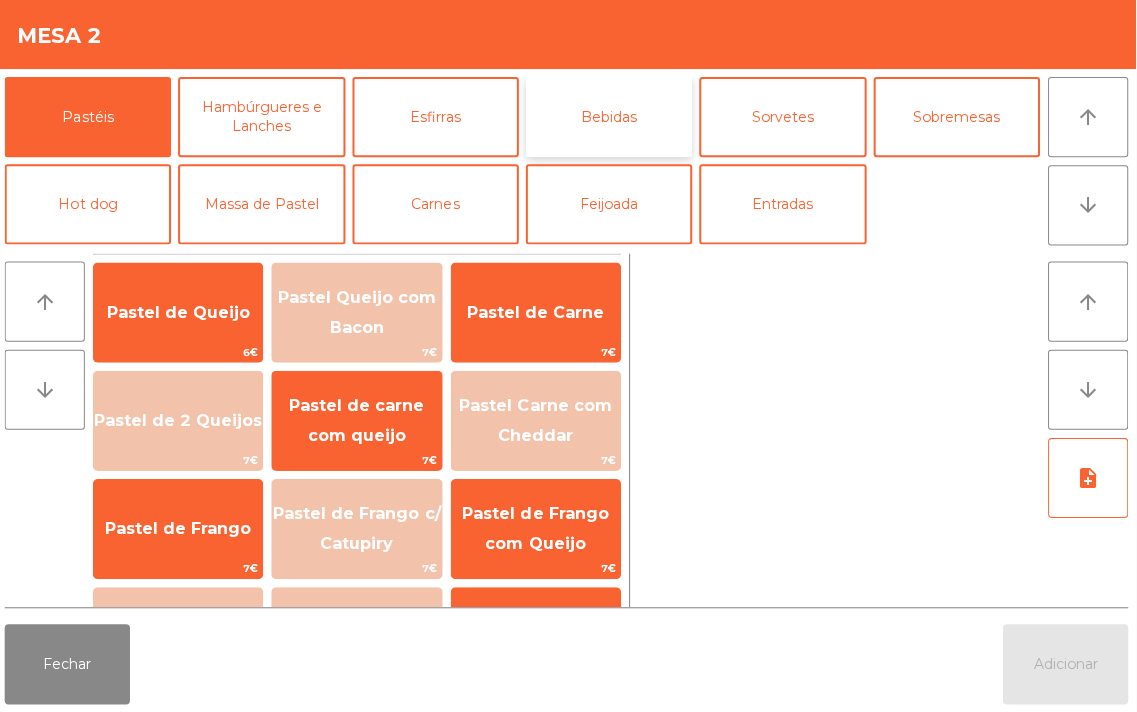 click on "Bebidas" 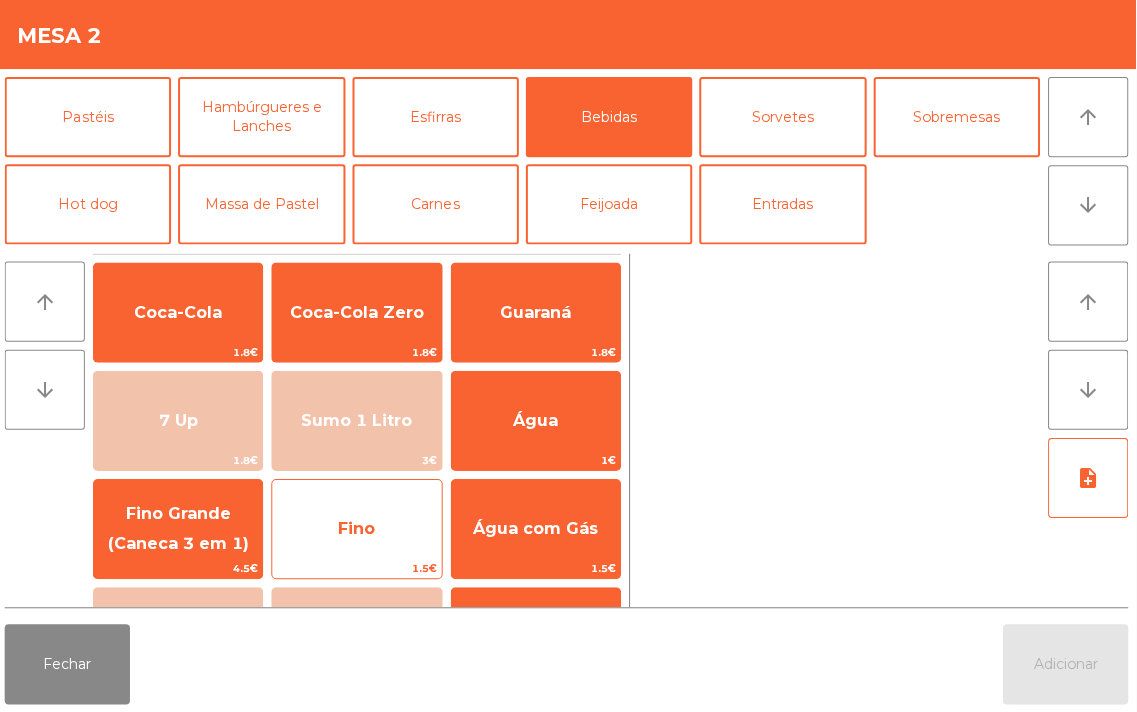 click on "Fino" 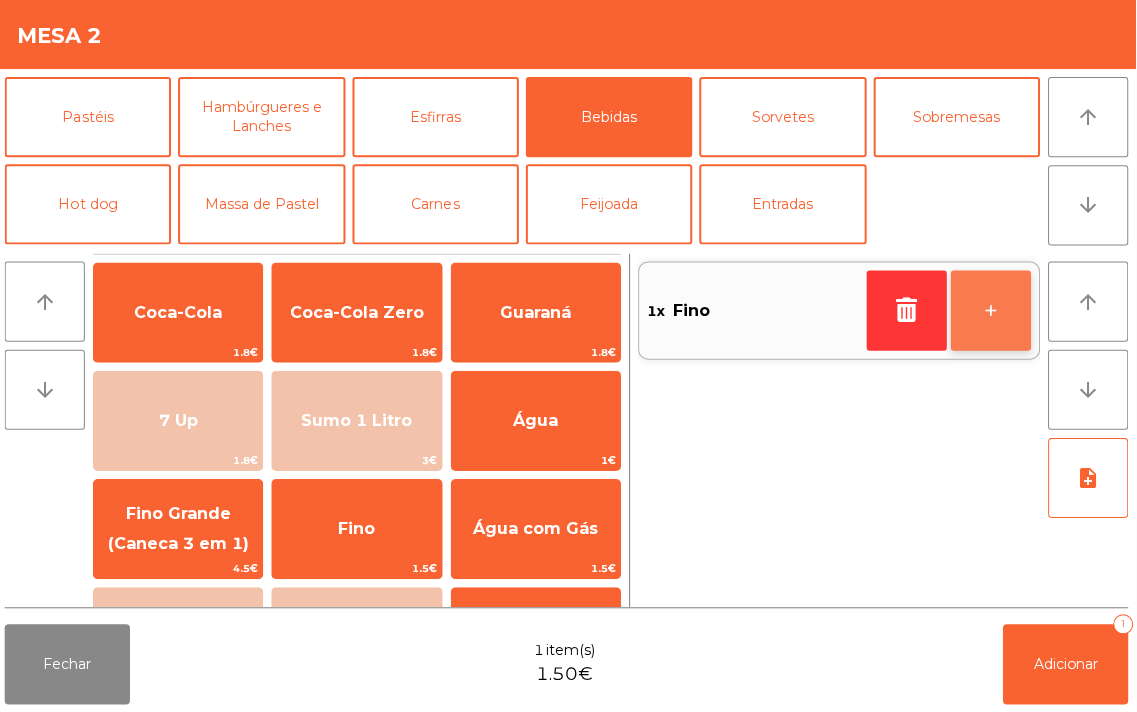click on "+" 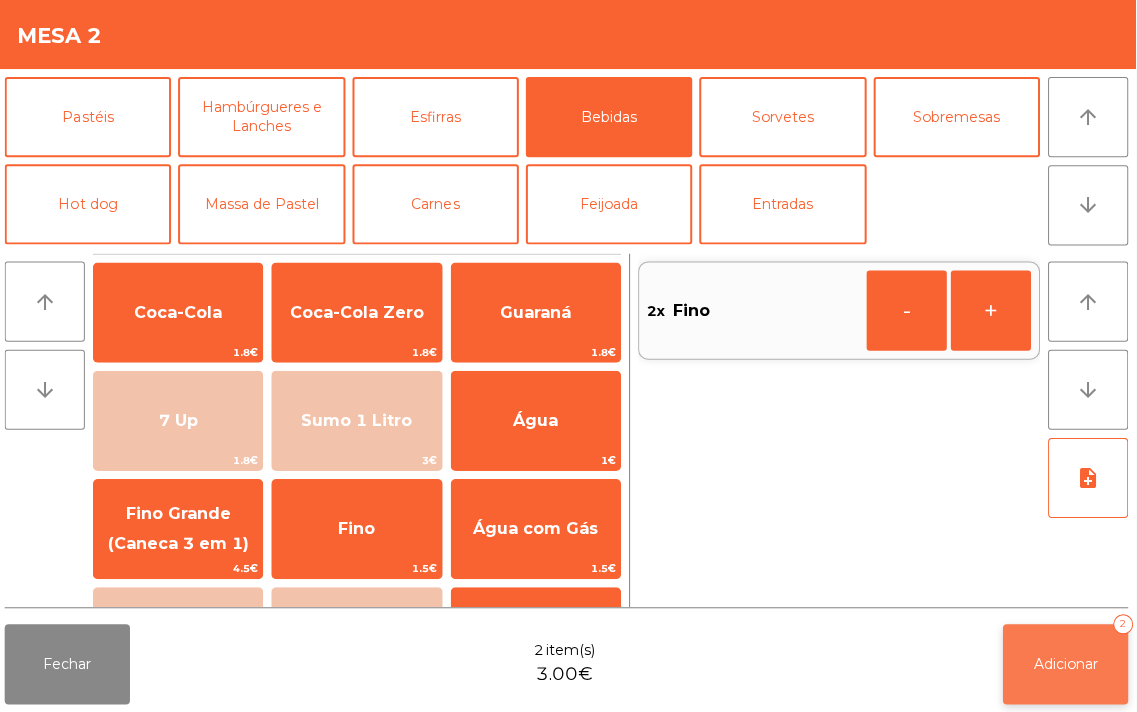 click on "Adicionar" 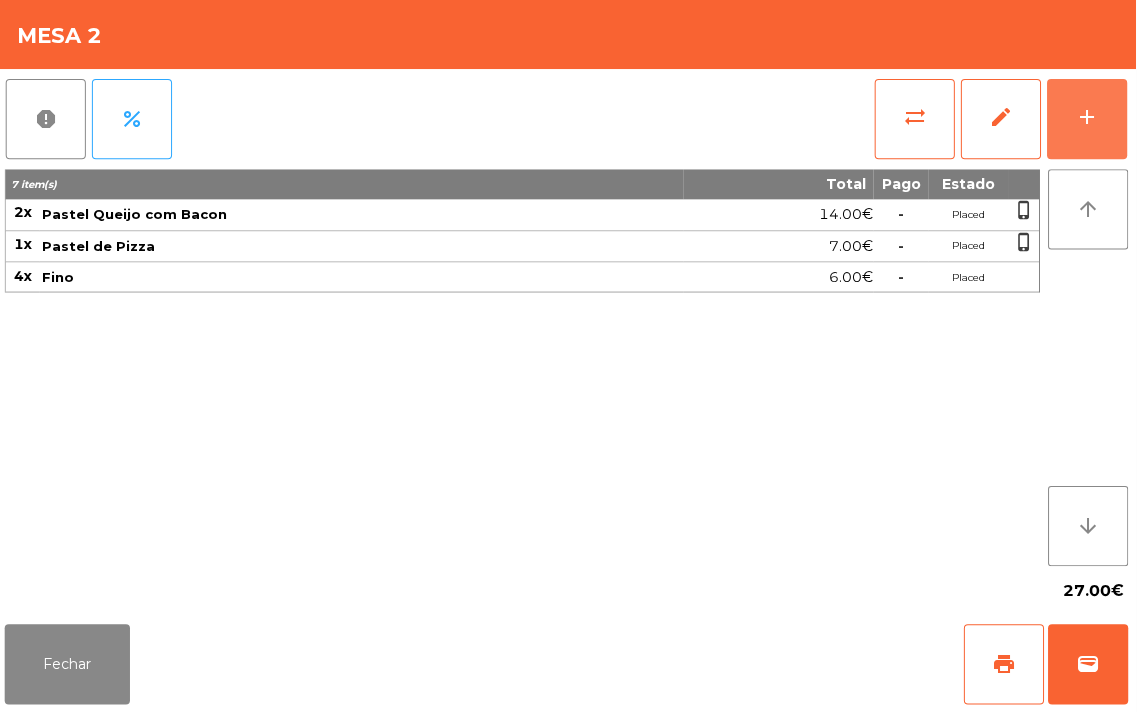 scroll, scrollTop: 0, scrollLeft: 0, axis: both 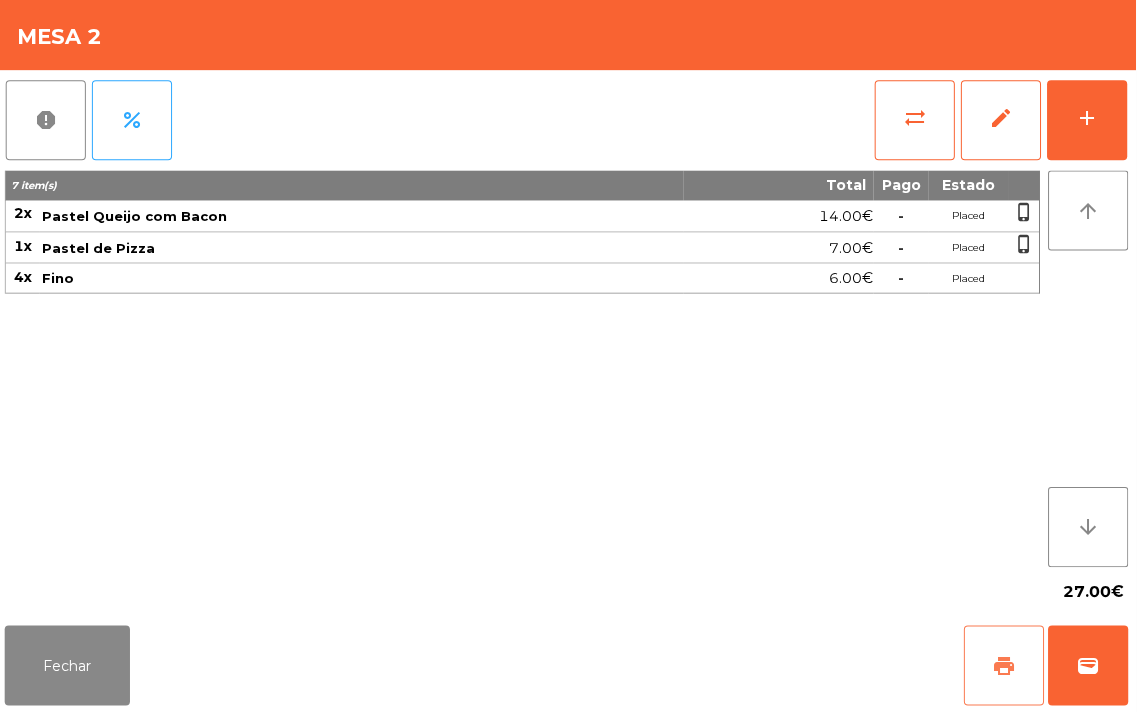 click on "print" 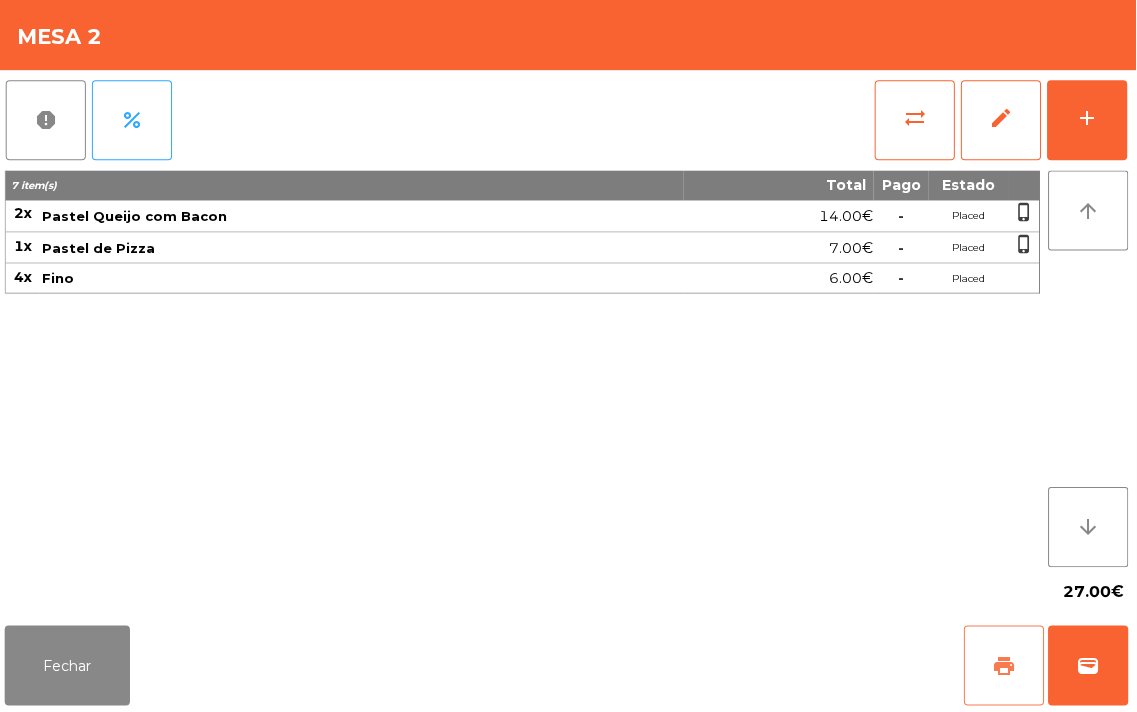 scroll, scrollTop: 0, scrollLeft: 0, axis: both 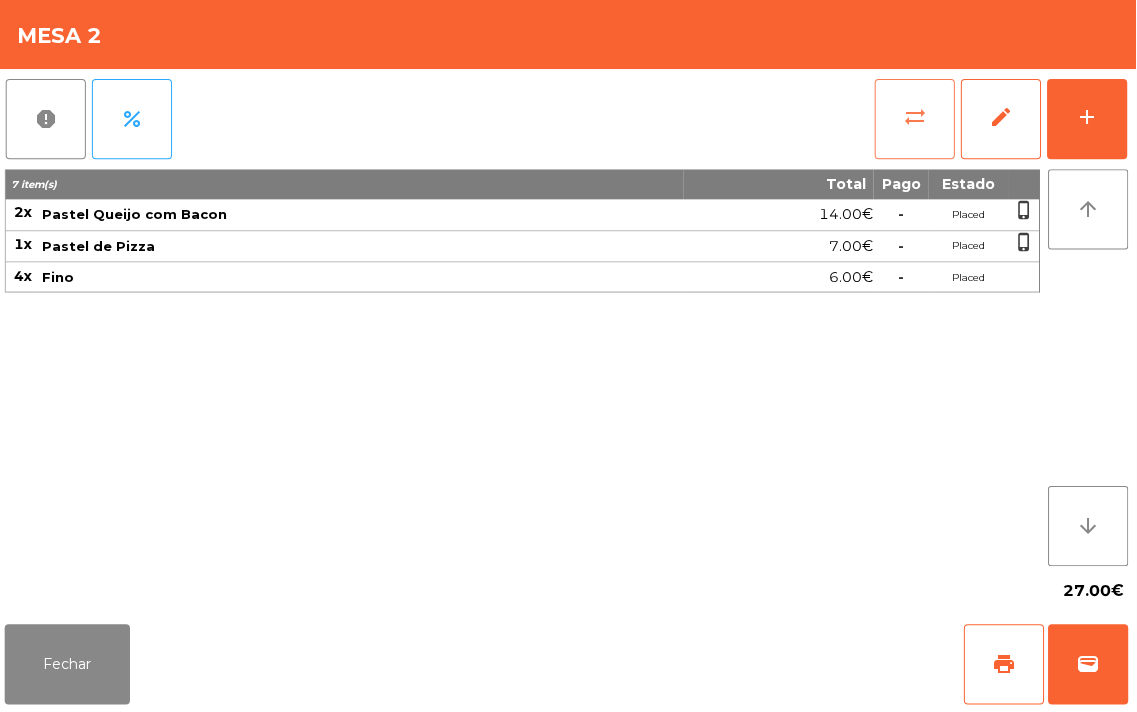 click on "sync_alt" 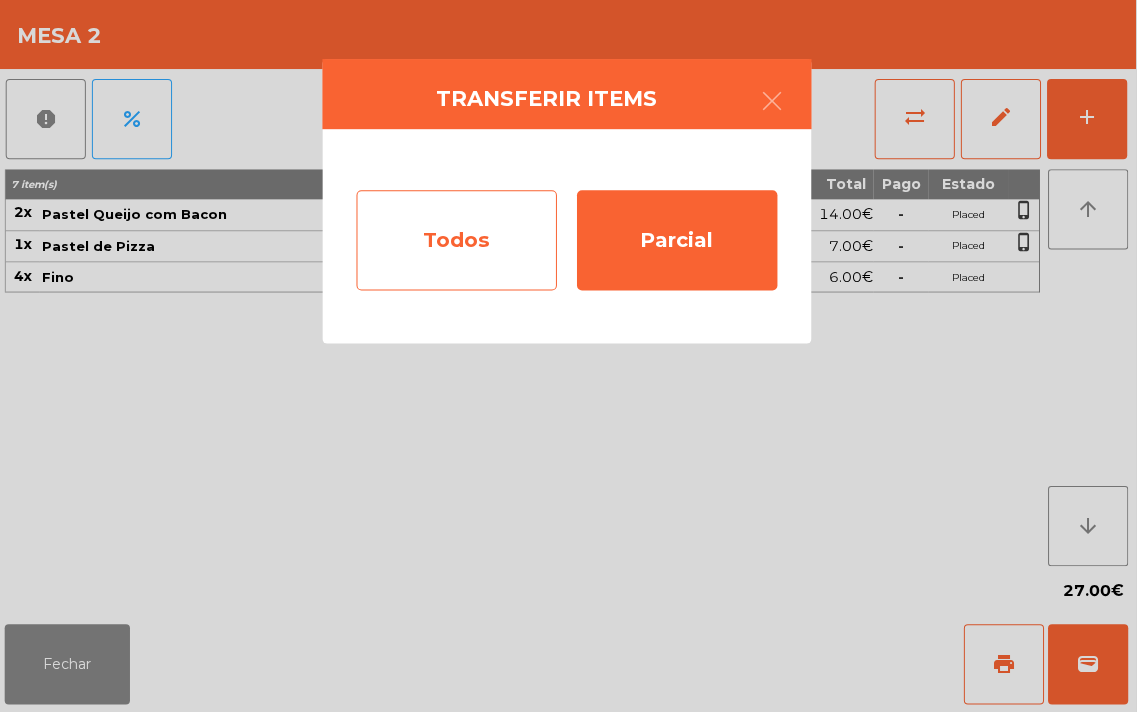 click on "Todos" 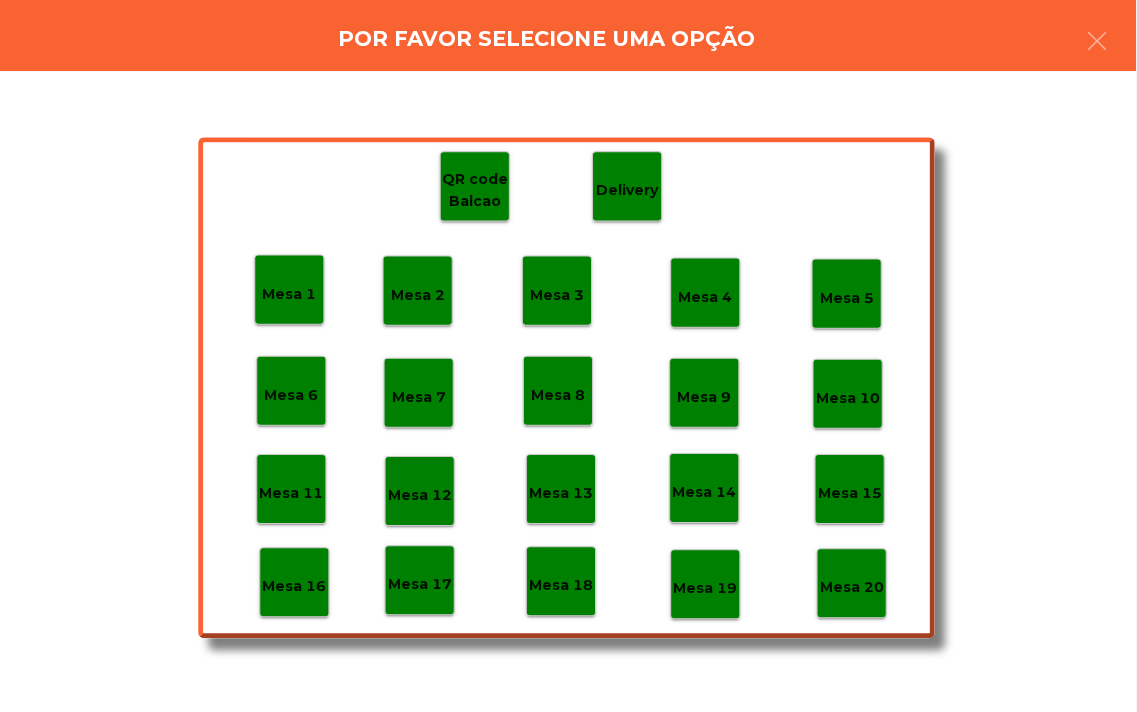 click on "Mesa 18" 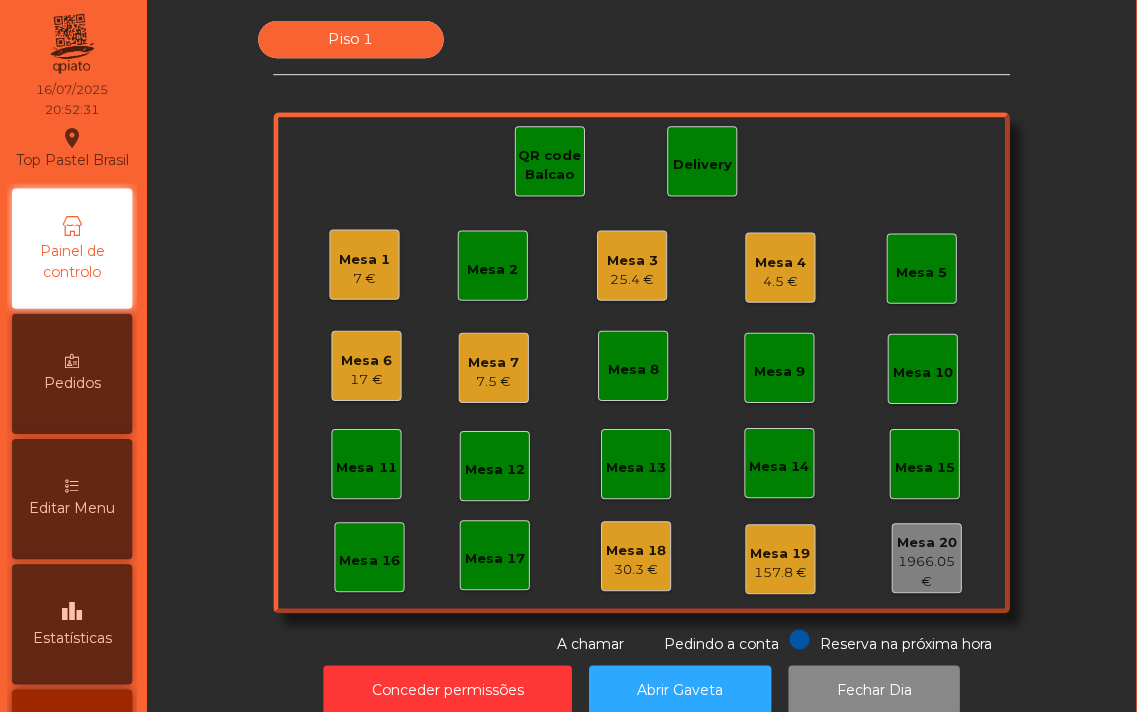 click on "4.5 €" 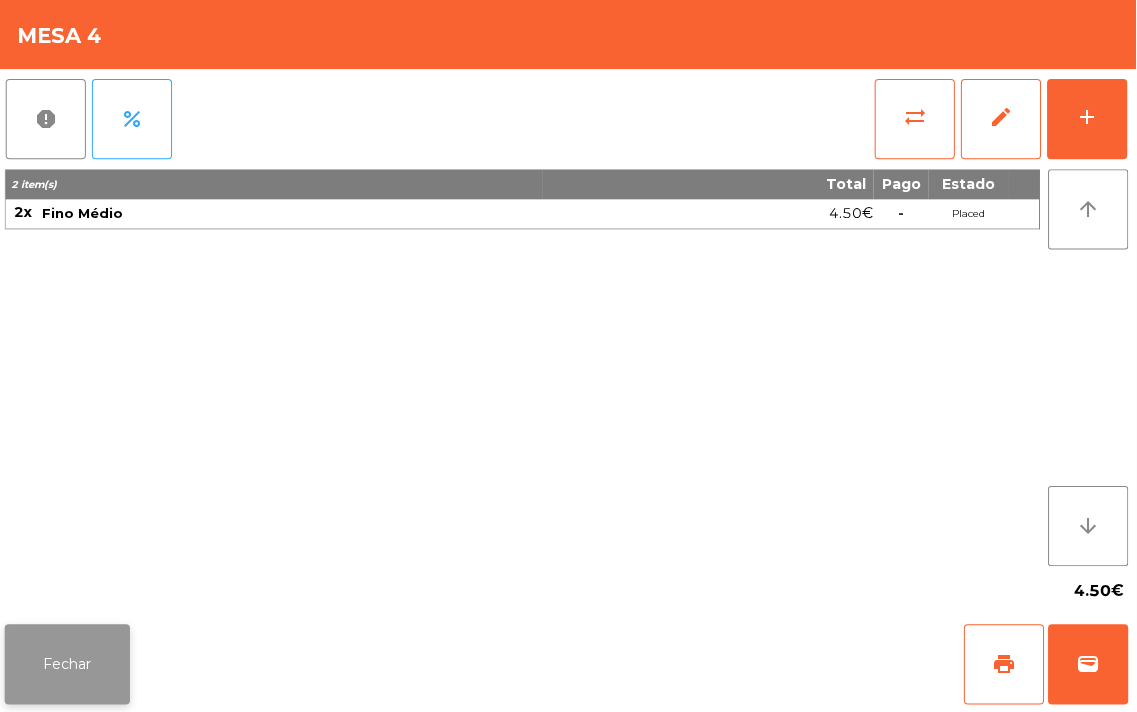 click on "Fechar" 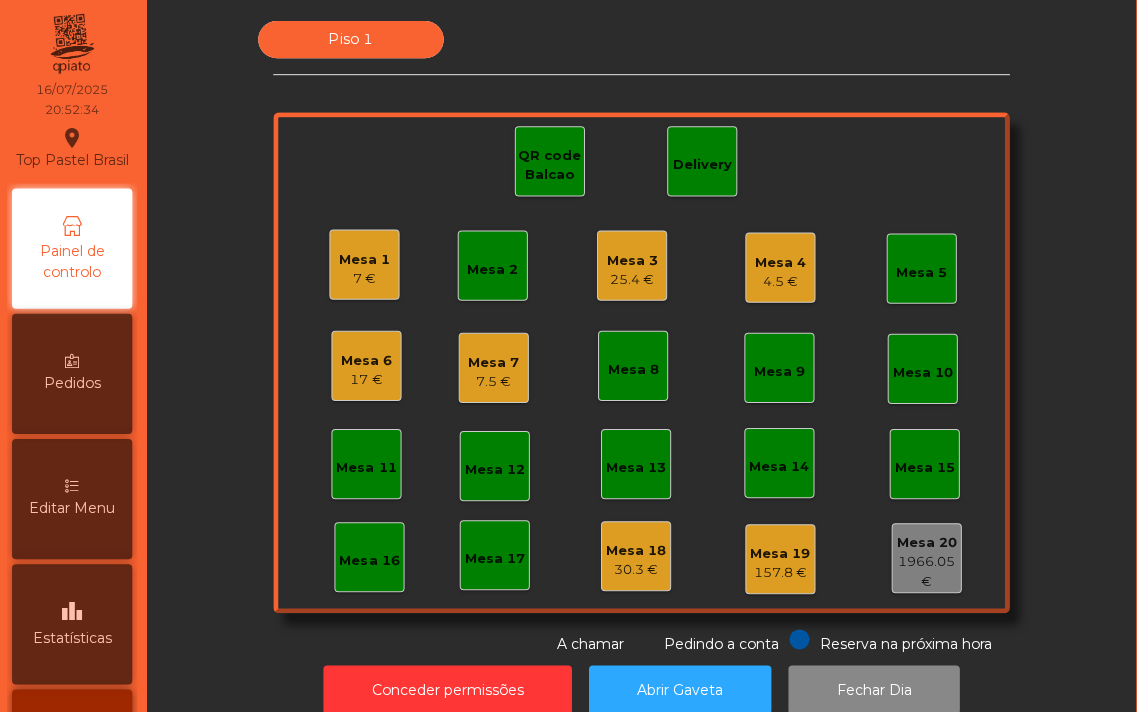 click on "17 €" 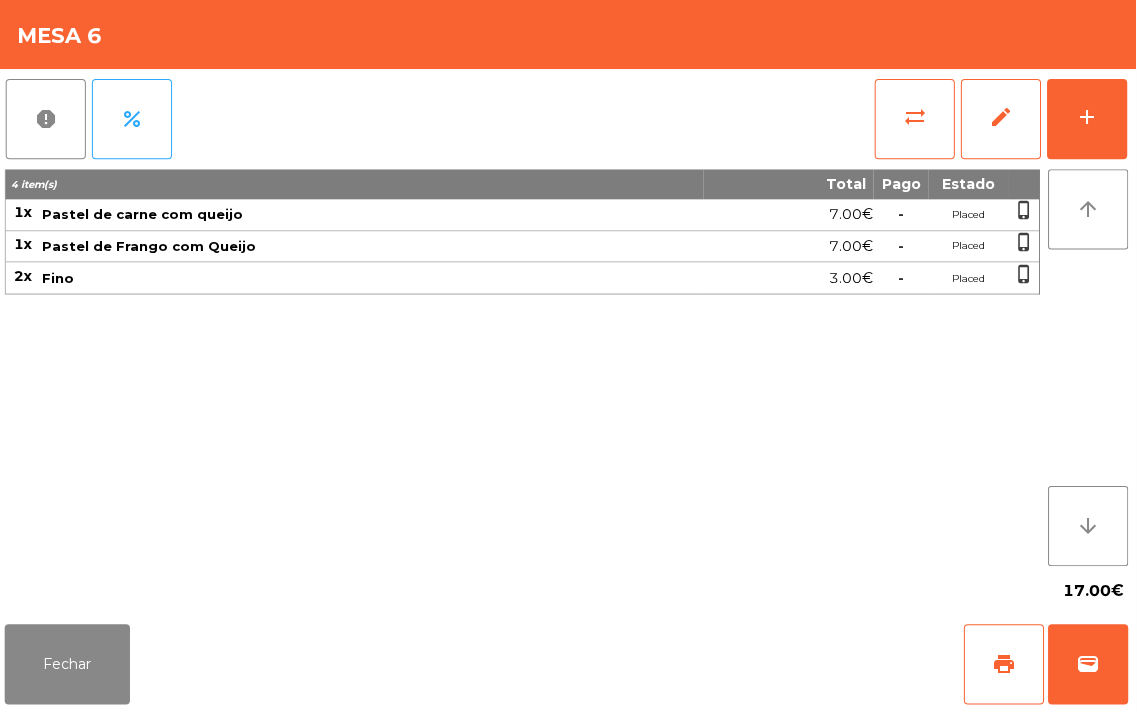 click on "4 item(s) Total Pago Estado 1x Pastel de carne com queijo 7.00€  -  Placed  phone_iphone  1x Pastel de Frango com Queijo 7.00€  -  Placed  phone_iphone  2x Fino 3.00€  -  Placed  phone_iphone" 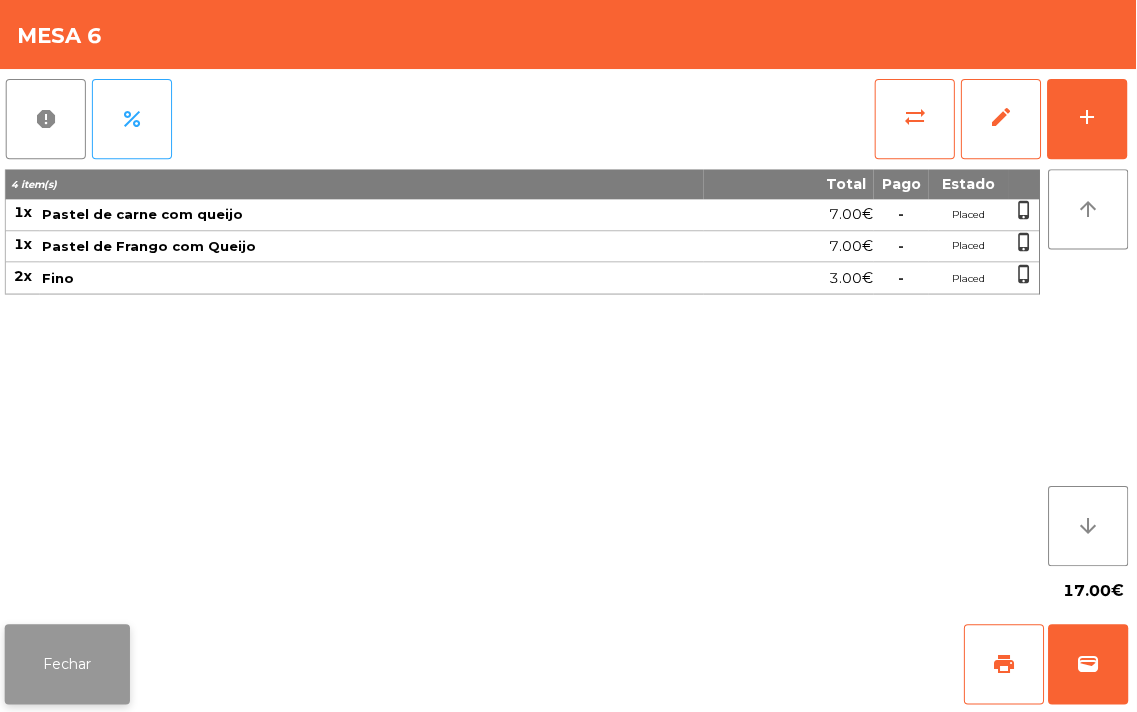 click on "Fechar" 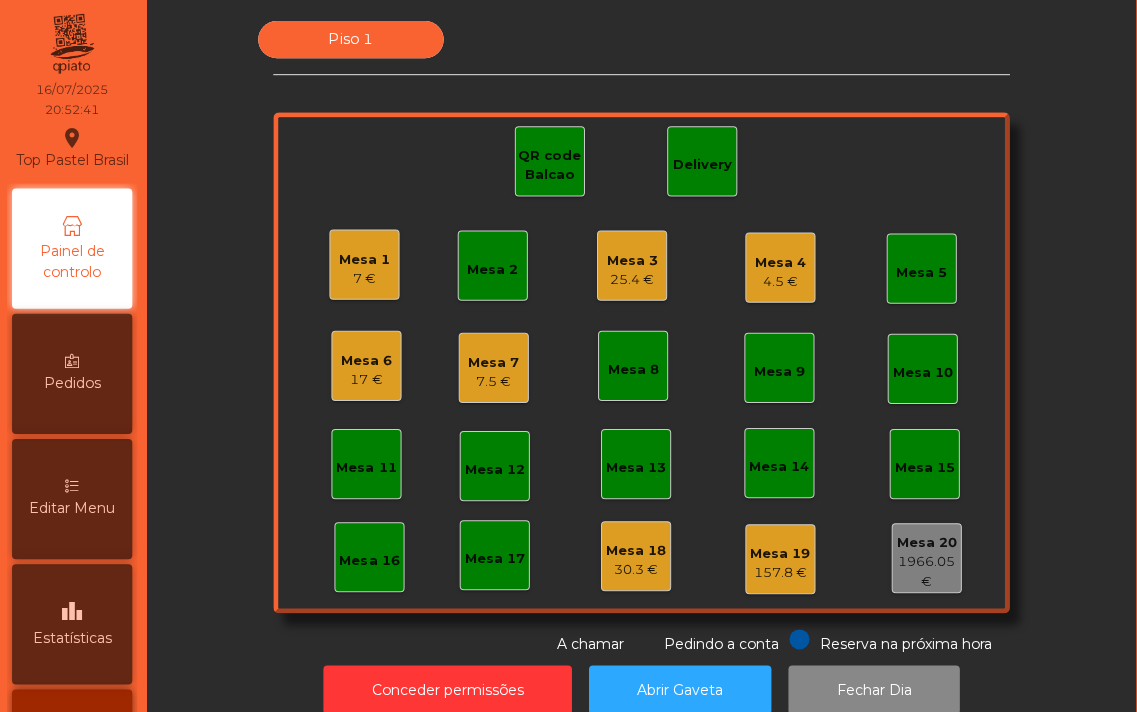 click on "7.5 €" 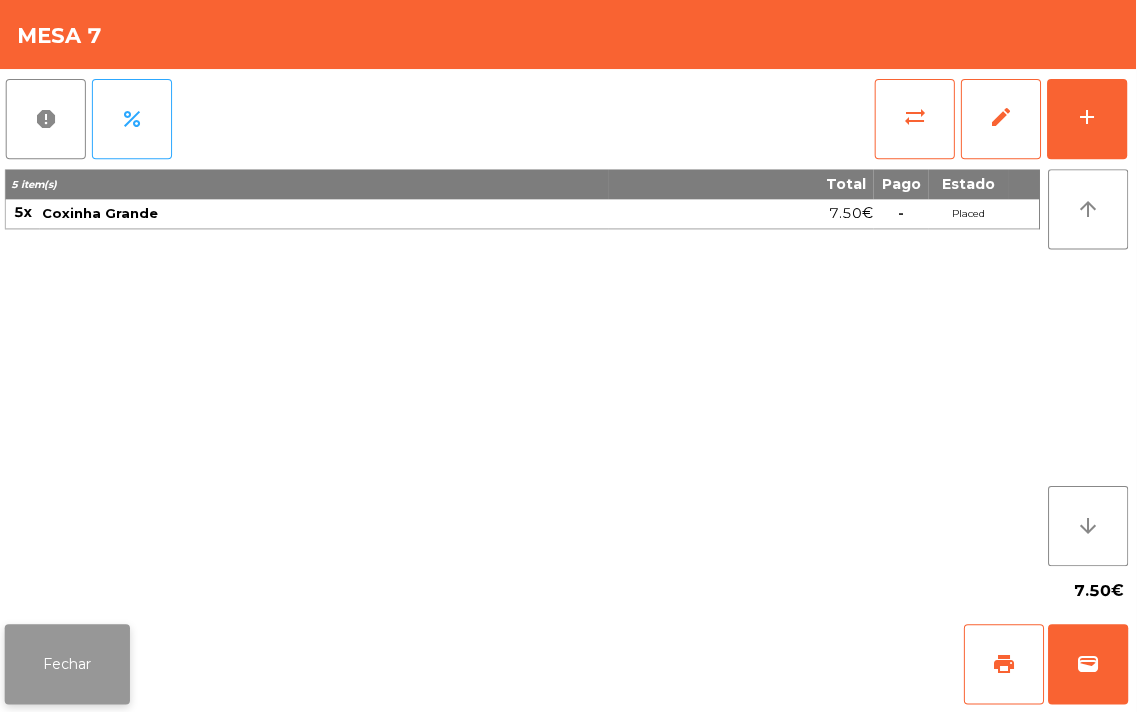 click on "Fechar" 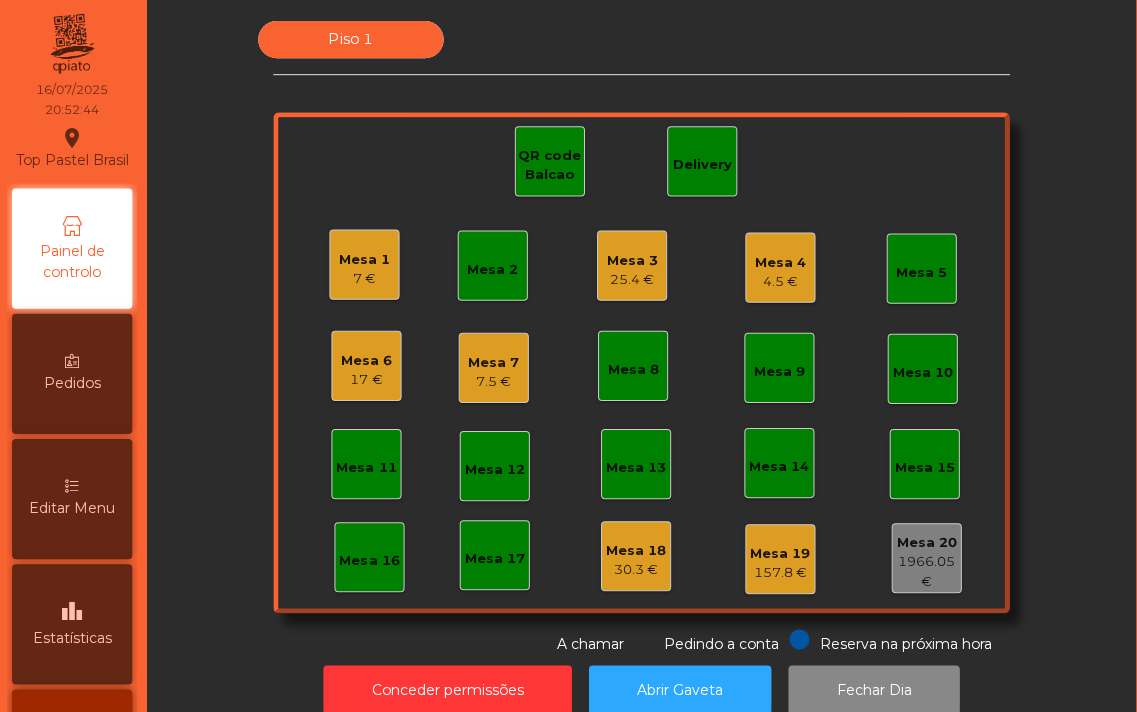 click on "Mesa 3" 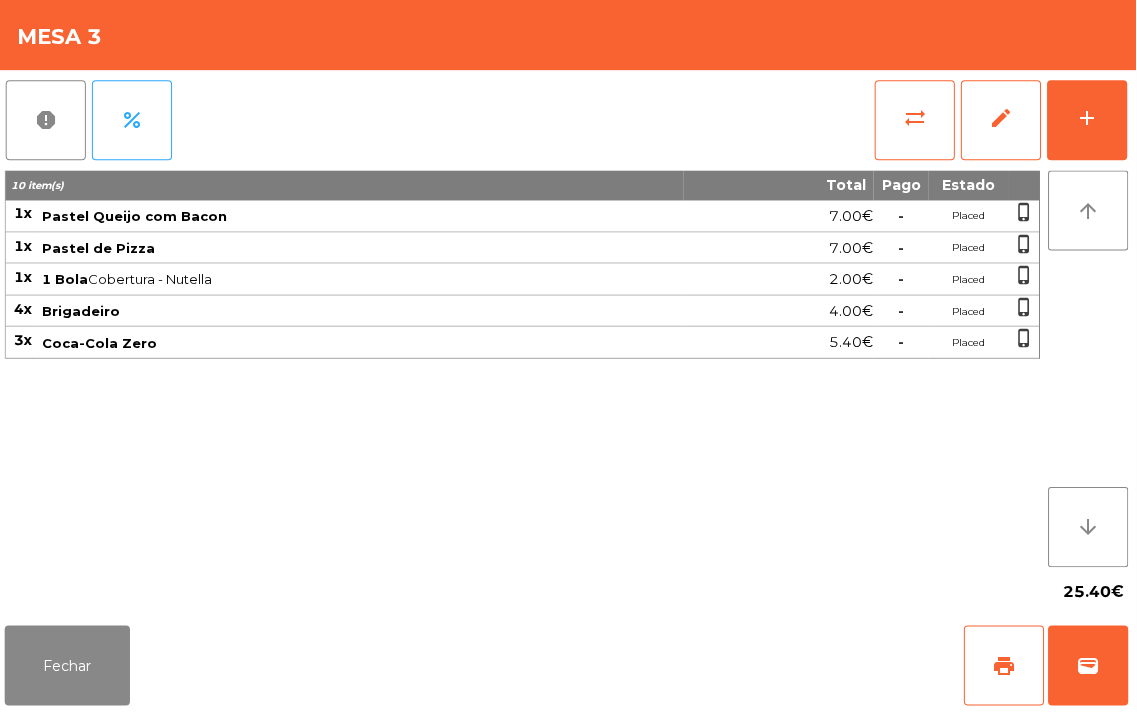 scroll, scrollTop: 0, scrollLeft: 0, axis: both 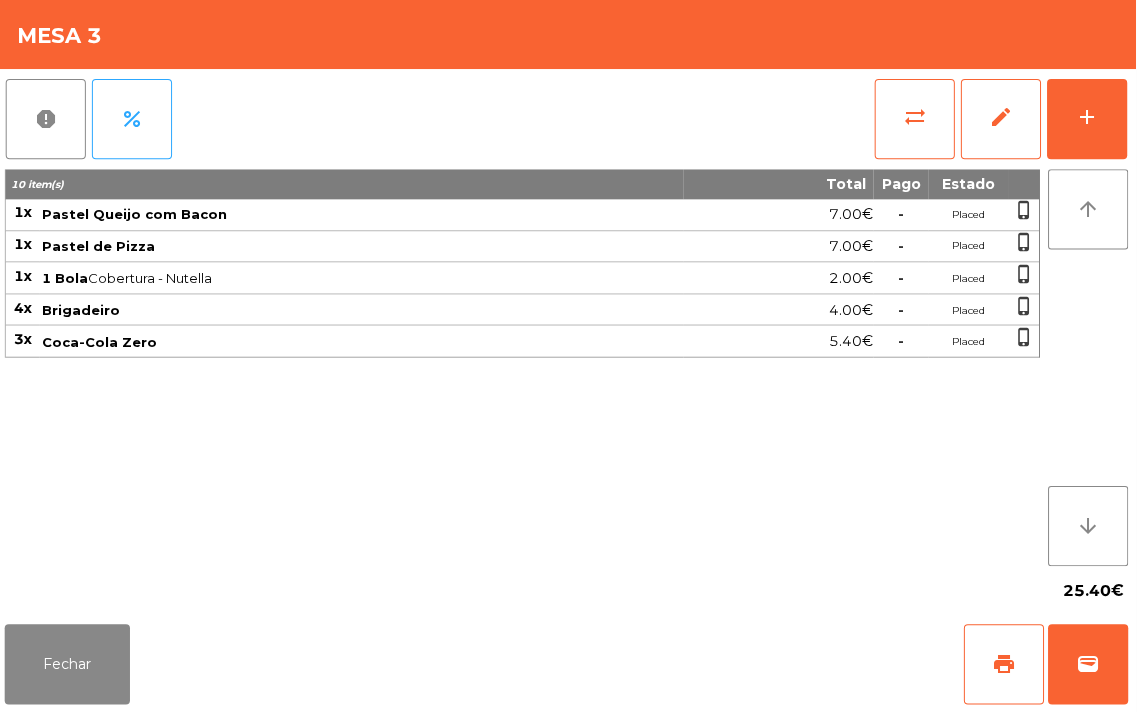 click on "10 item(s) Total Pago Estado 1x Pastel Queijo com Bacon 7.00€  -  Placed  phone_iphone  1x Pastel de Pizza 7.00€  -  Placed  phone_iphone  1x 1 Bola   Cobertura - Nutella  2.00€  -  Placed  phone_iphone  4x Brigadeiro 4.00€  -  Placed  phone_iphone  3x Coca-Cola Zero 5.40€  -  Placed  phone_iphone" 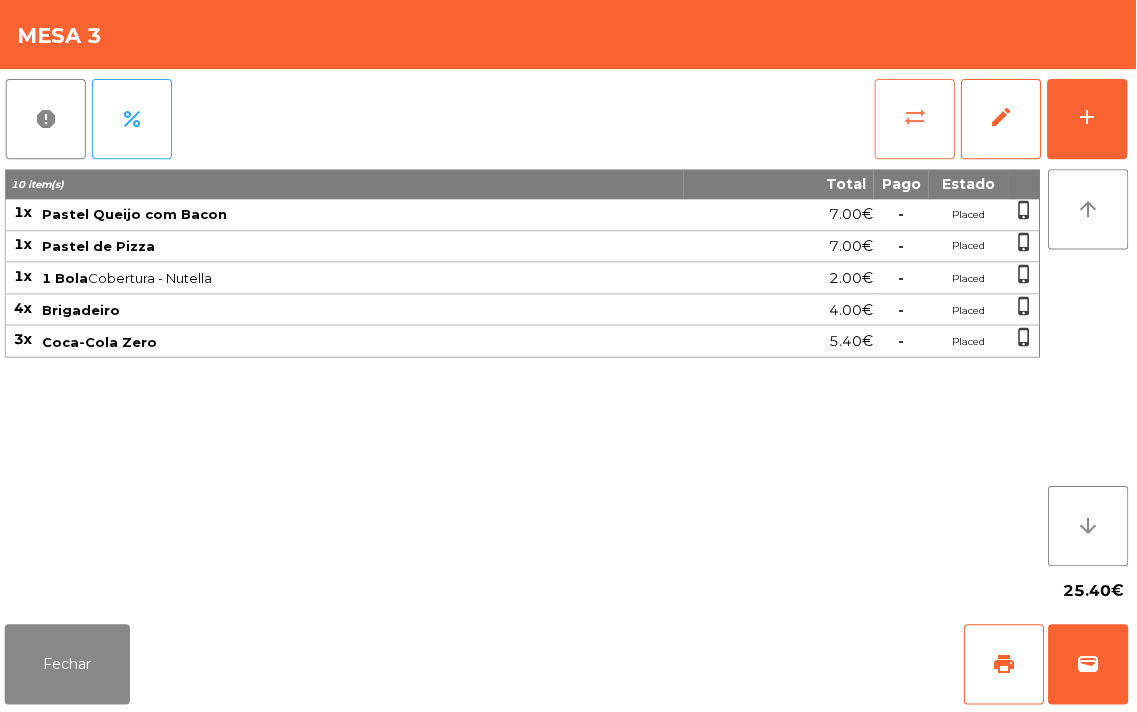 click on "sync_alt" 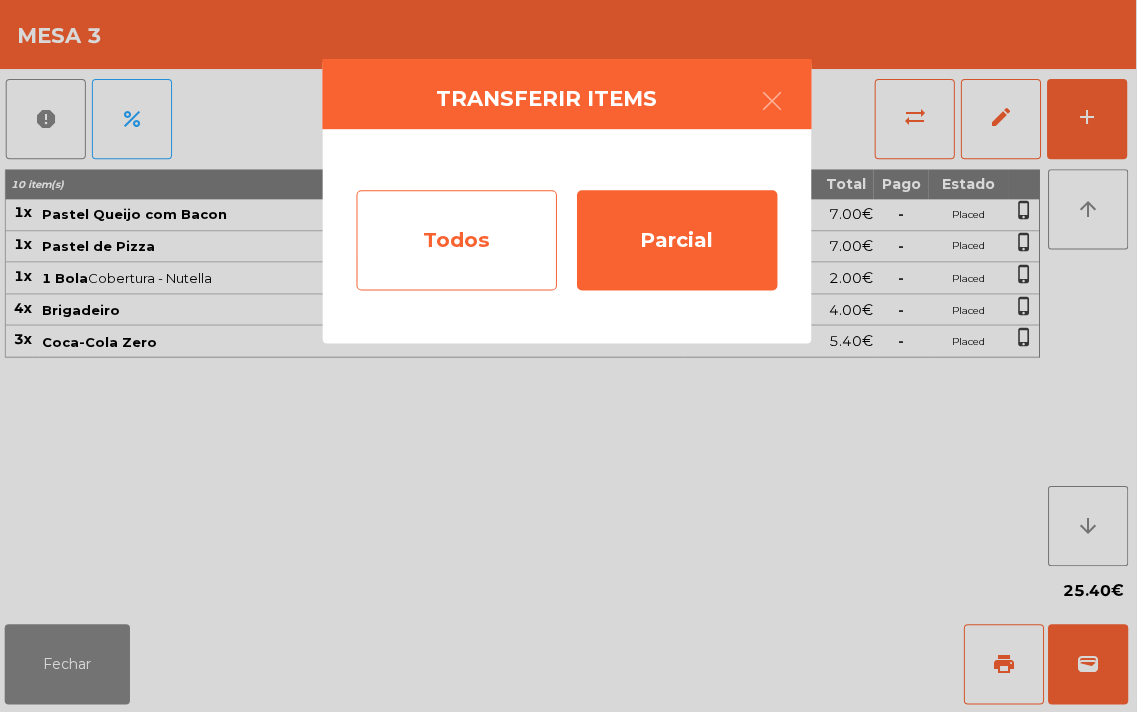 click on "Todos" 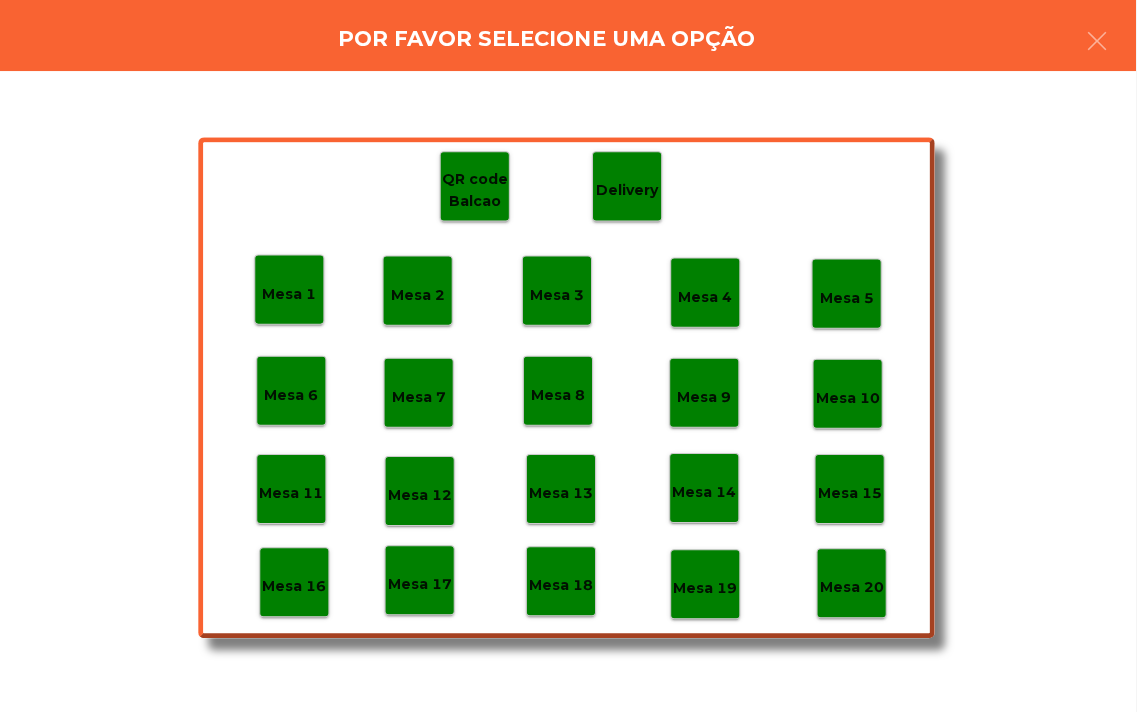 click on "Mesa 18" 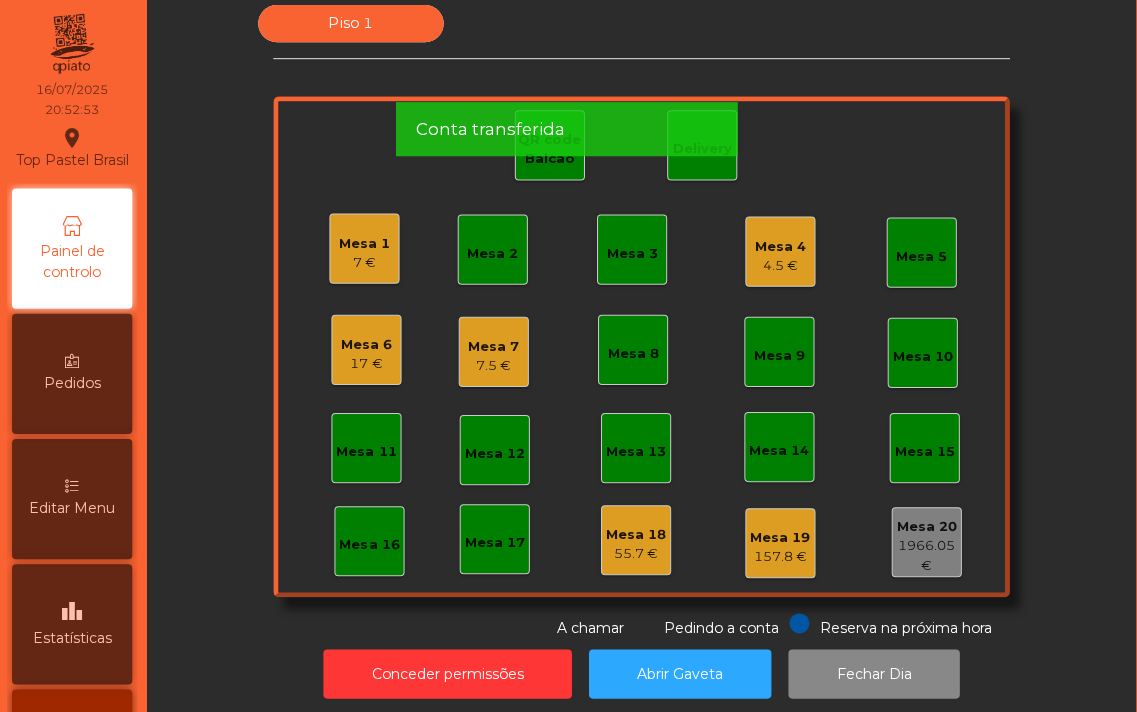 scroll, scrollTop: 17, scrollLeft: 0, axis: vertical 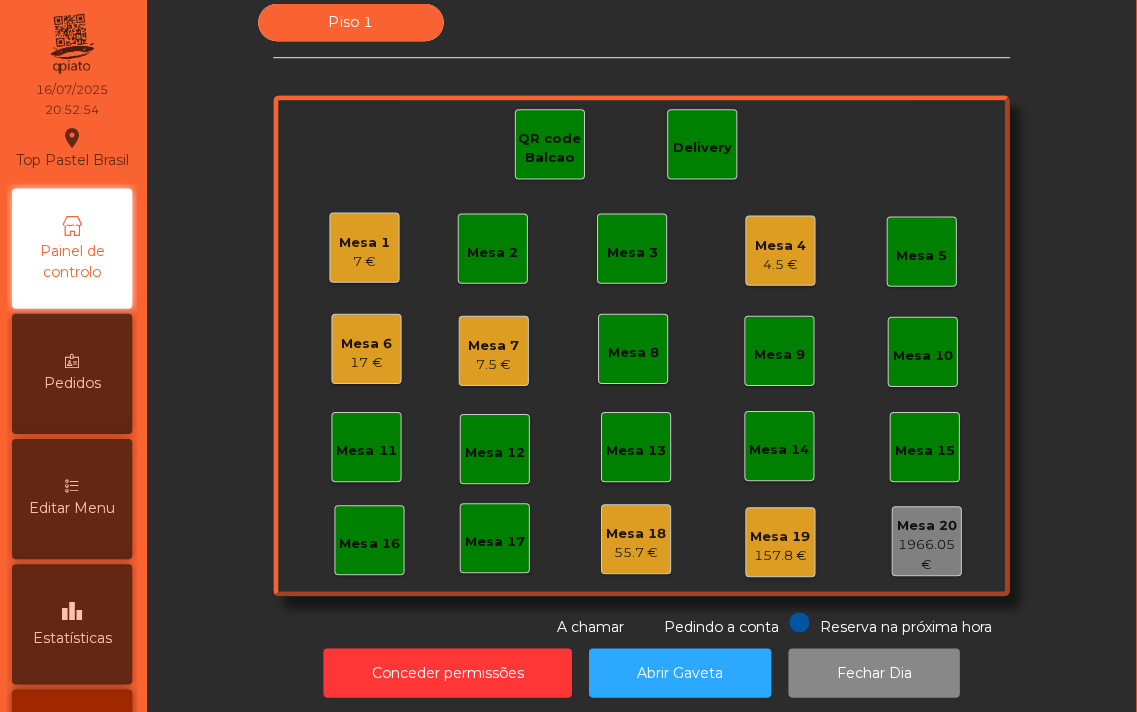 click on "17 €" 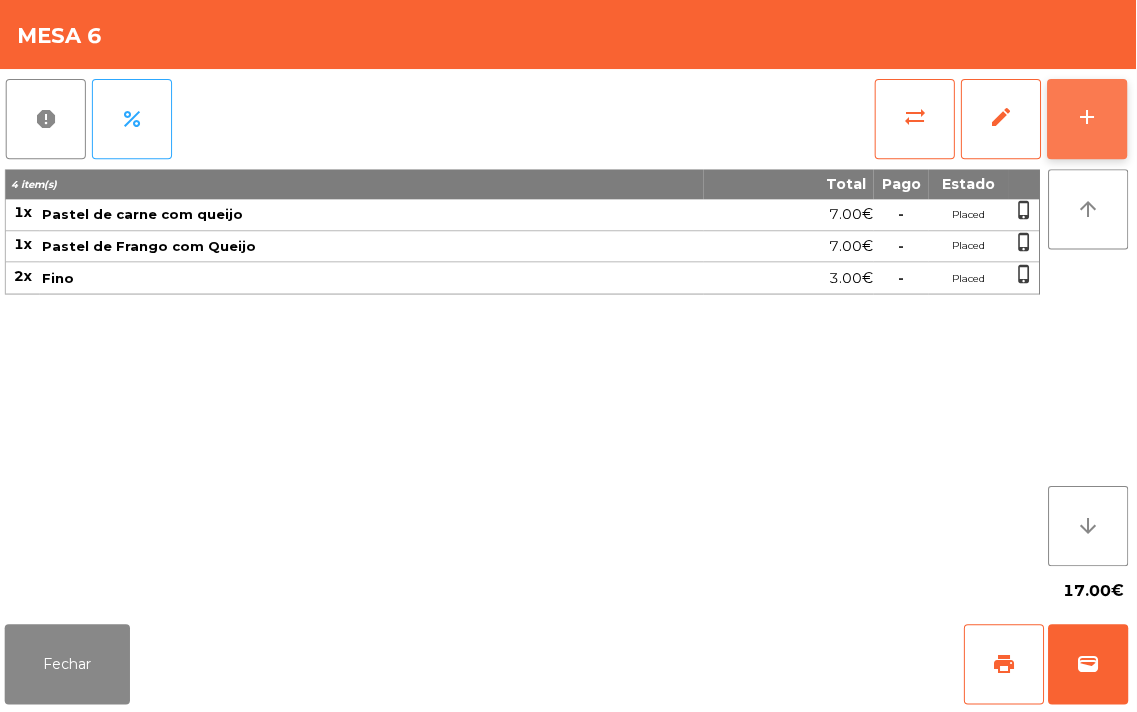 click on "add" 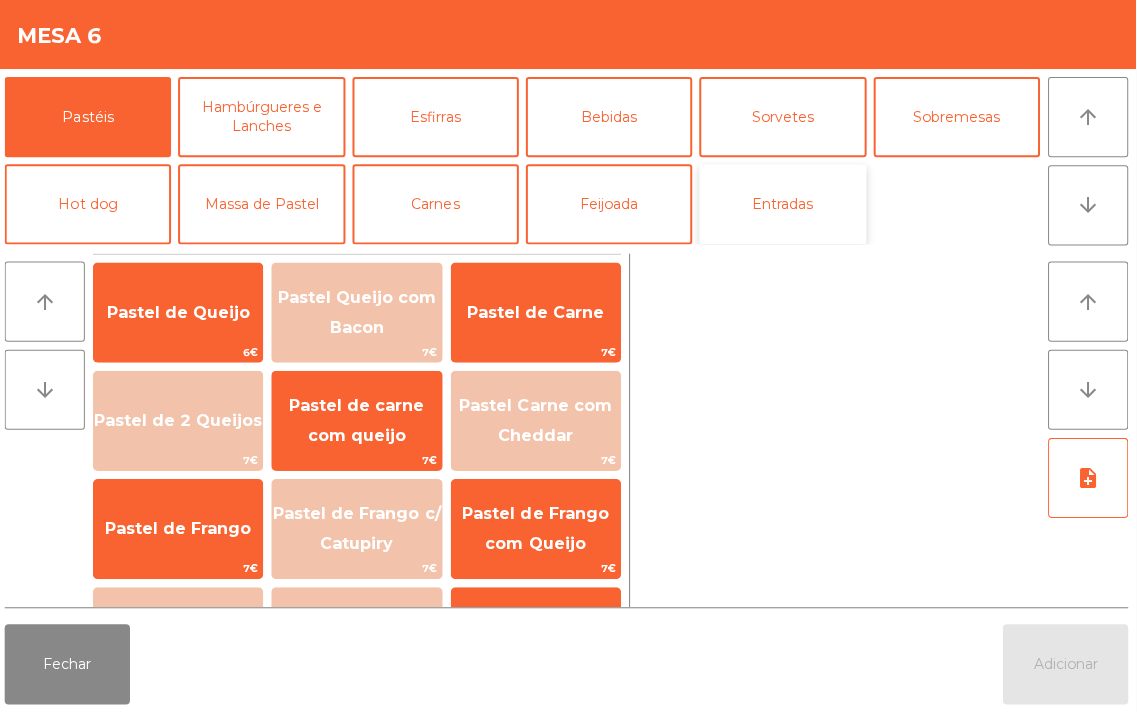 click on "Entradas" 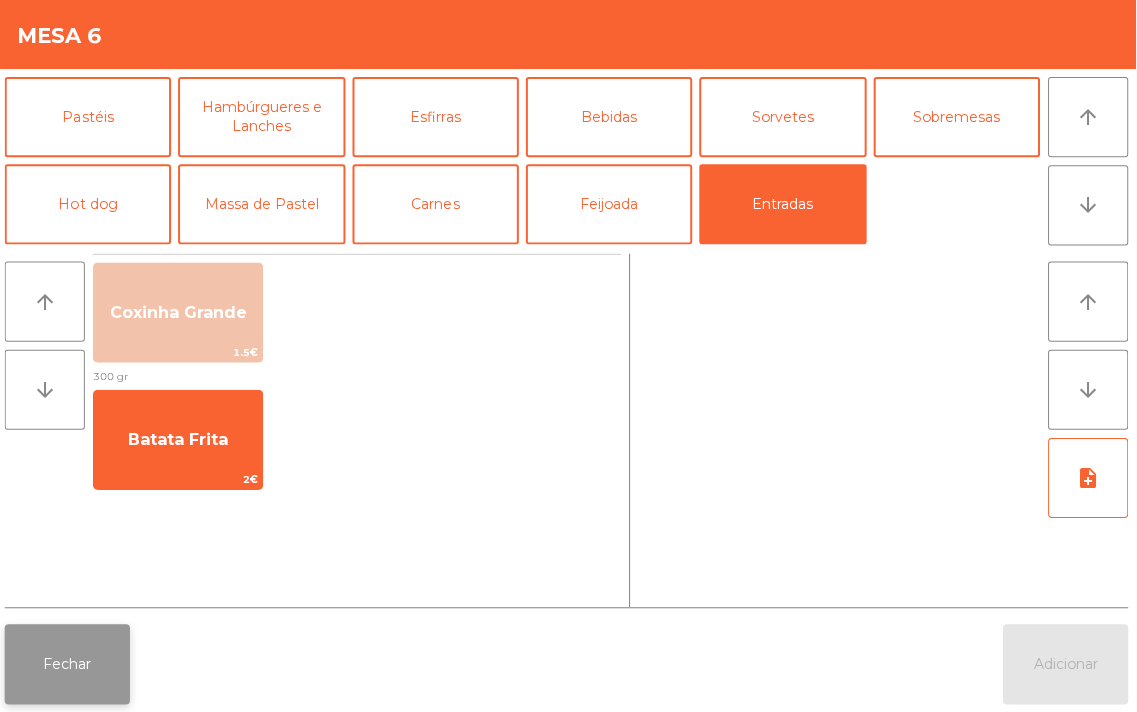 click on "Fechar" 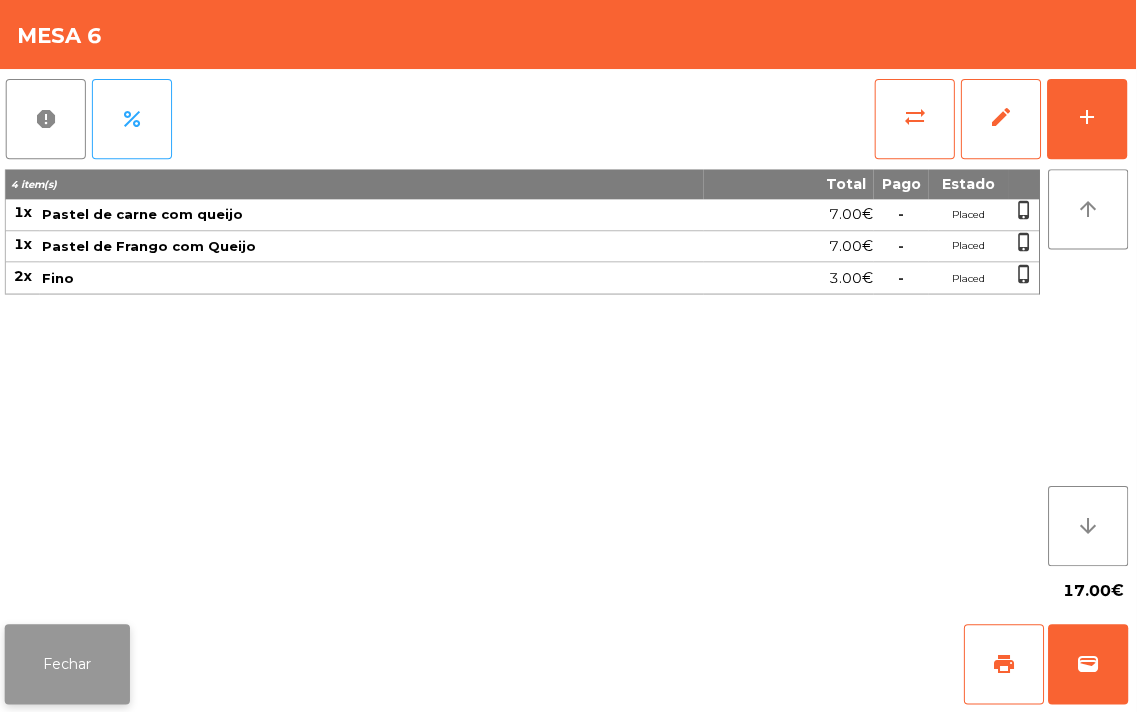 click on "Fechar" 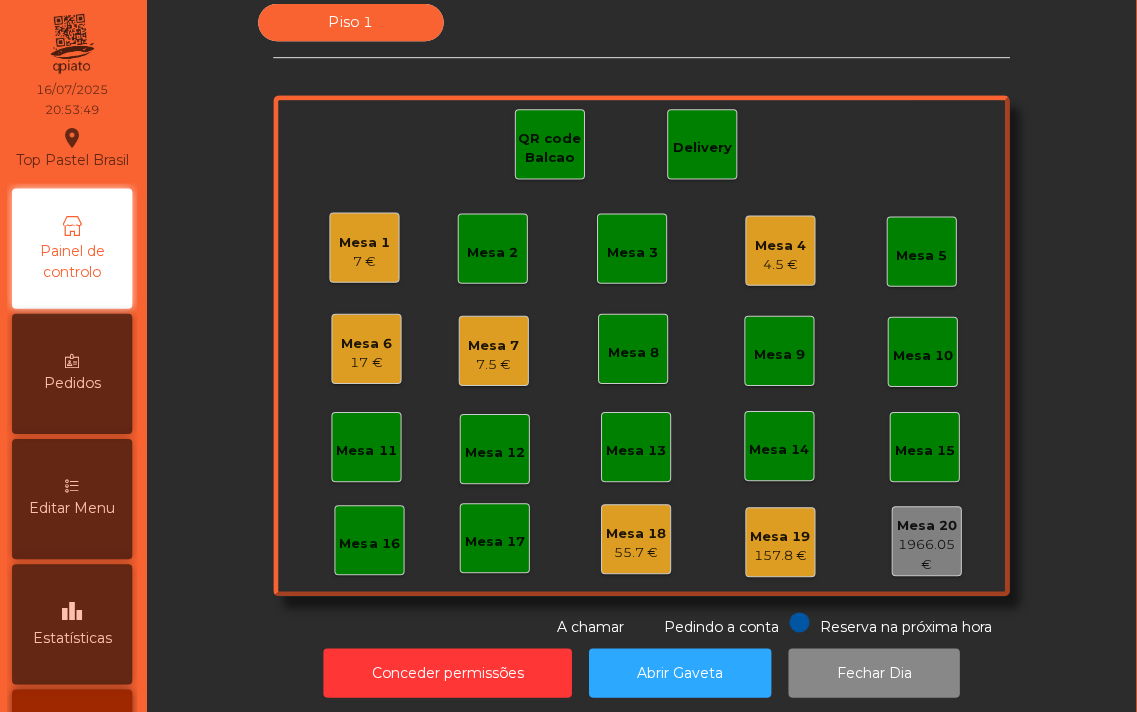 click on "Editar Menu" at bounding box center (75, 499) 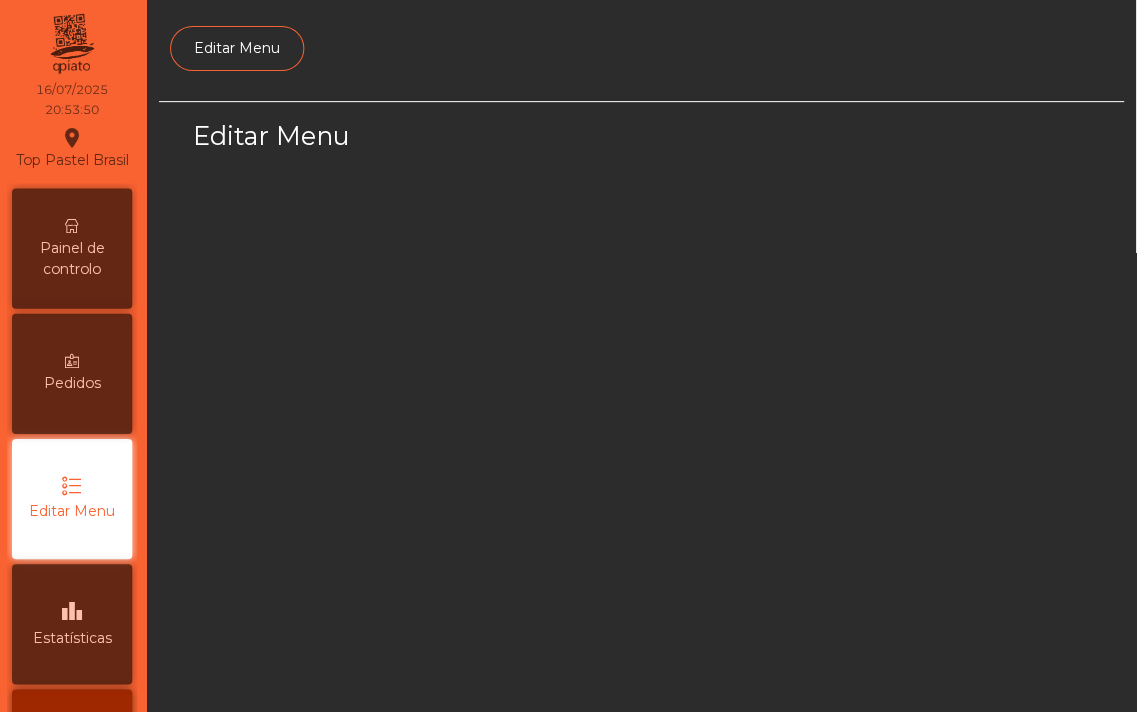 scroll, scrollTop: 127, scrollLeft: 0, axis: vertical 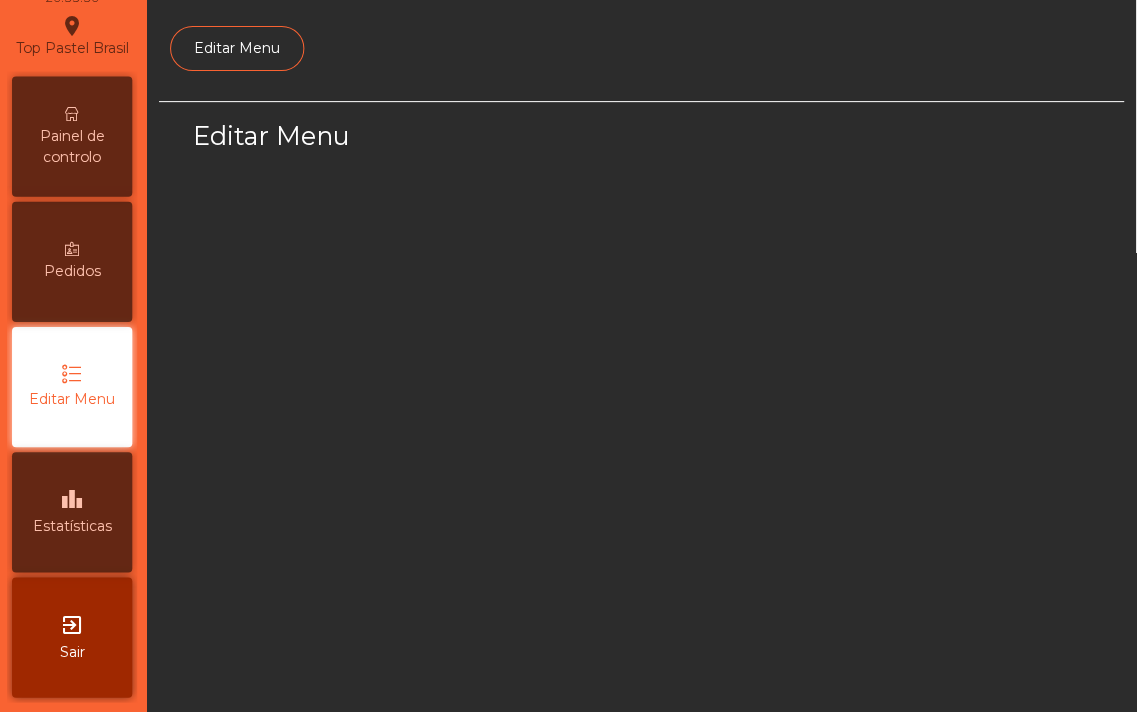 select on "*" 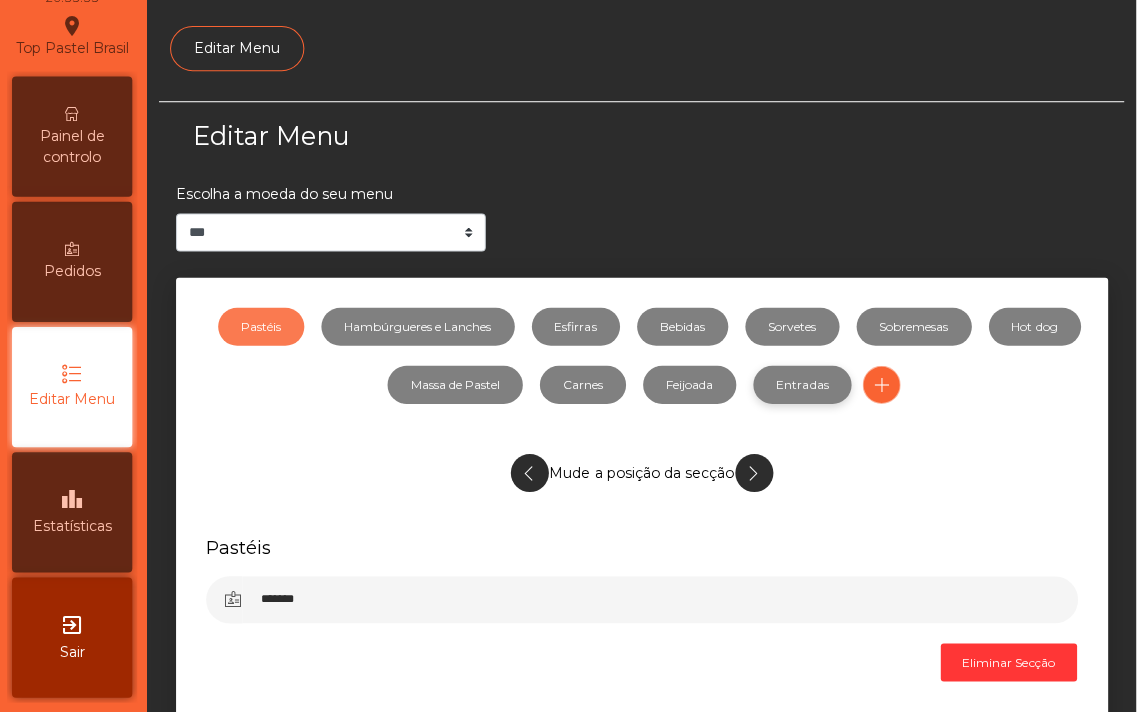 click on "Entradas" at bounding box center [804, 385] 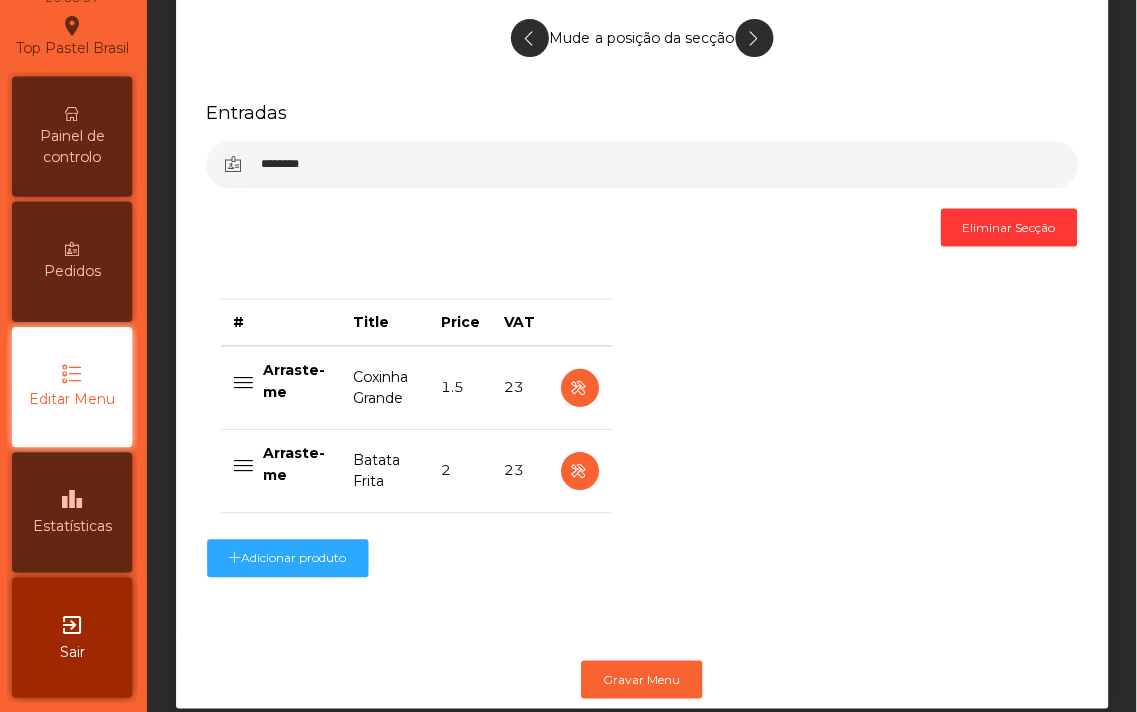 scroll, scrollTop: 437, scrollLeft: 0, axis: vertical 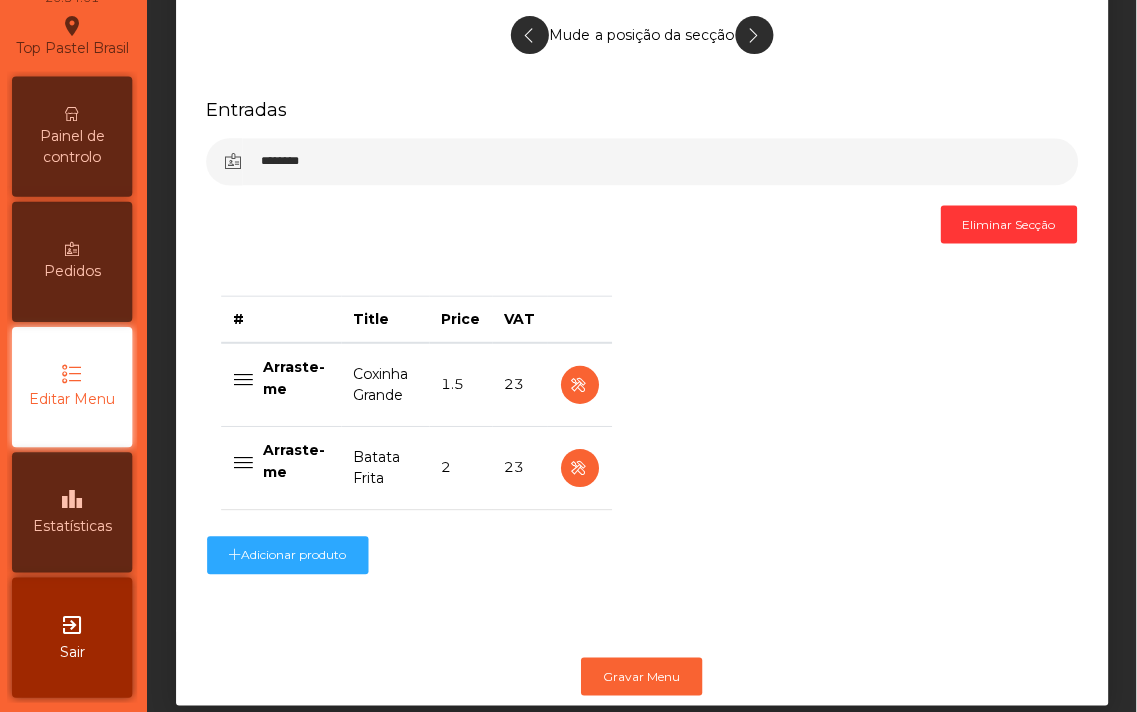 click at bounding box center (246, 385) 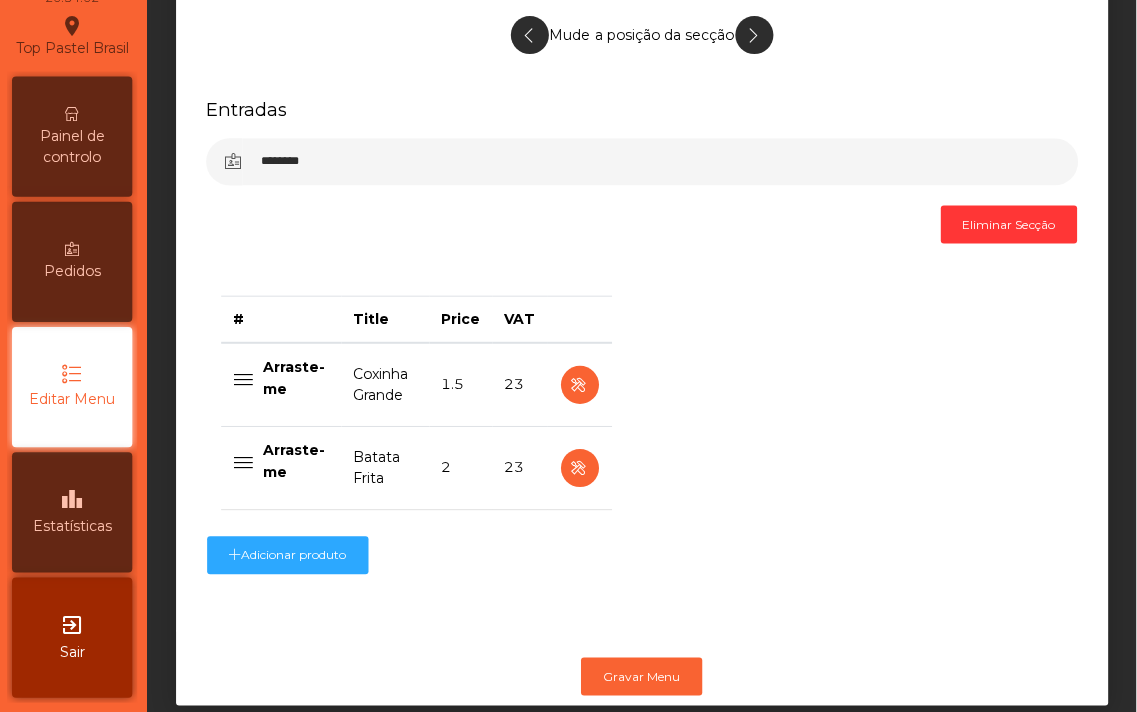 click on "# Title Price VAT  Arraste-me  Coxinha Grande 1.5 23  Arraste-me  Batata Frita 2 23" at bounding box center (419, 411) 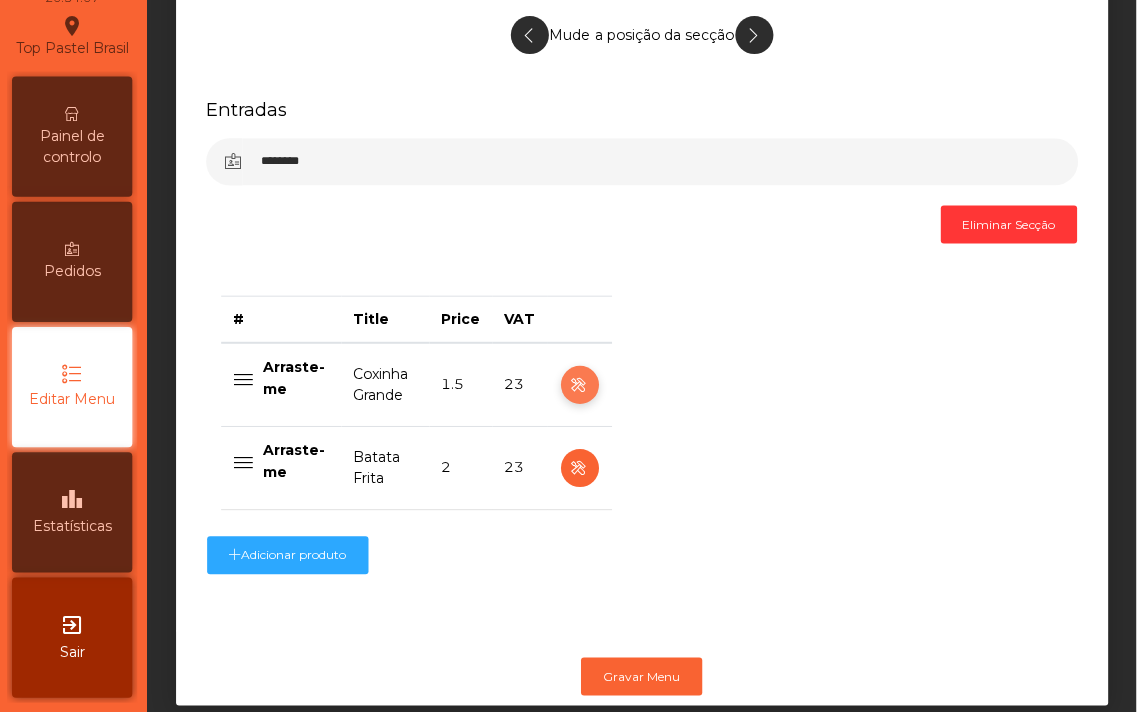 click at bounding box center [581, 385] 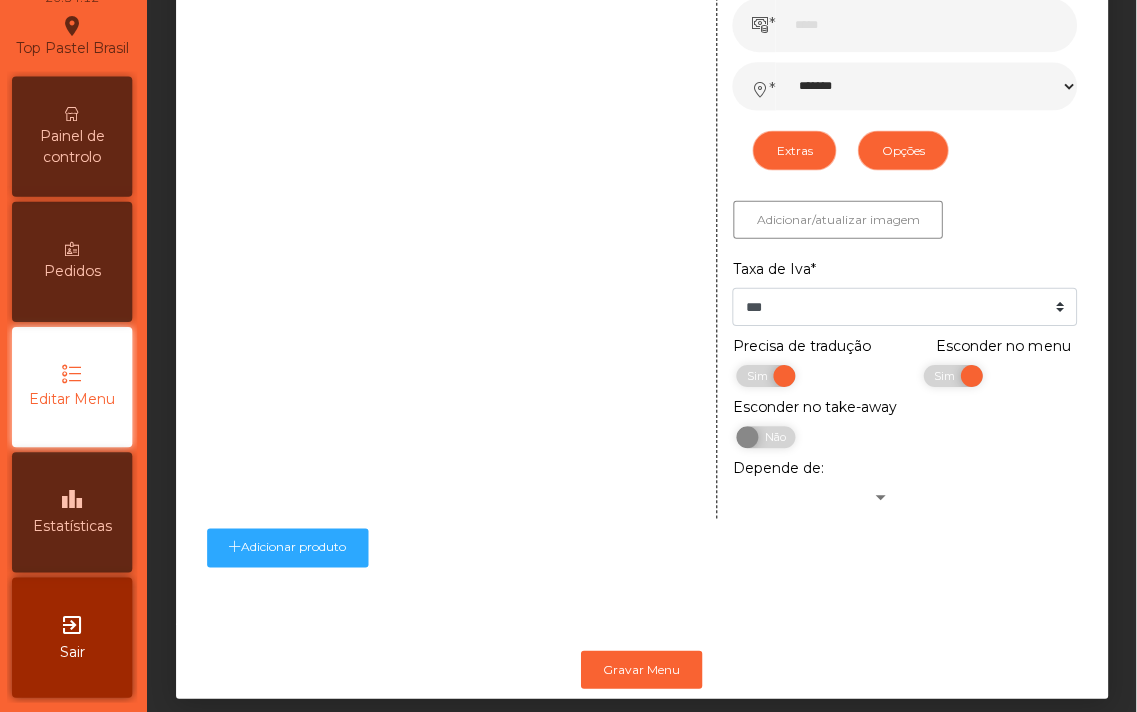 scroll, scrollTop: 968, scrollLeft: 0, axis: vertical 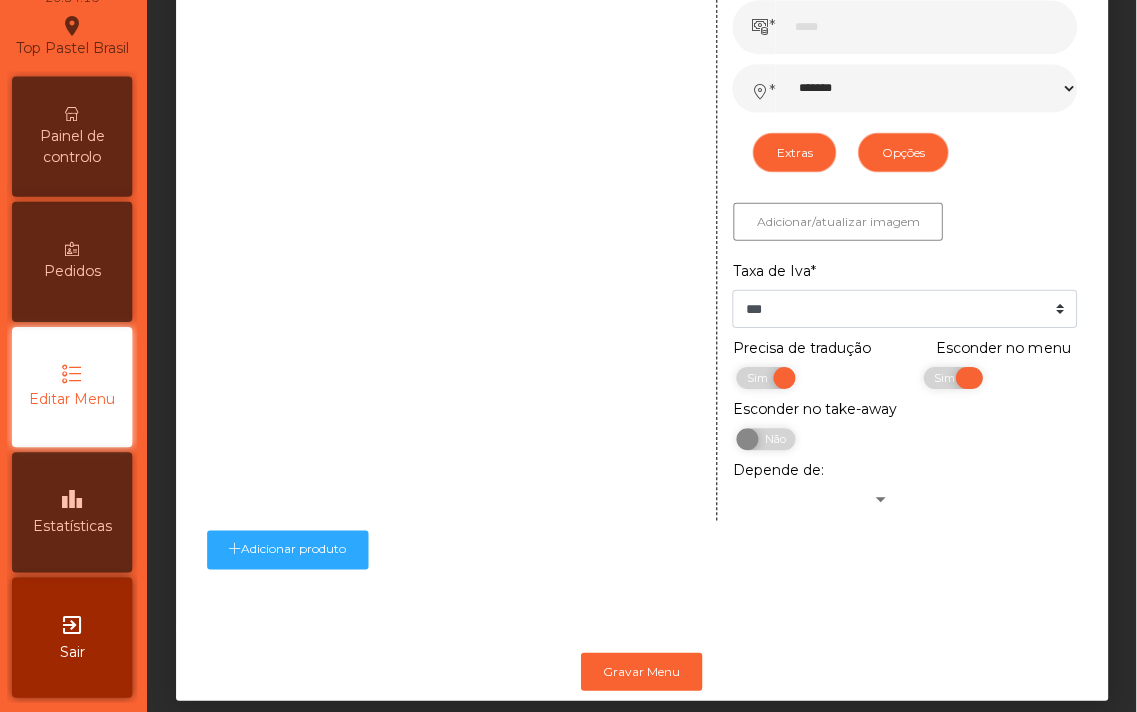 click on "Sim" at bounding box center (948, 378) 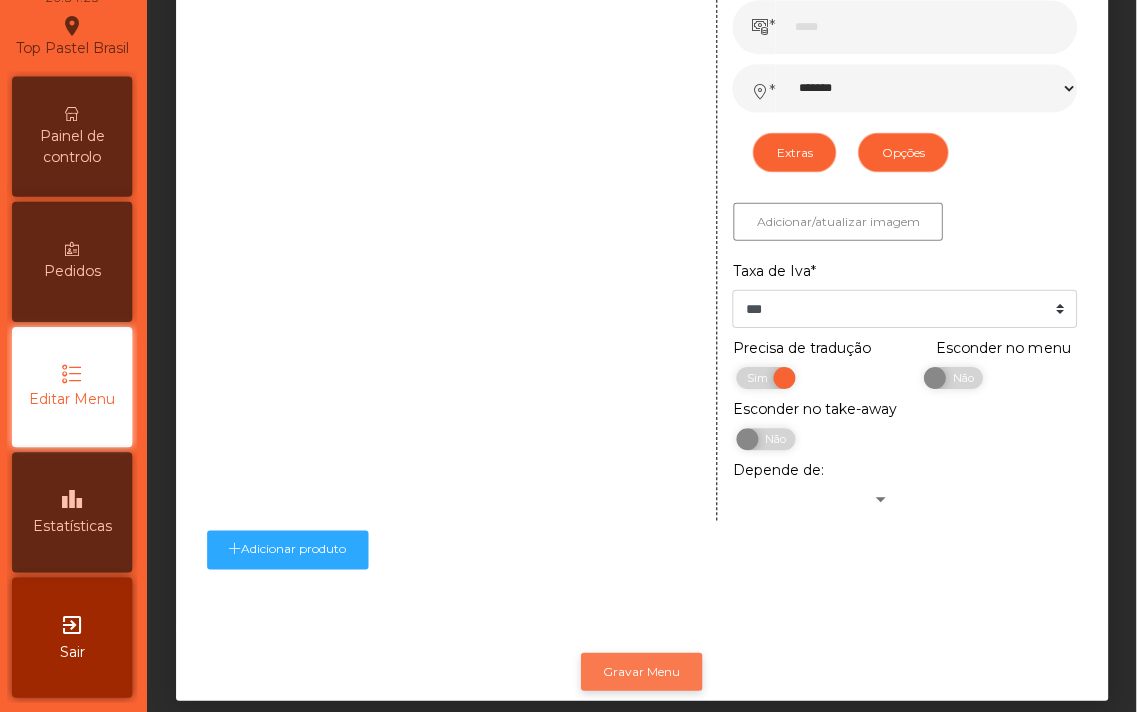 click on "Gravar Menu" at bounding box center (643, 671) 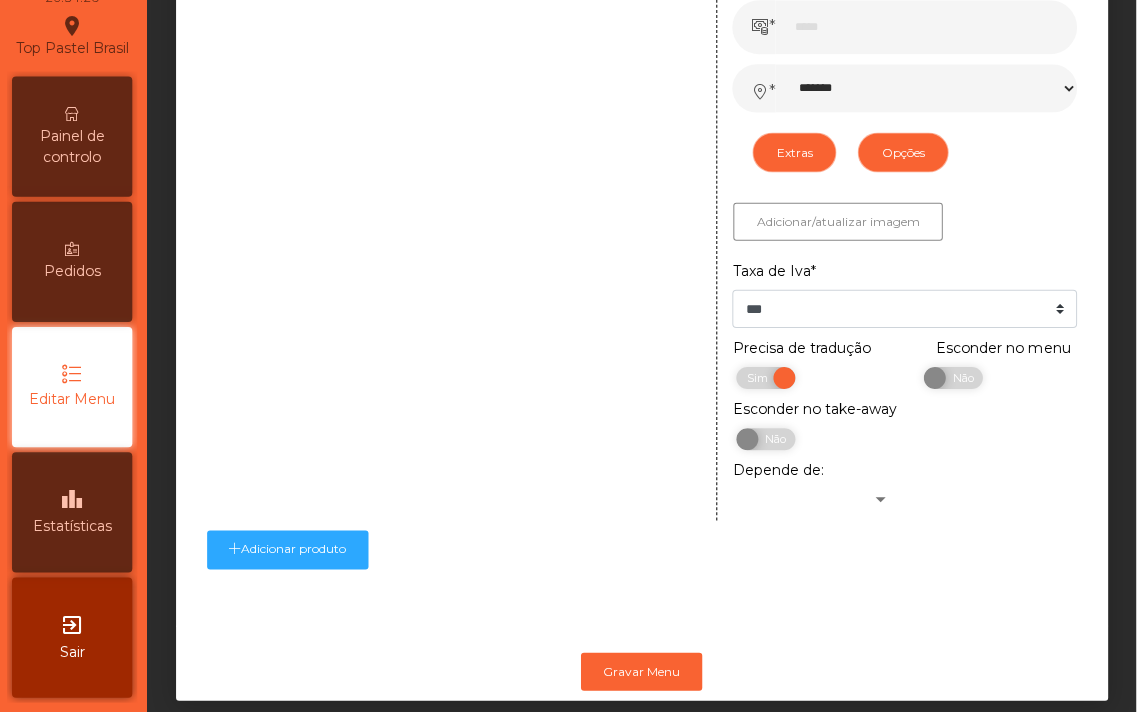 click on "Pedidos" at bounding box center (75, 271) 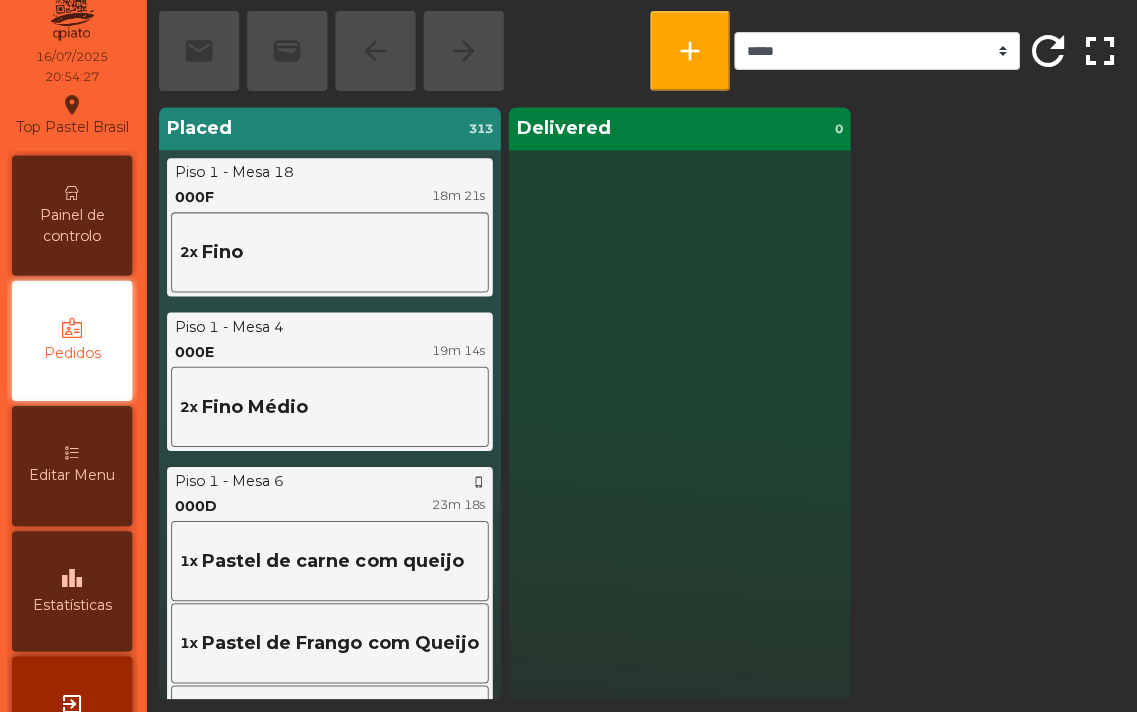 click on "Top Pastel Brasil  location_on" 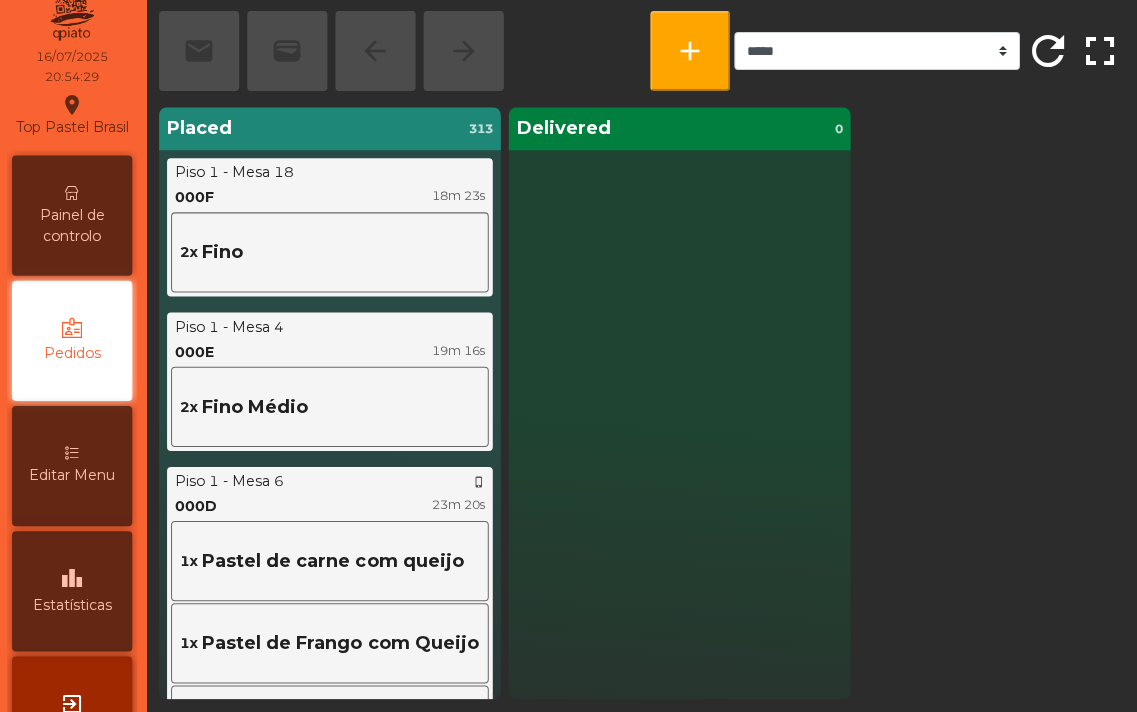 click on "Top Pastel Brasil  location_on" 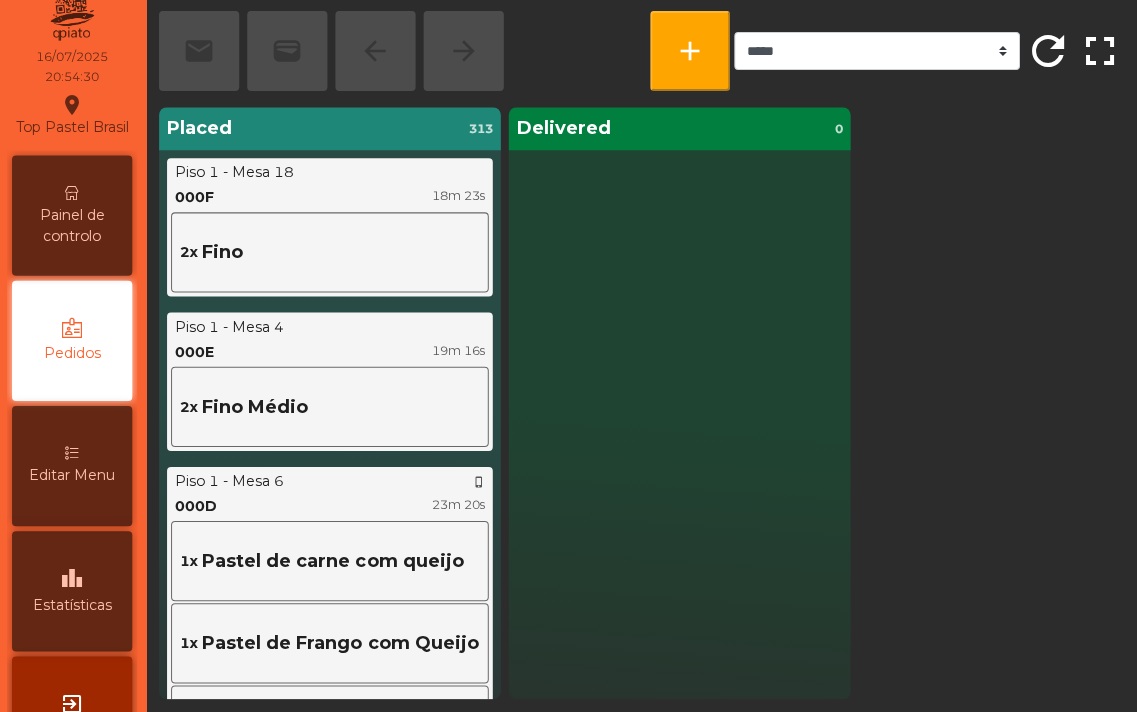 click on "Top Pastel Brasil  location_on" 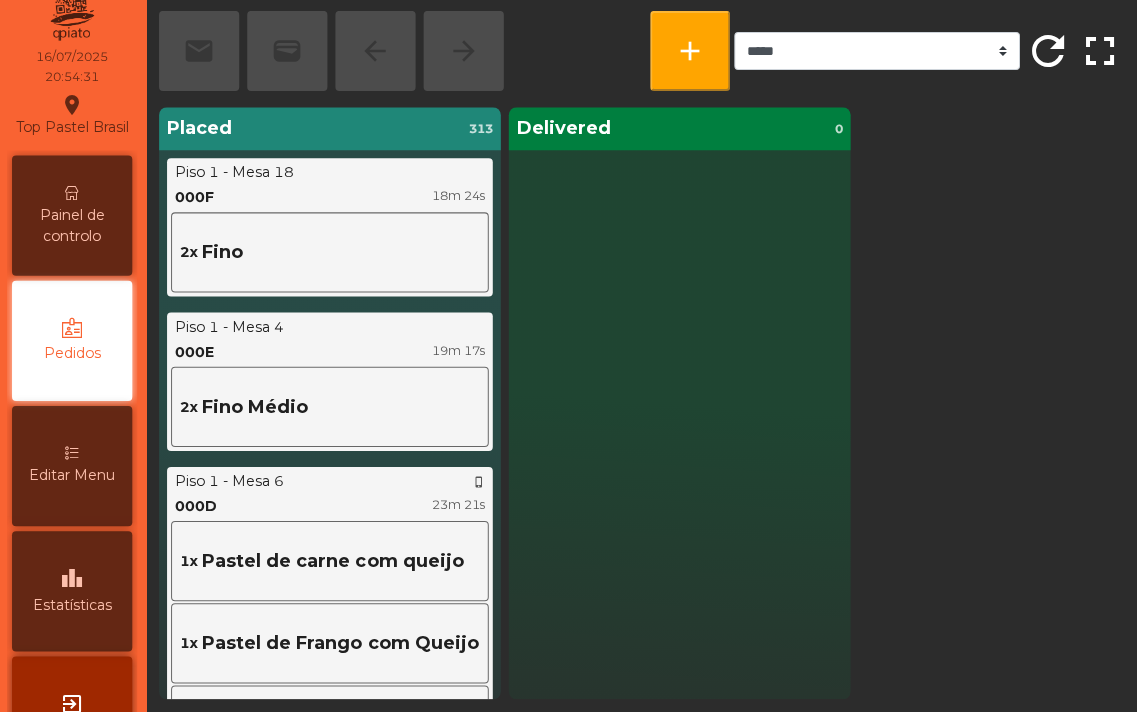 click at bounding box center [75, 328] 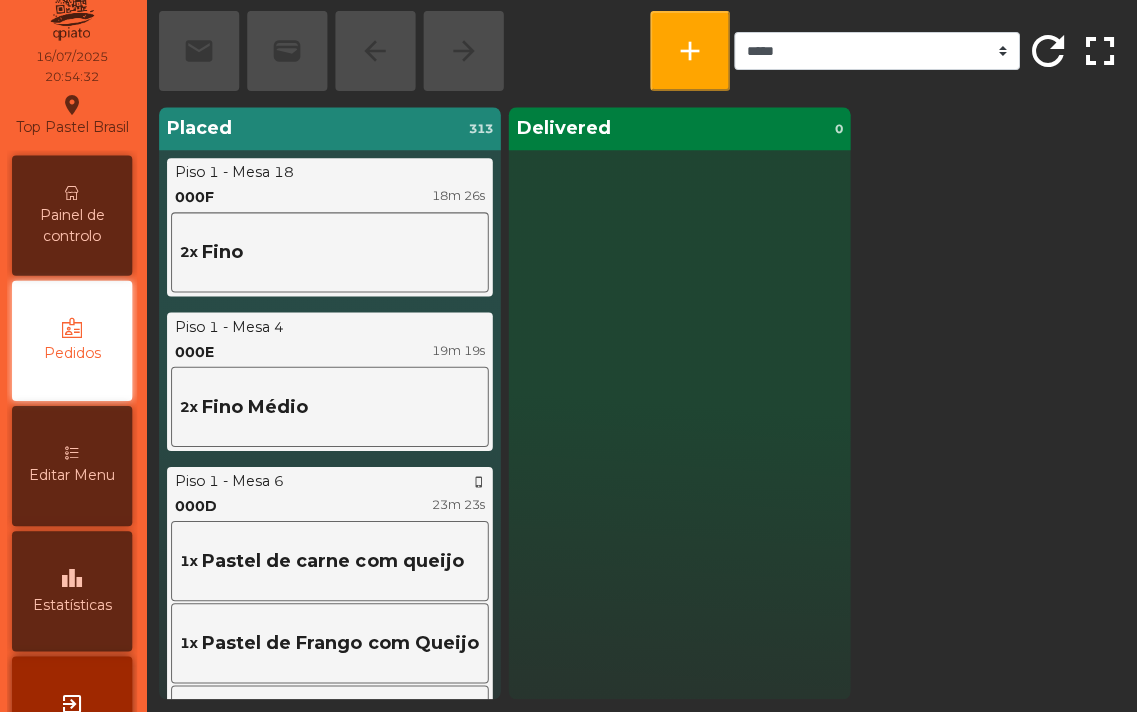 click on "Pedidos" at bounding box center [75, 353] 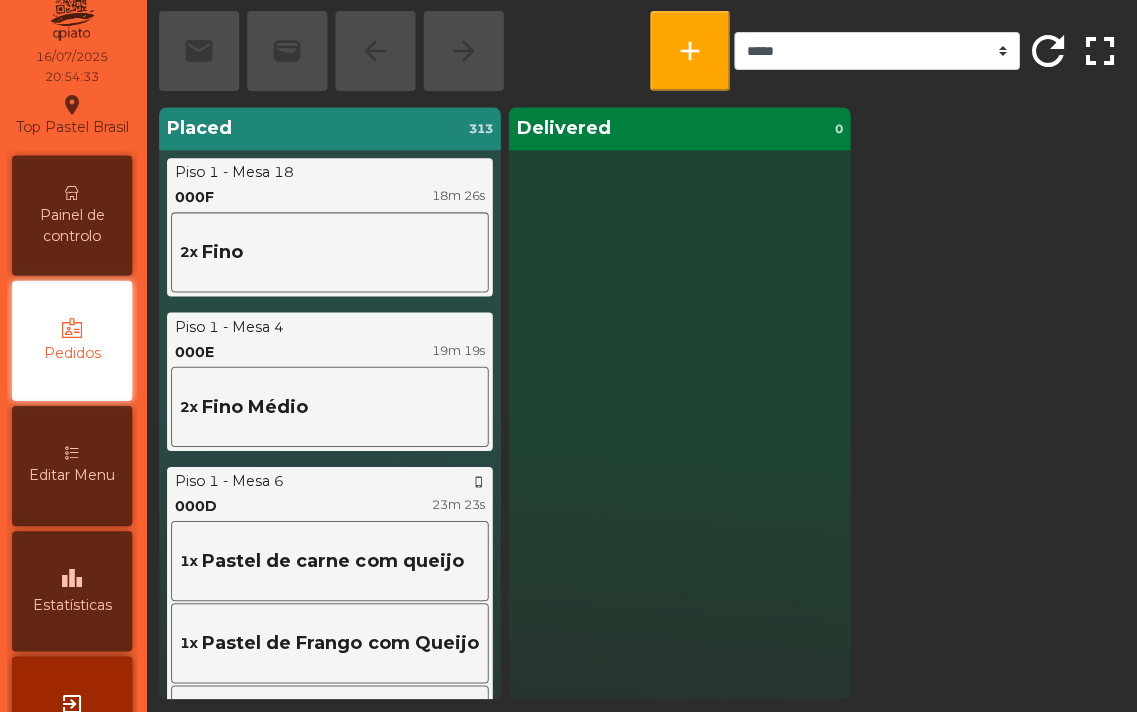 click on "Pedidos" at bounding box center (75, 353) 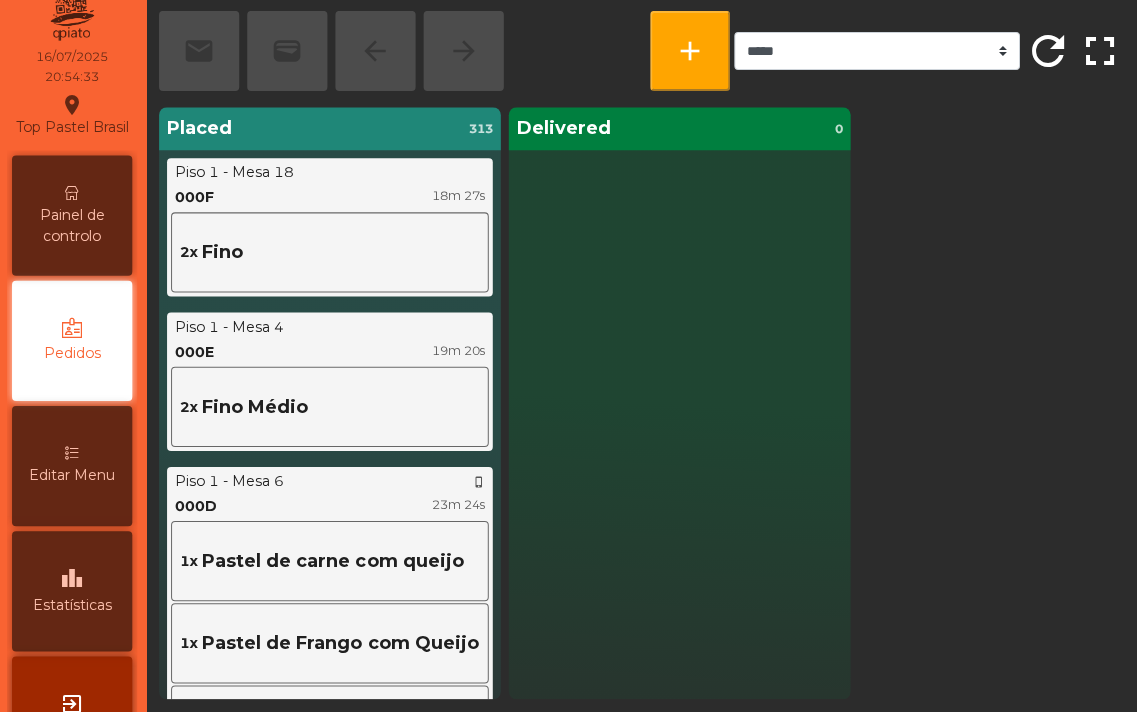 click on "Pedidos" at bounding box center [75, 341] 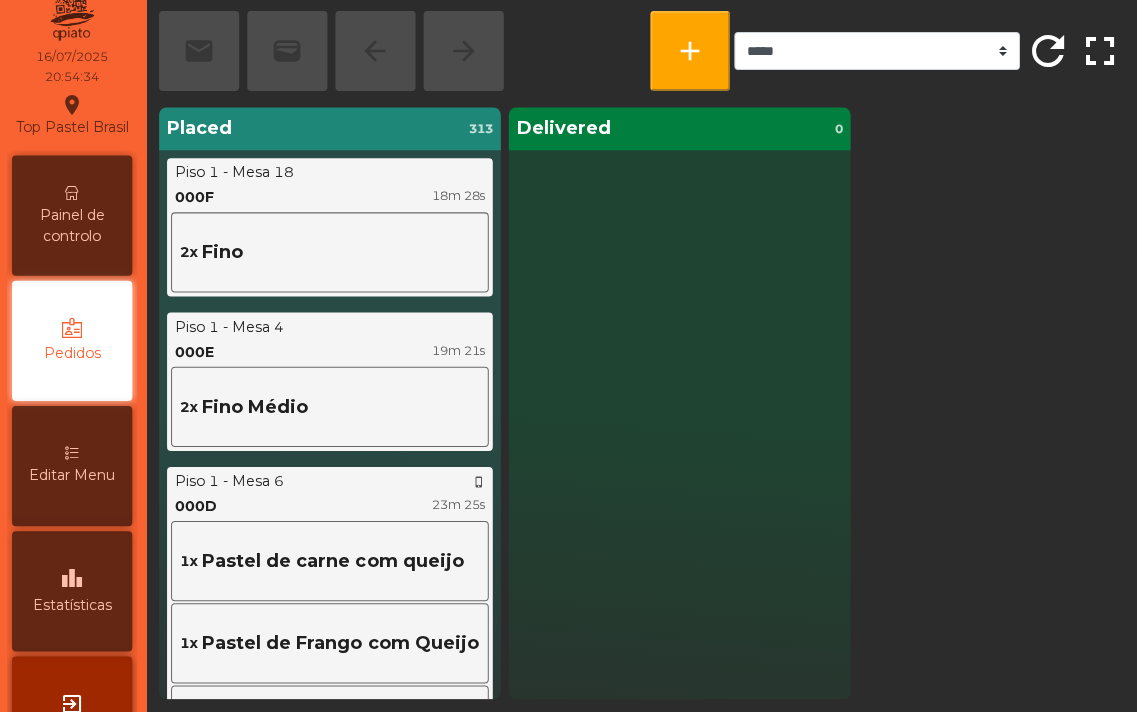 click on "Pedidos" at bounding box center (75, 341) 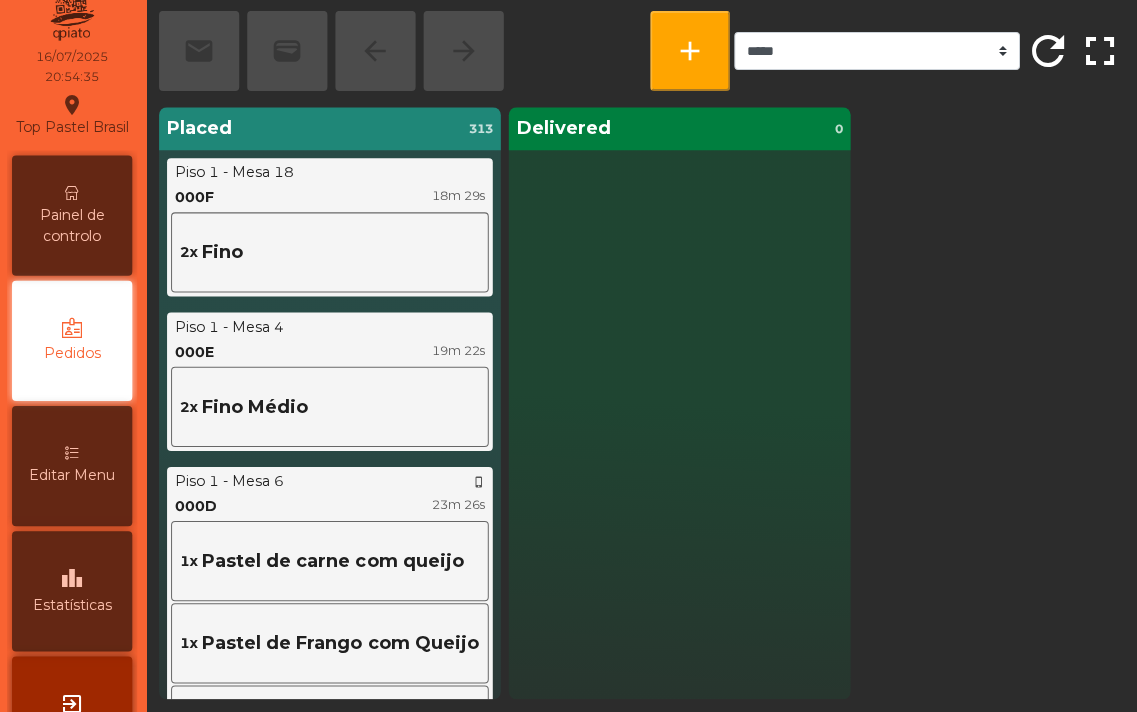 click on "Painel de controlo" at bounding box center (75, 226) 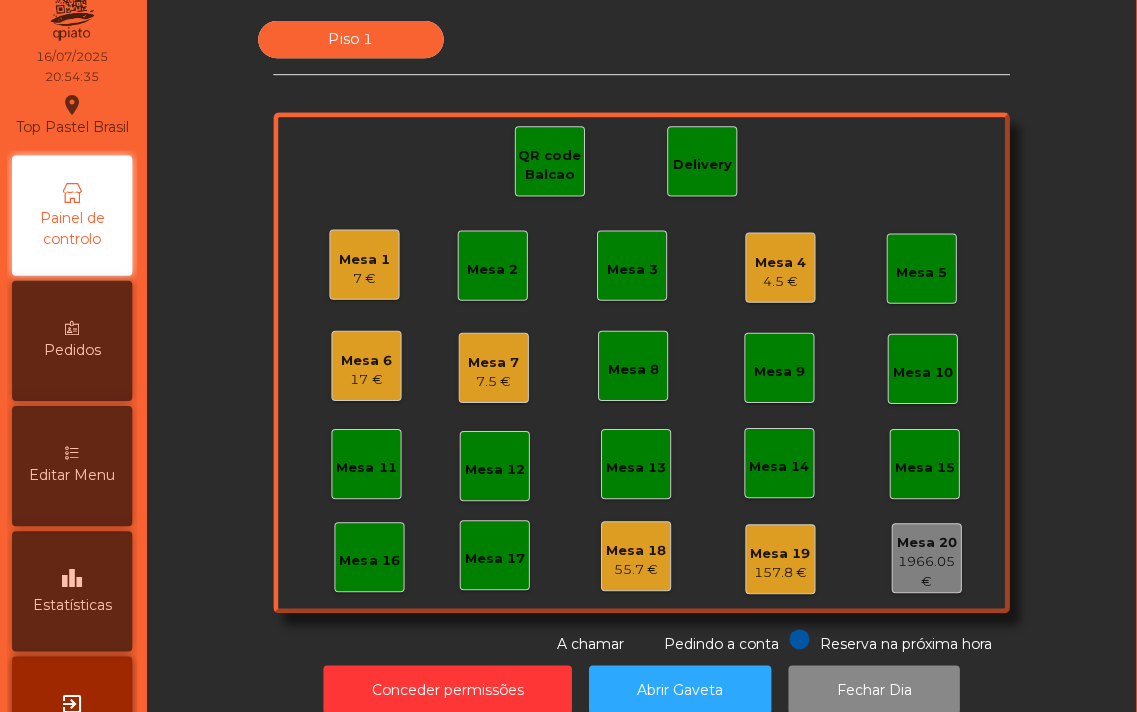 scroll, scrollTop: 0, scrollLeft: 0, axis: both 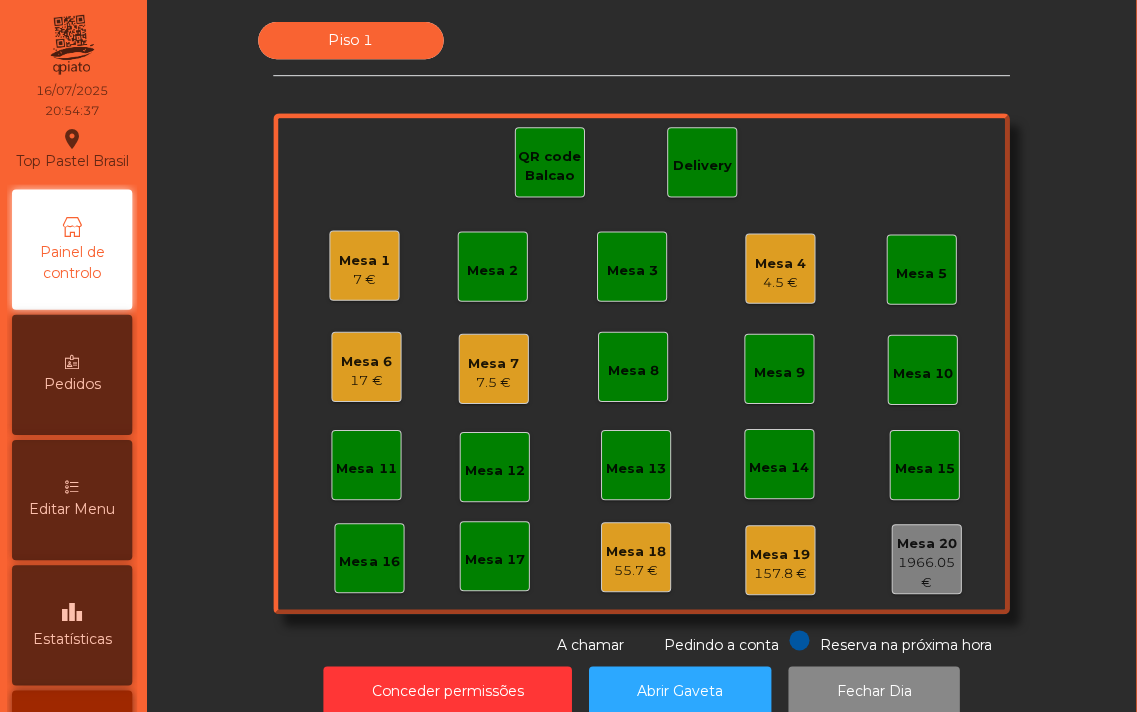 click on "17 €" 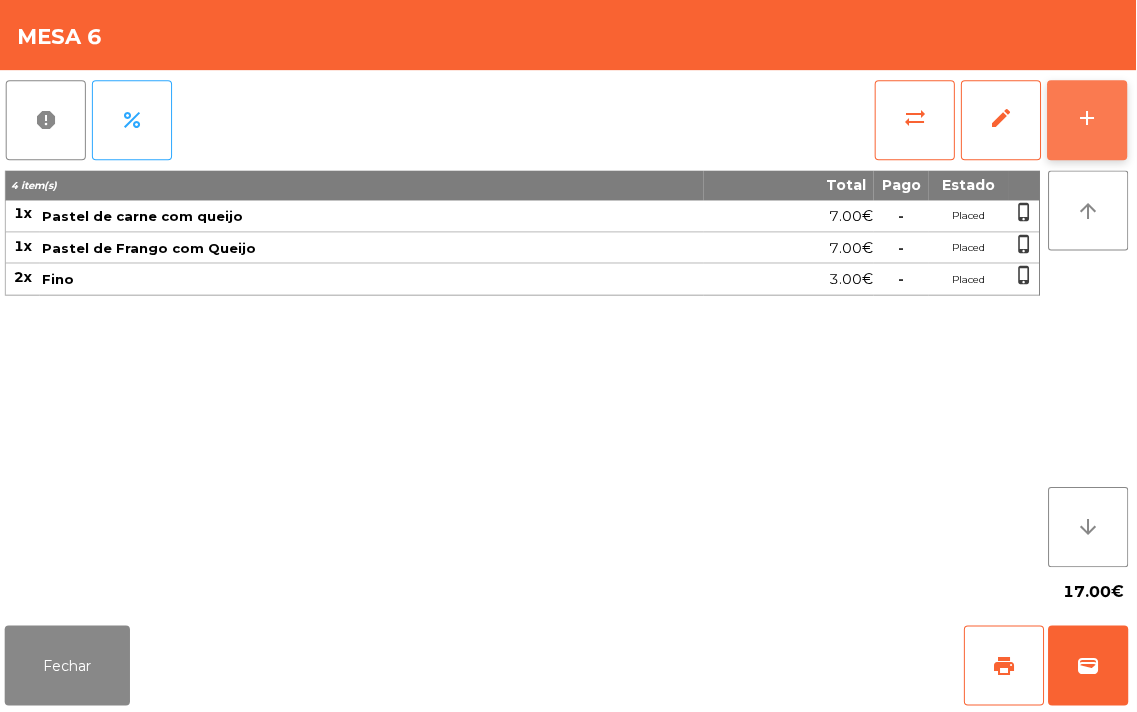 click on "add" 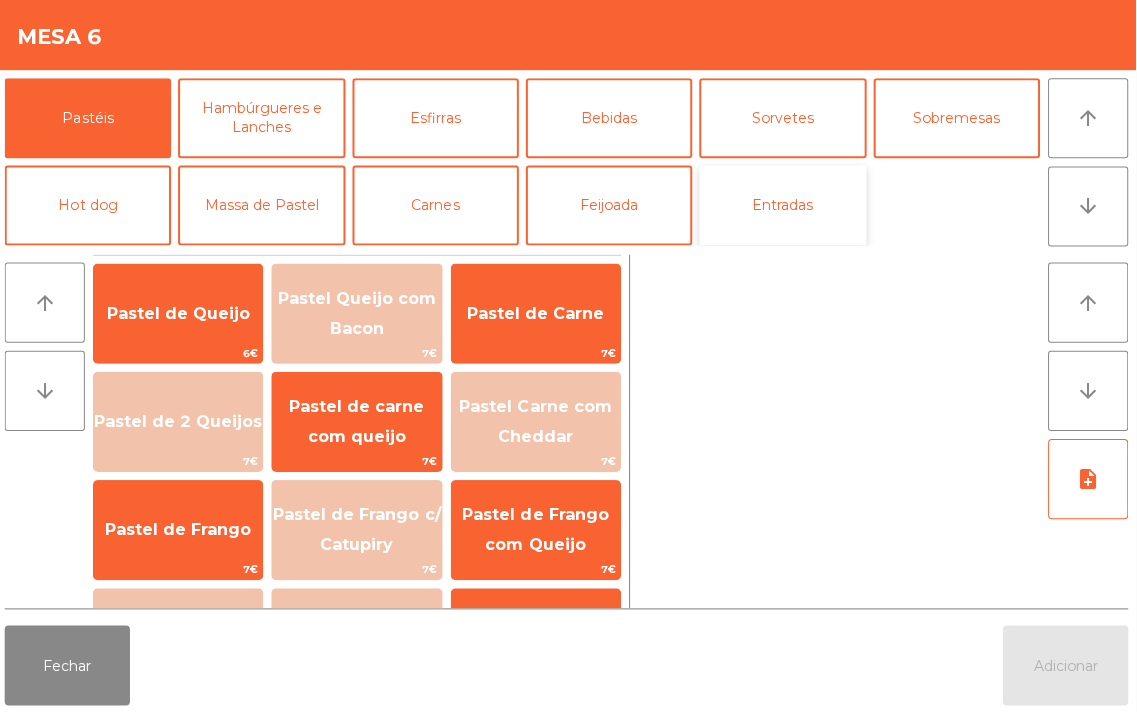 click on "Entradas" 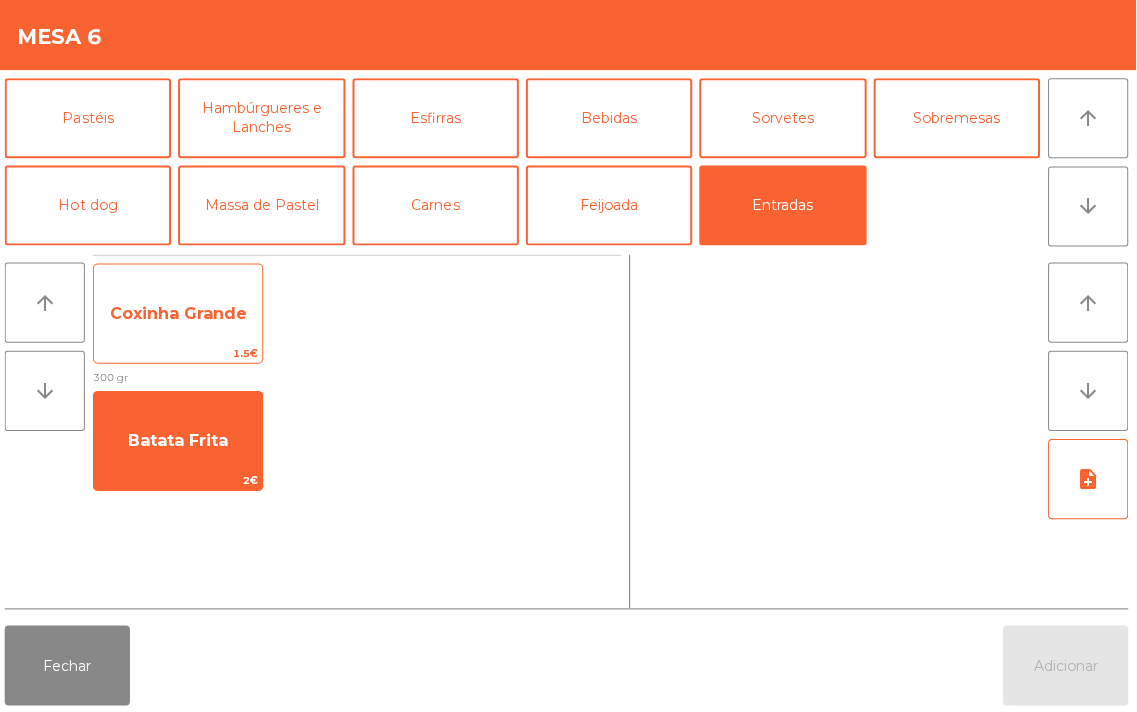 click on "Coxinha Grande" 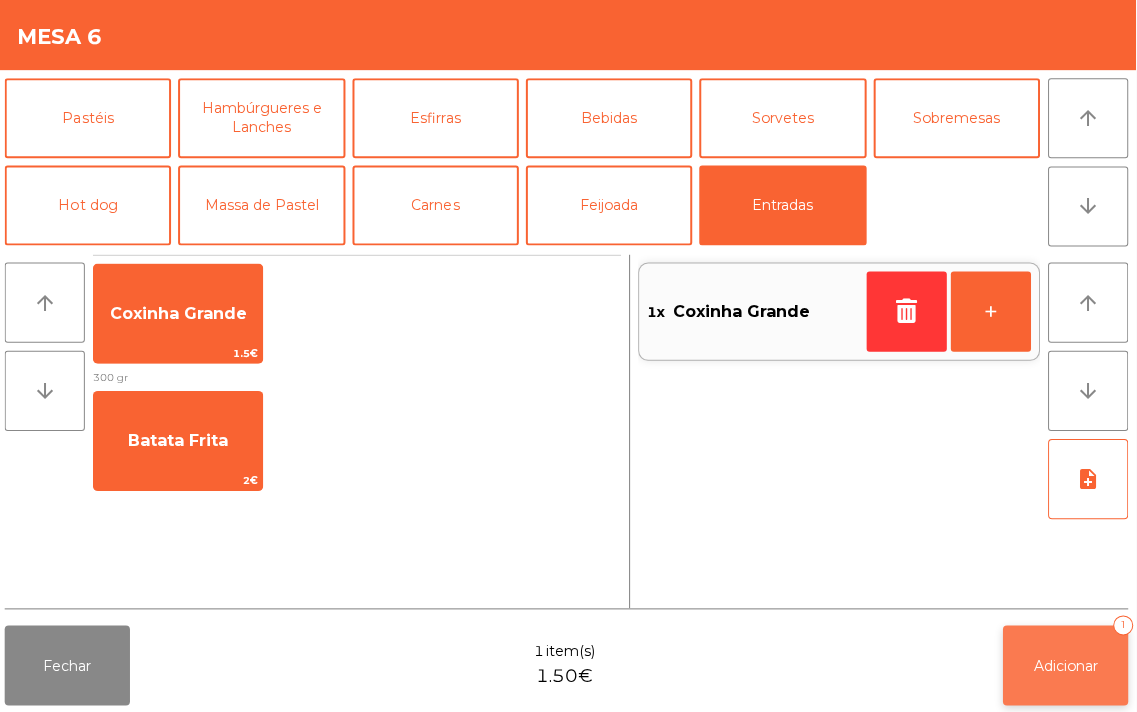 click on "Adicionar" 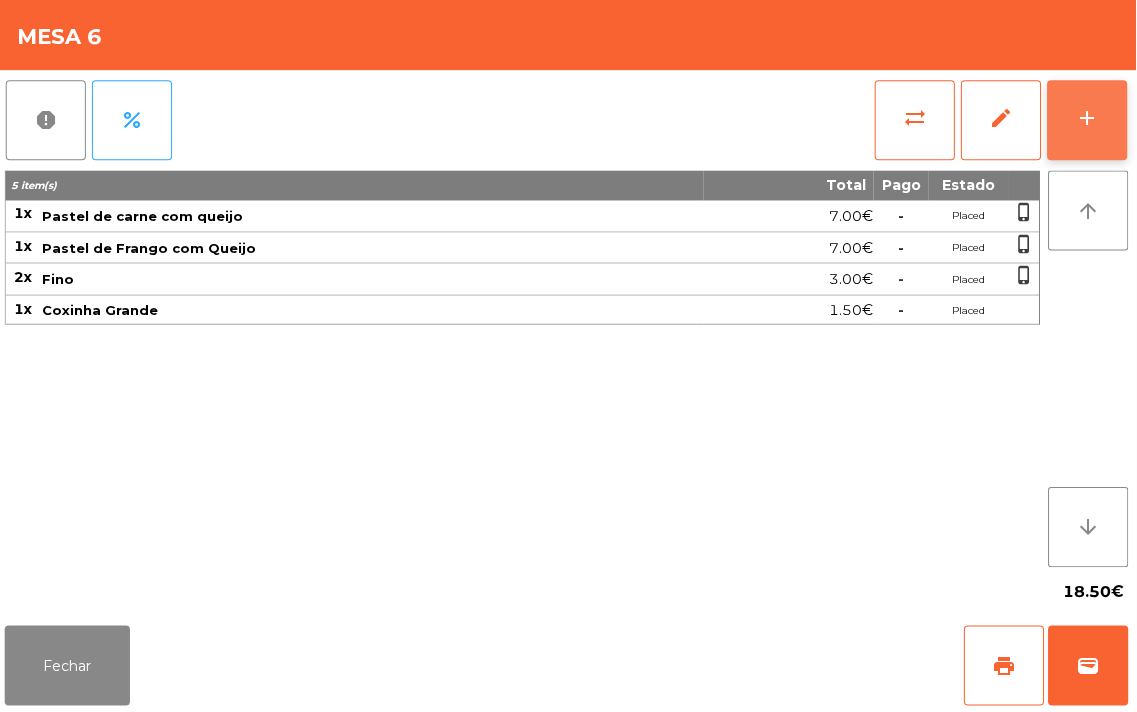 click on "add" 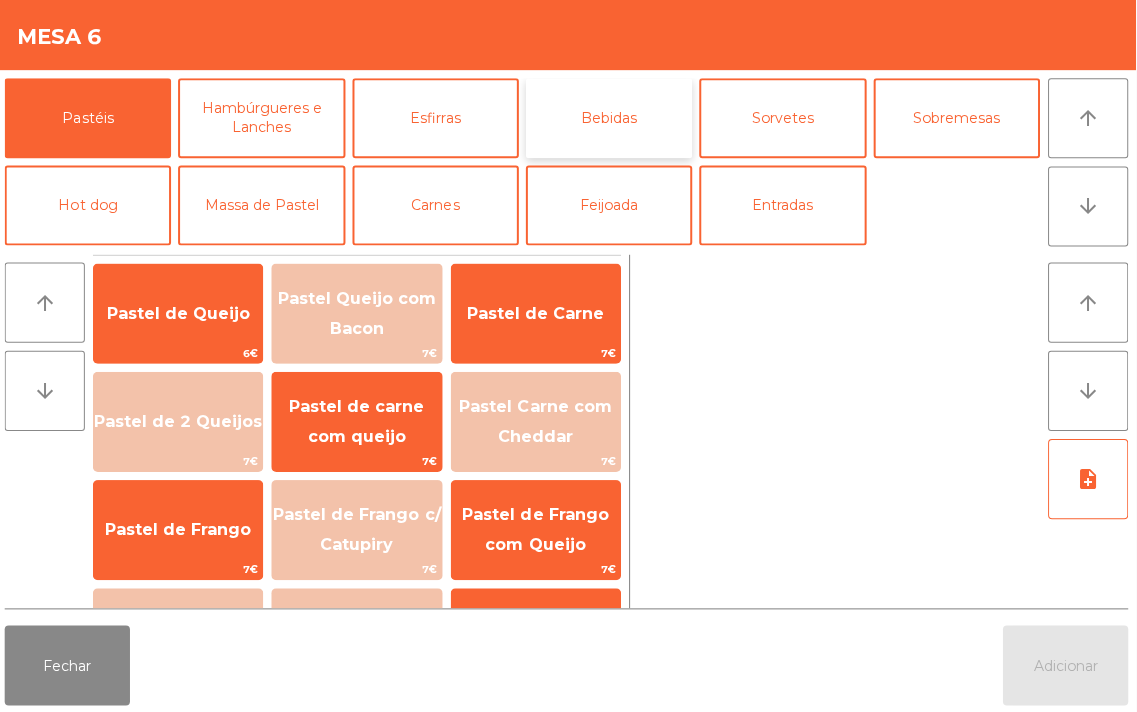 click on "Bebidas" 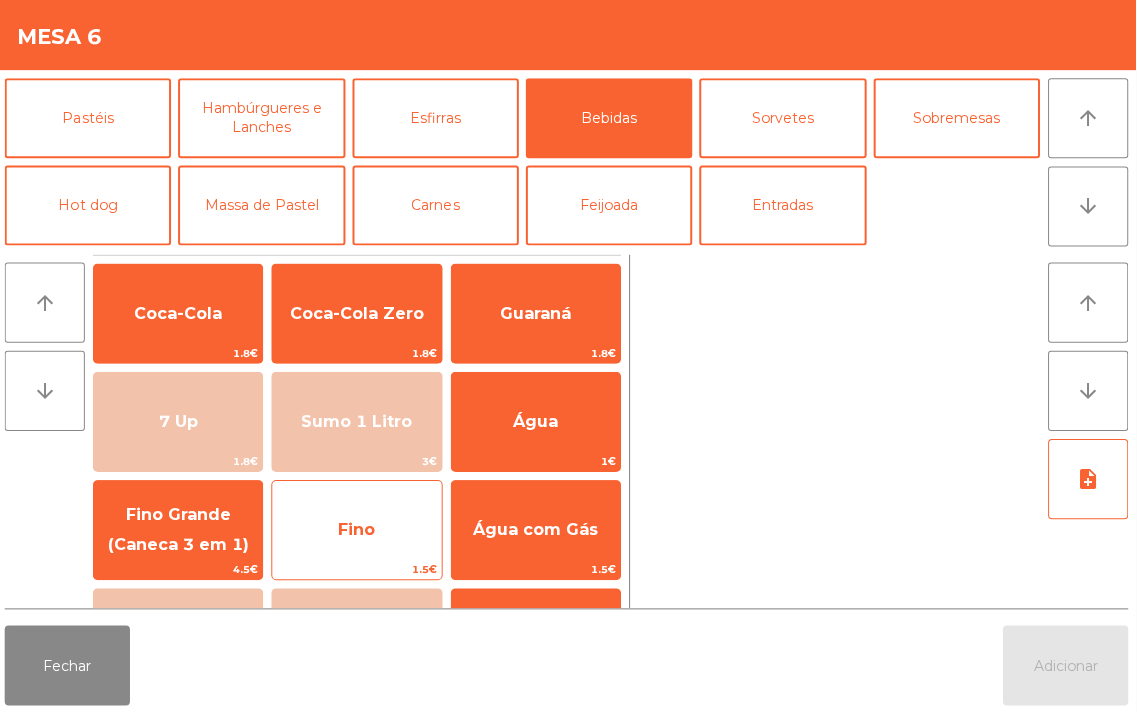 click on "Fino" 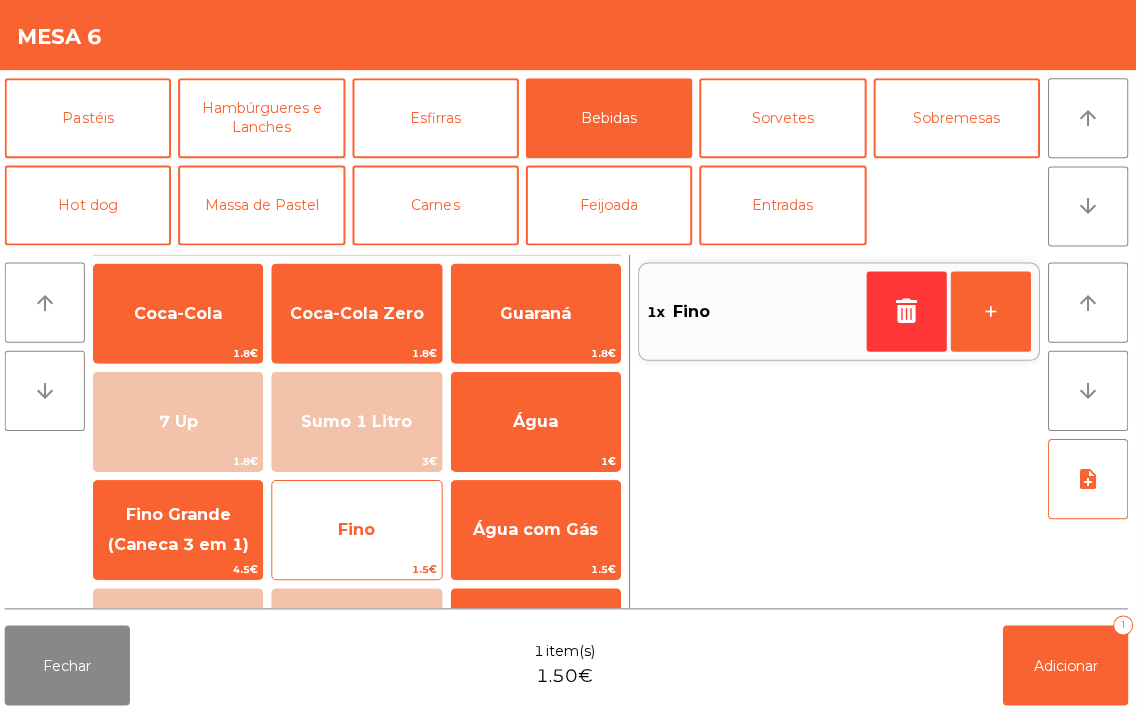 click on "Fino" 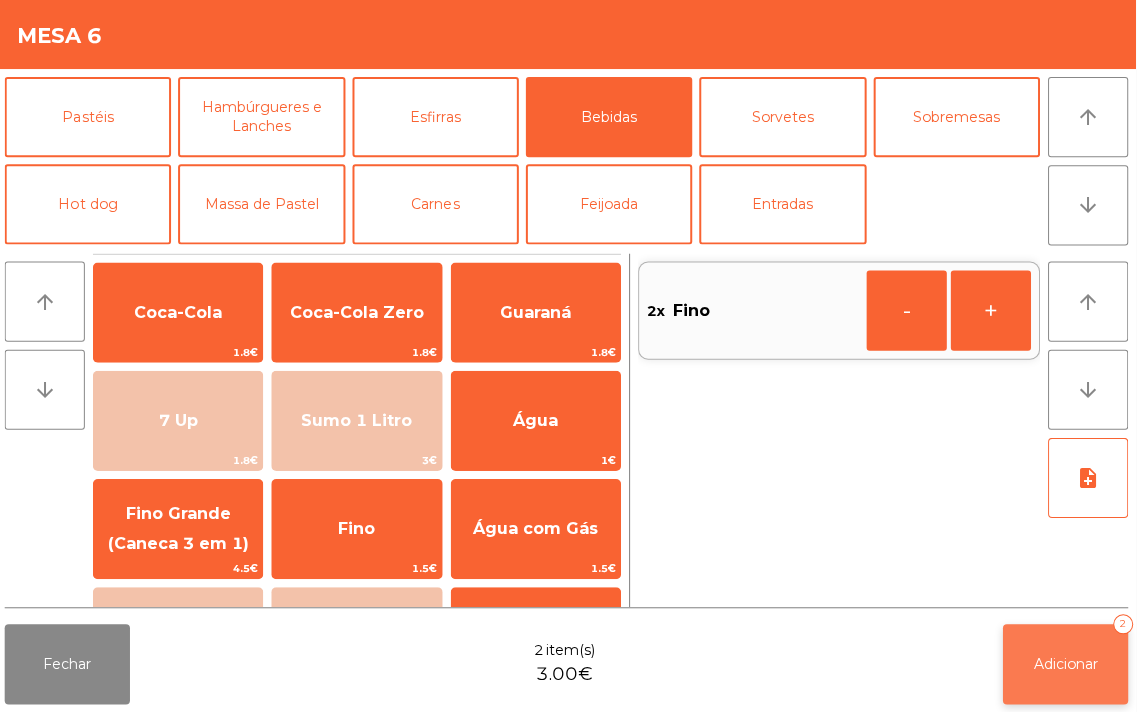 click on "Adicionar   2" 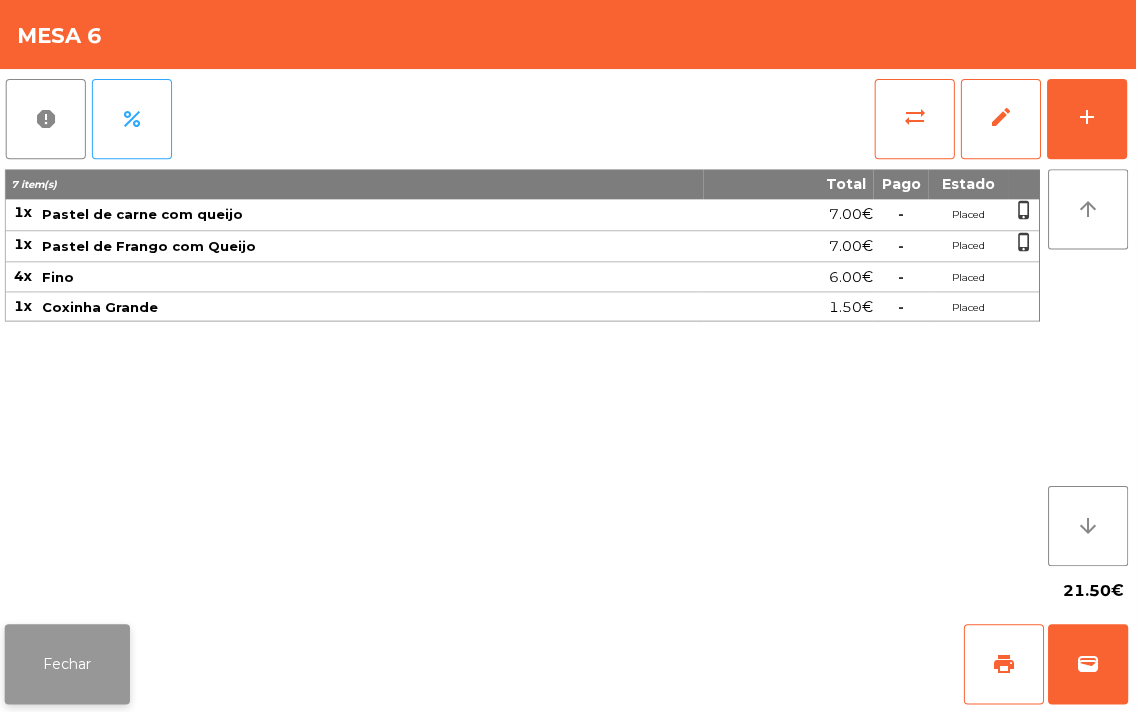 click on "Fechar" 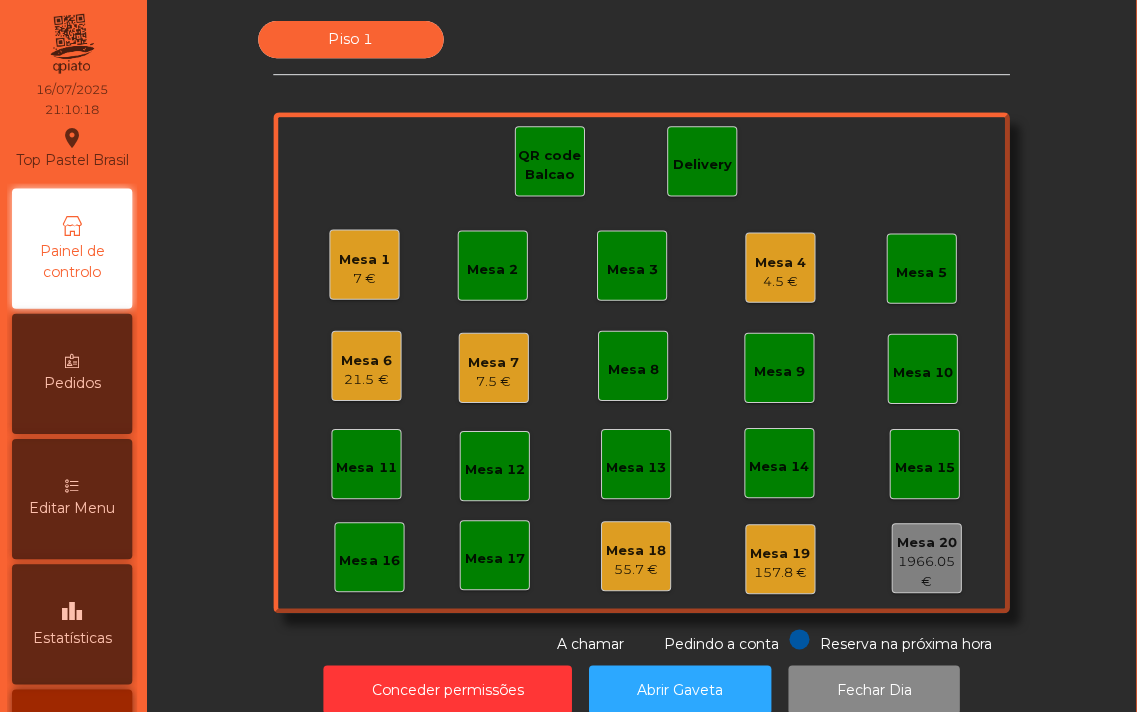 click on "Mesa 4" 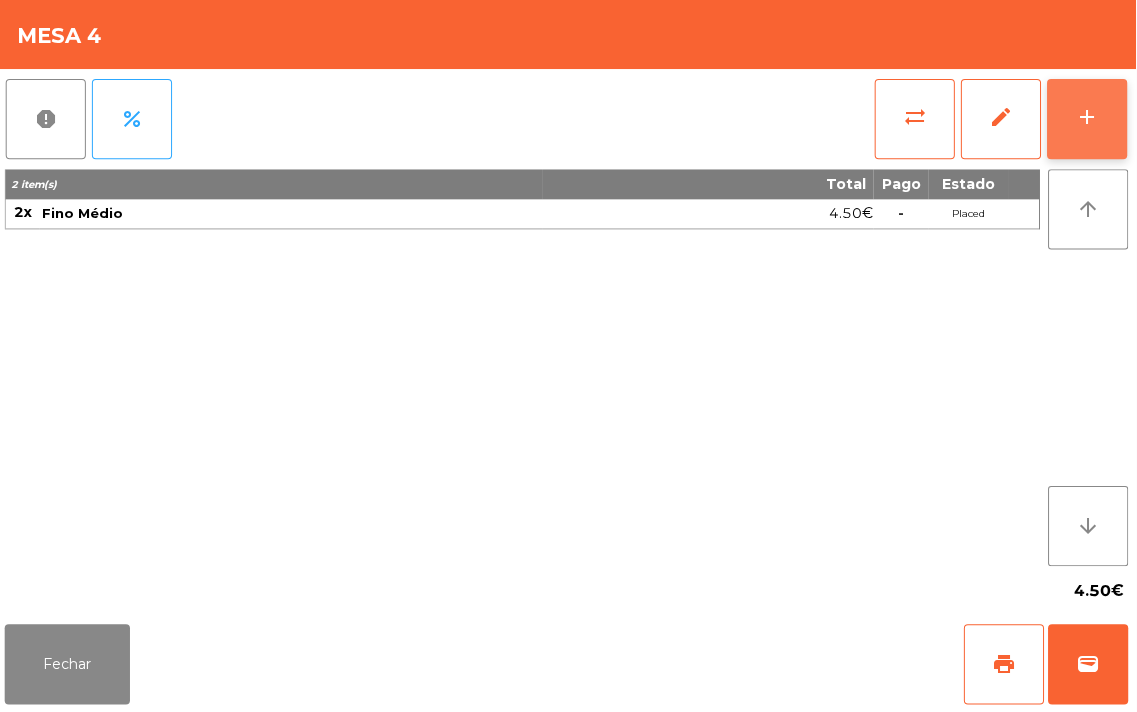 click on "add" 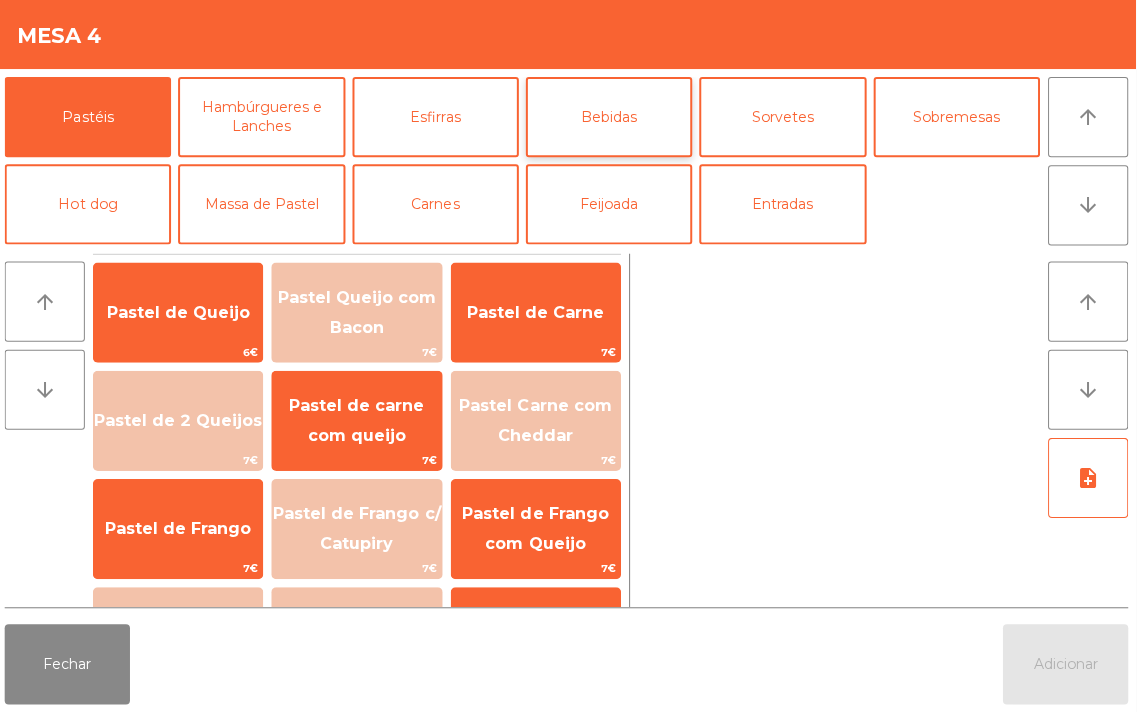 click on "Bebidas" 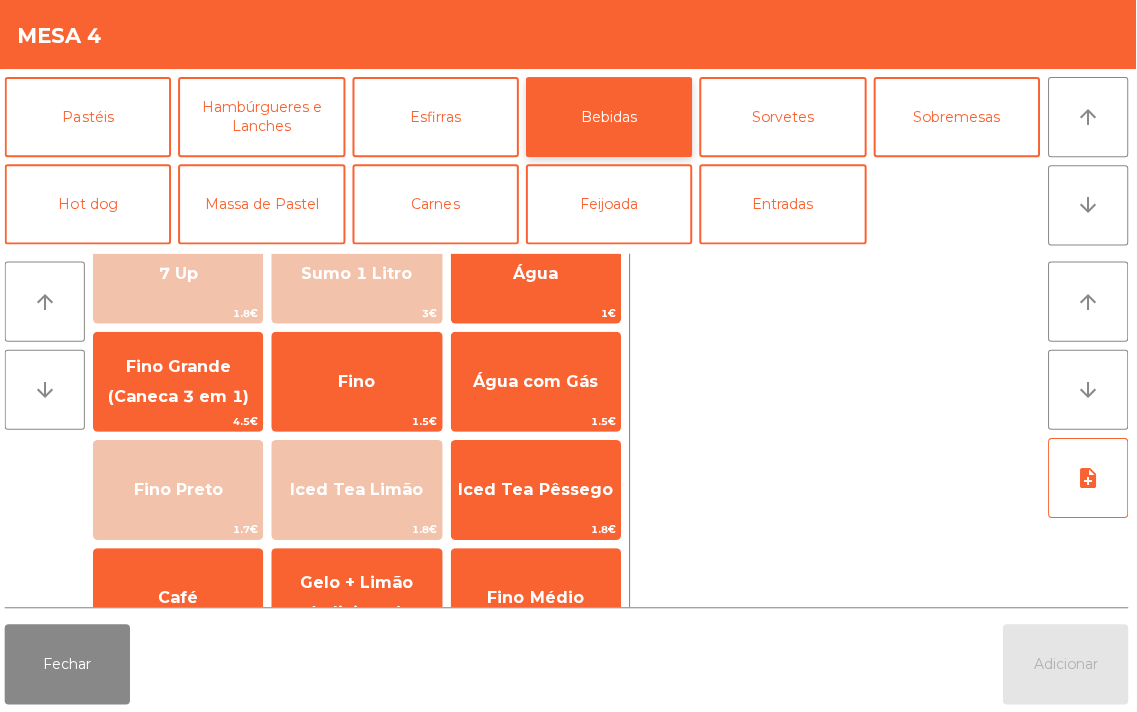scroll, scrollTop: 154, scrollLeft: 0, axis: vertical 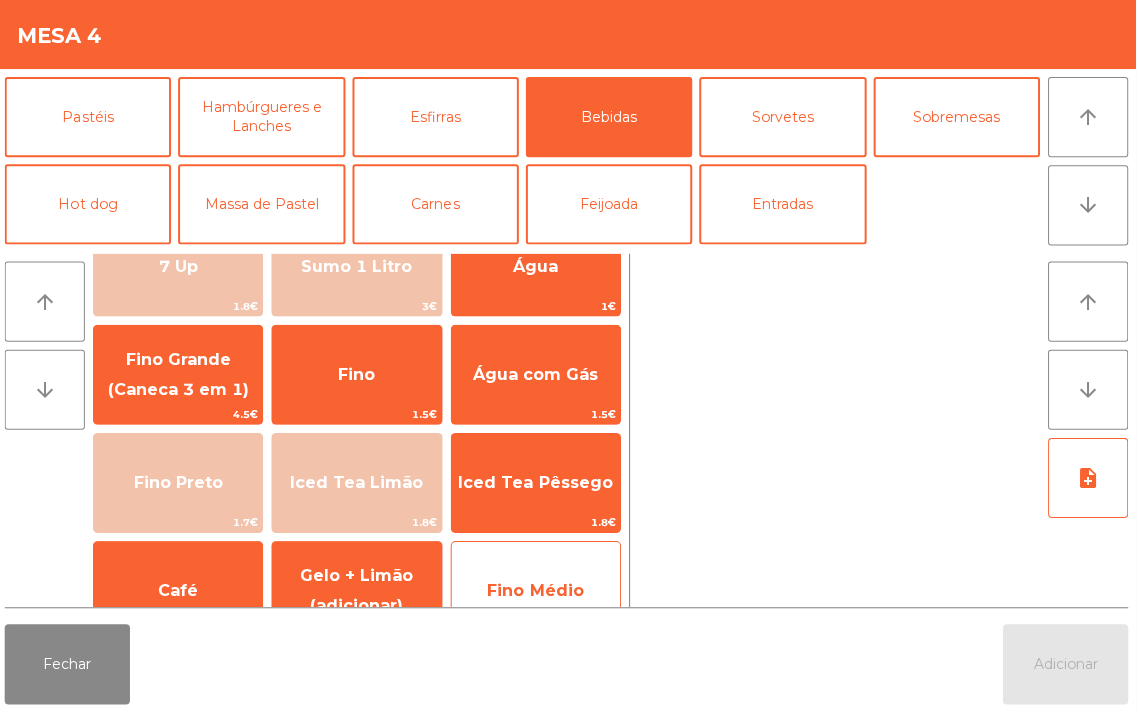 click on "Fino Médio" 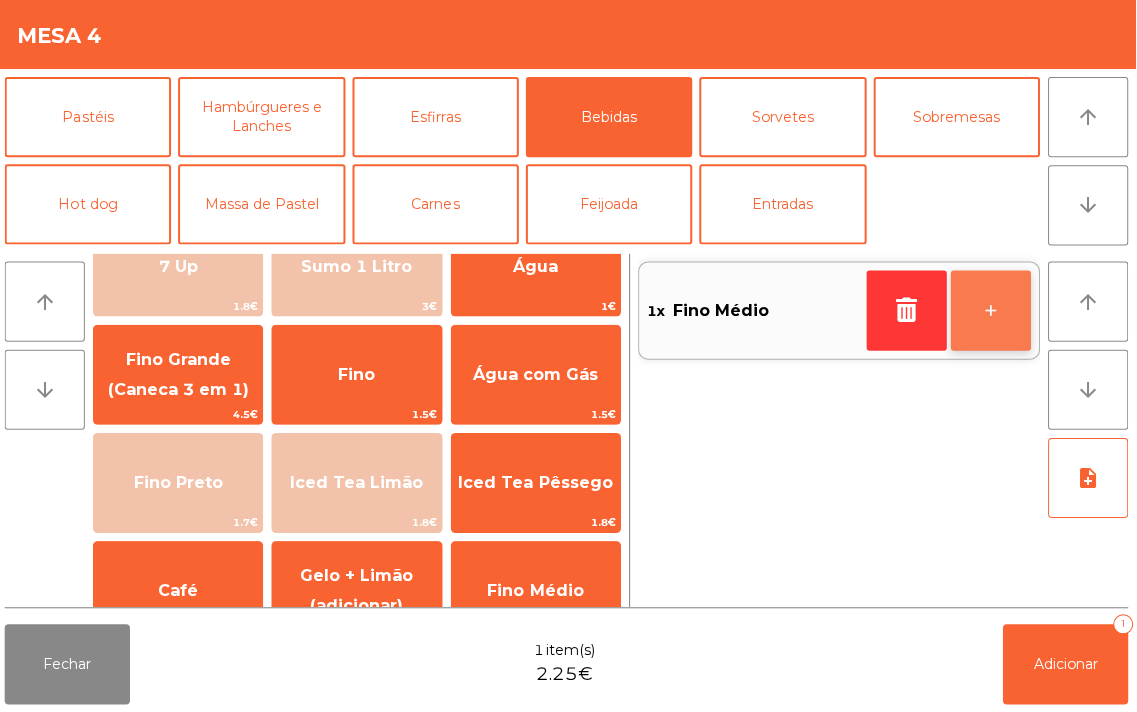 click on "+" 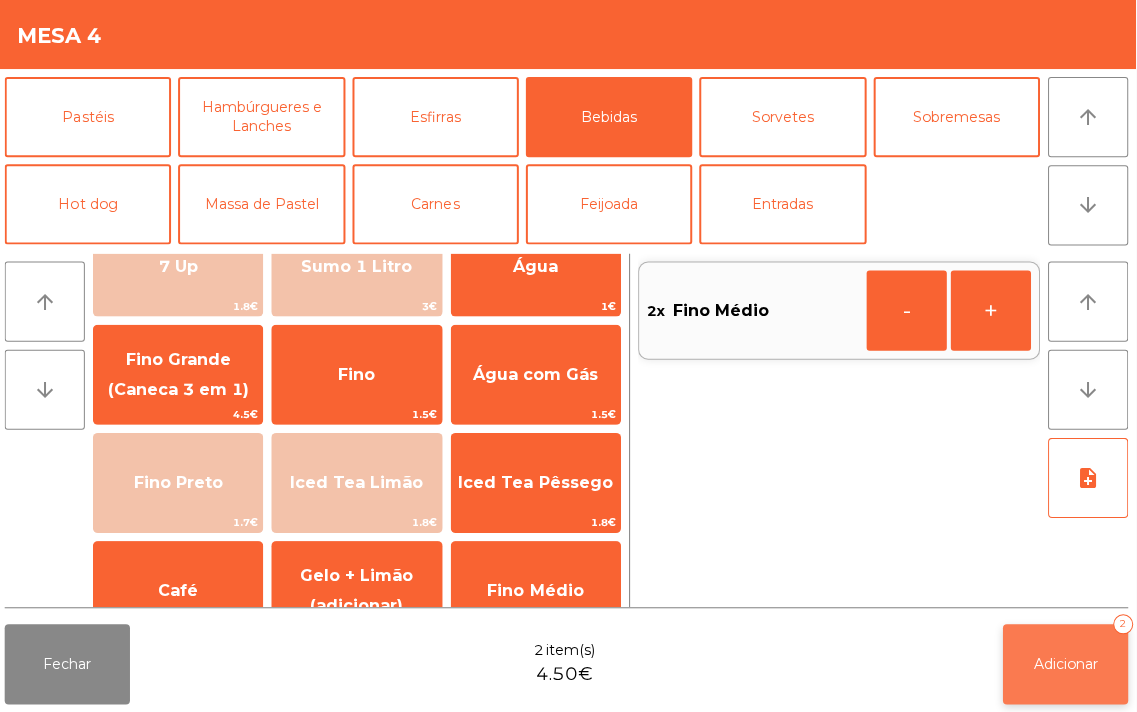 click on "Adicionar" 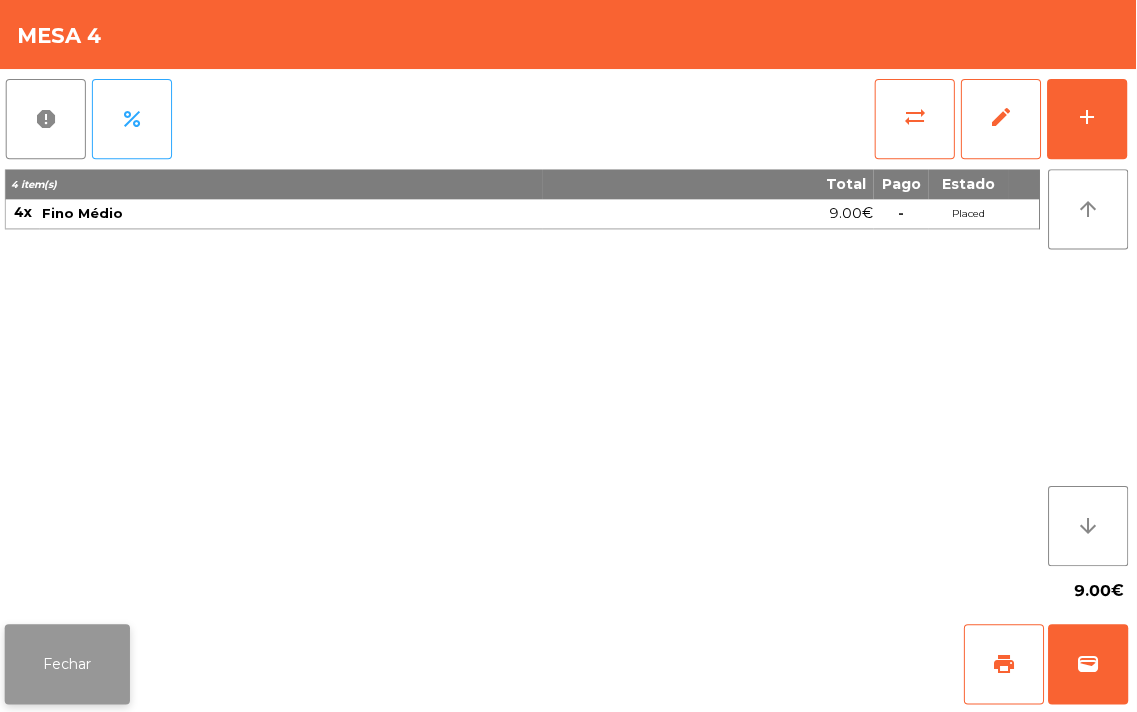 click on "Fechar" 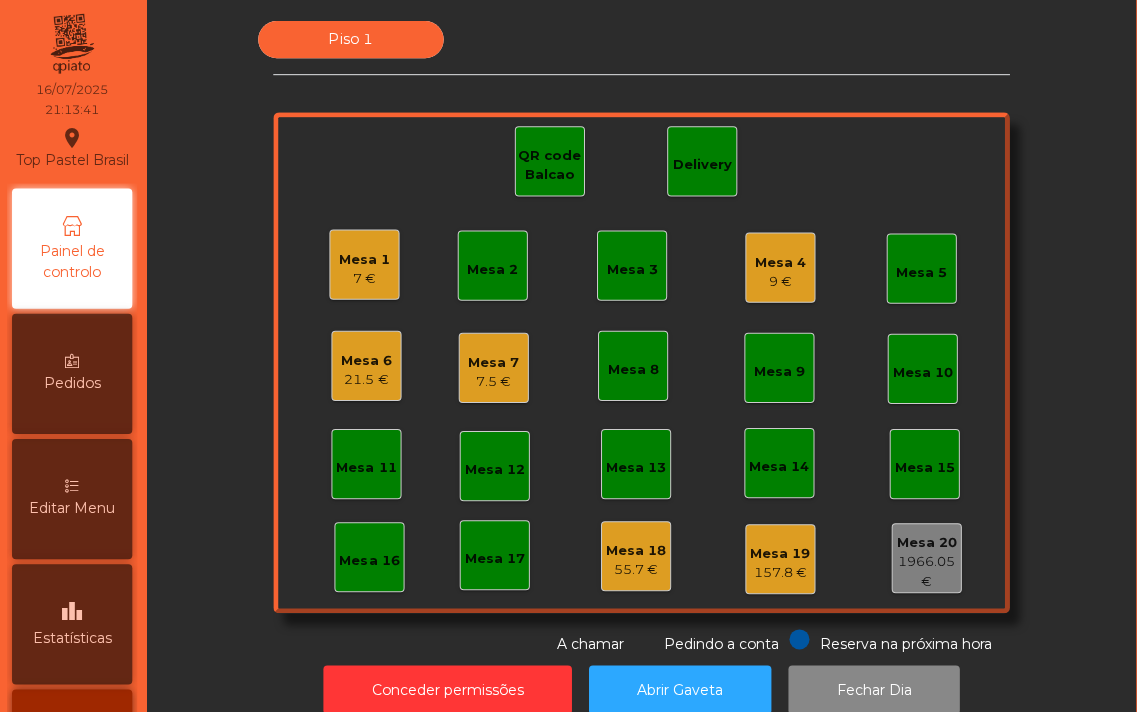 click on "Mesa 1   7 €" 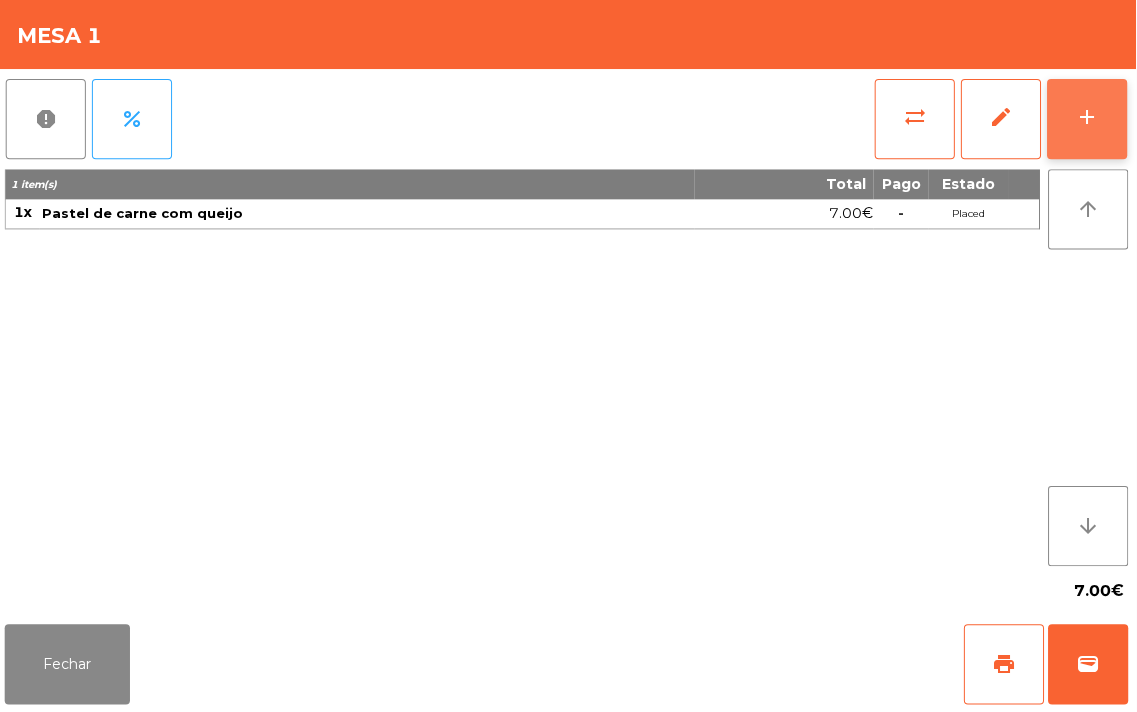 click on "add" 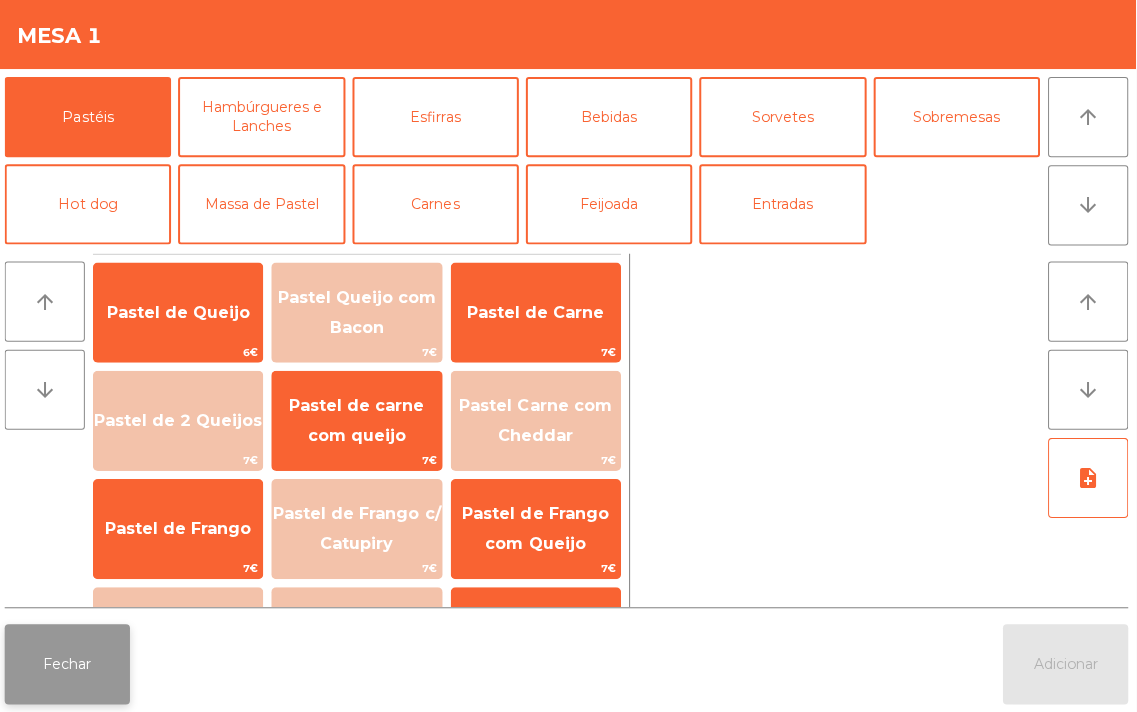 click on "Fechar" 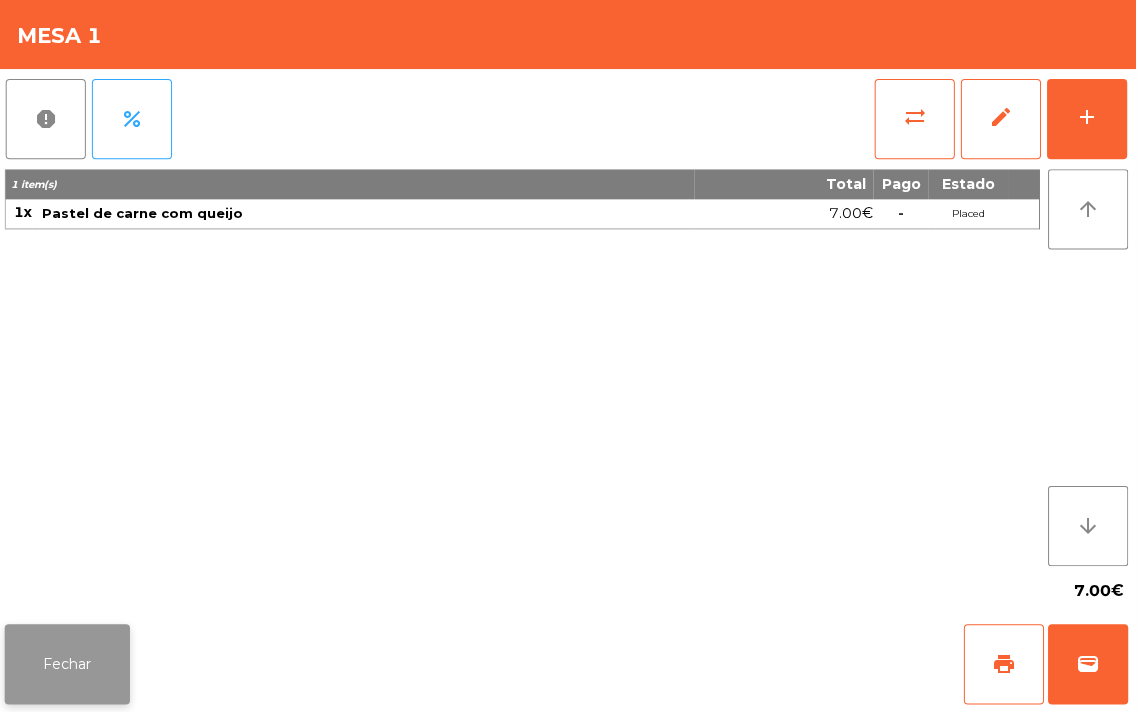 click on "Fechar" 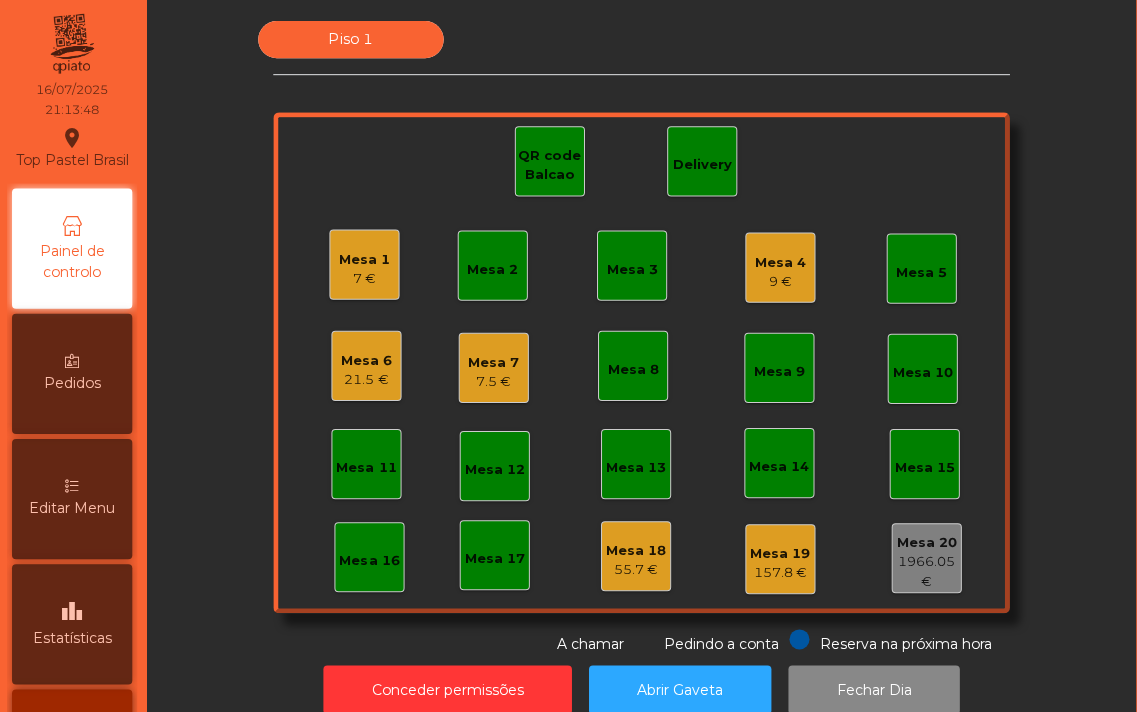 click on "Mesa 6" 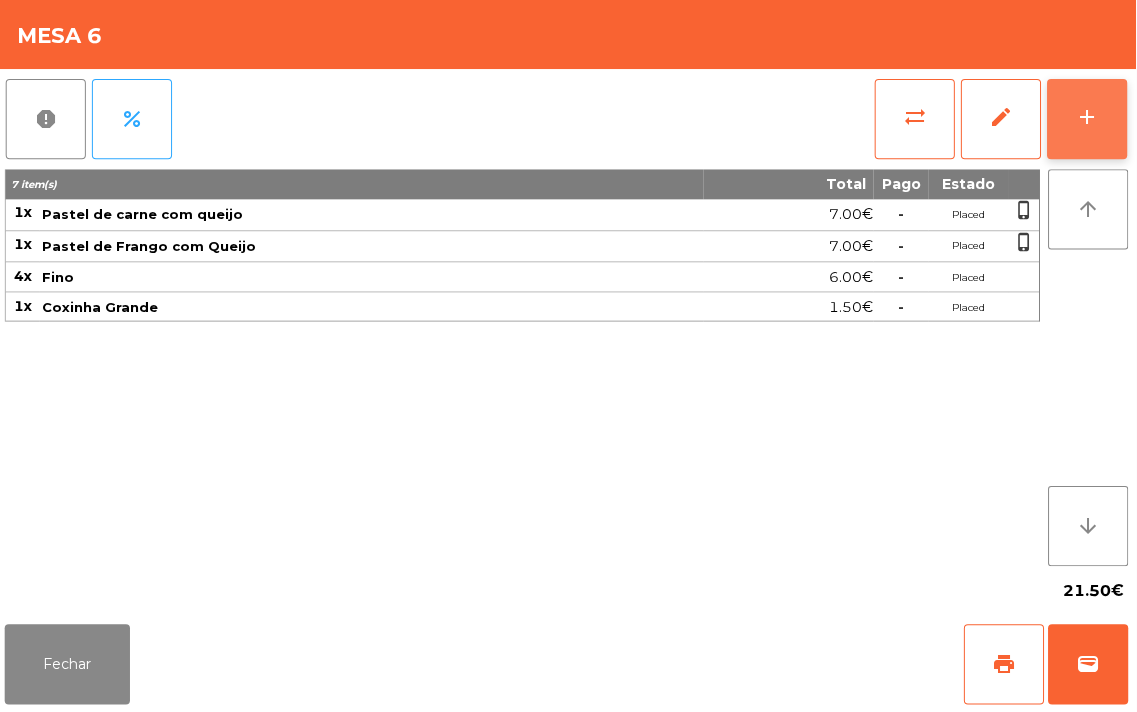 click on "add" 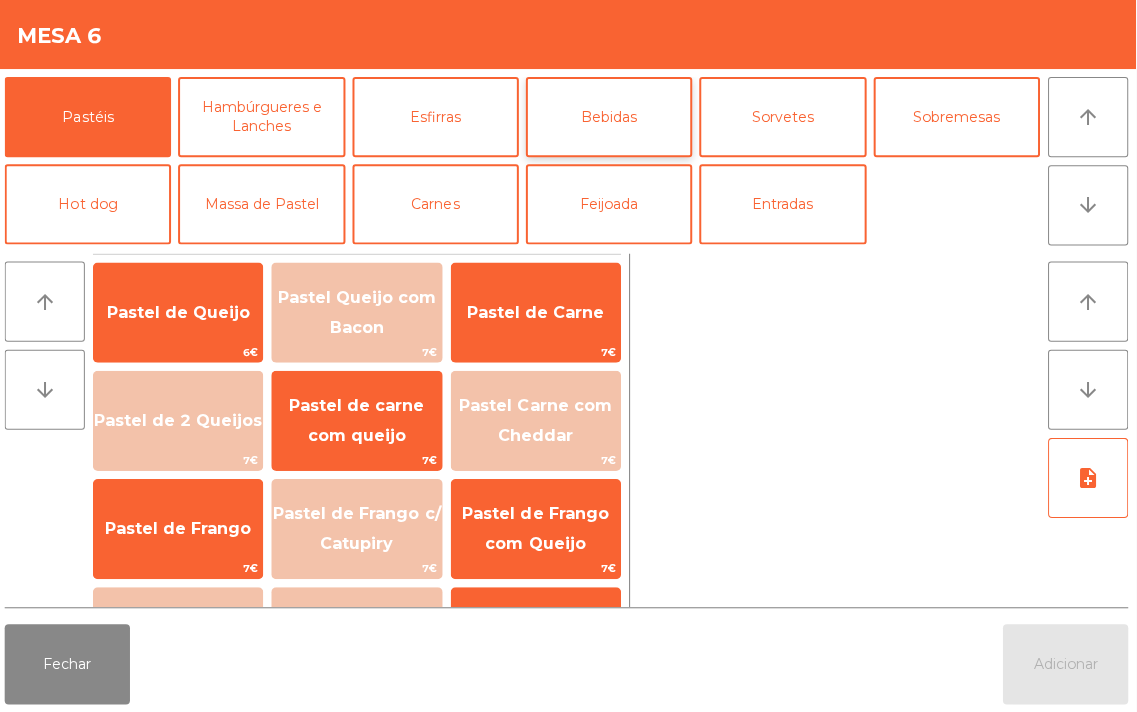 click on "Bebidas" 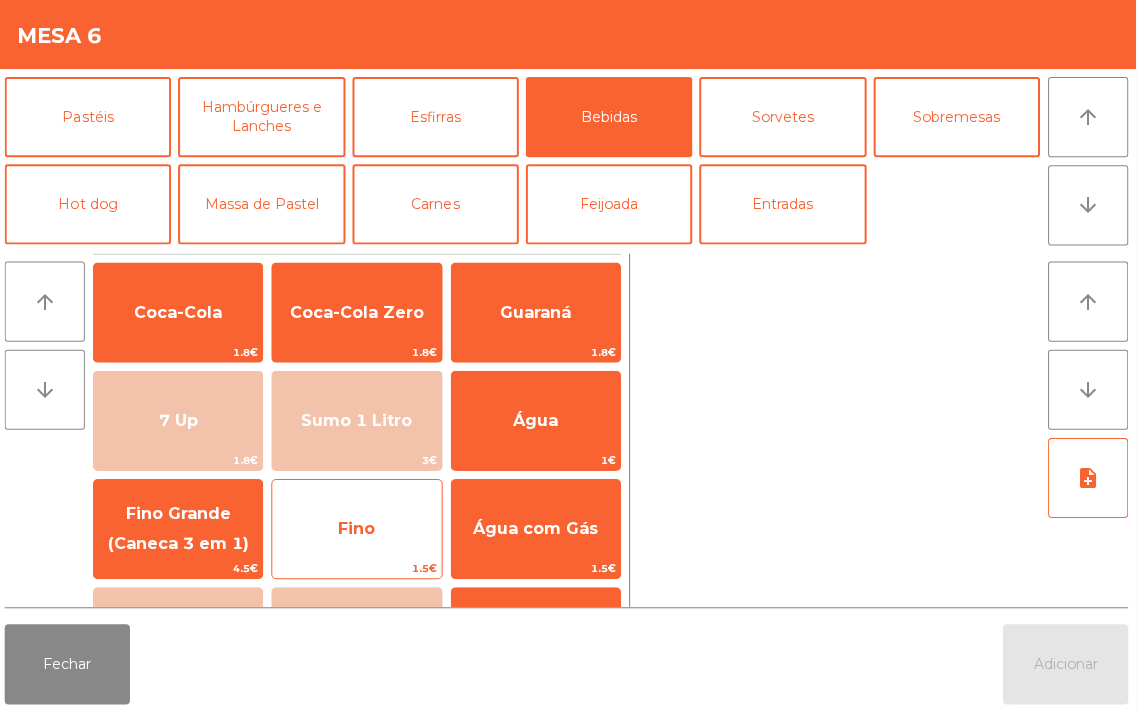 click on "Fino" 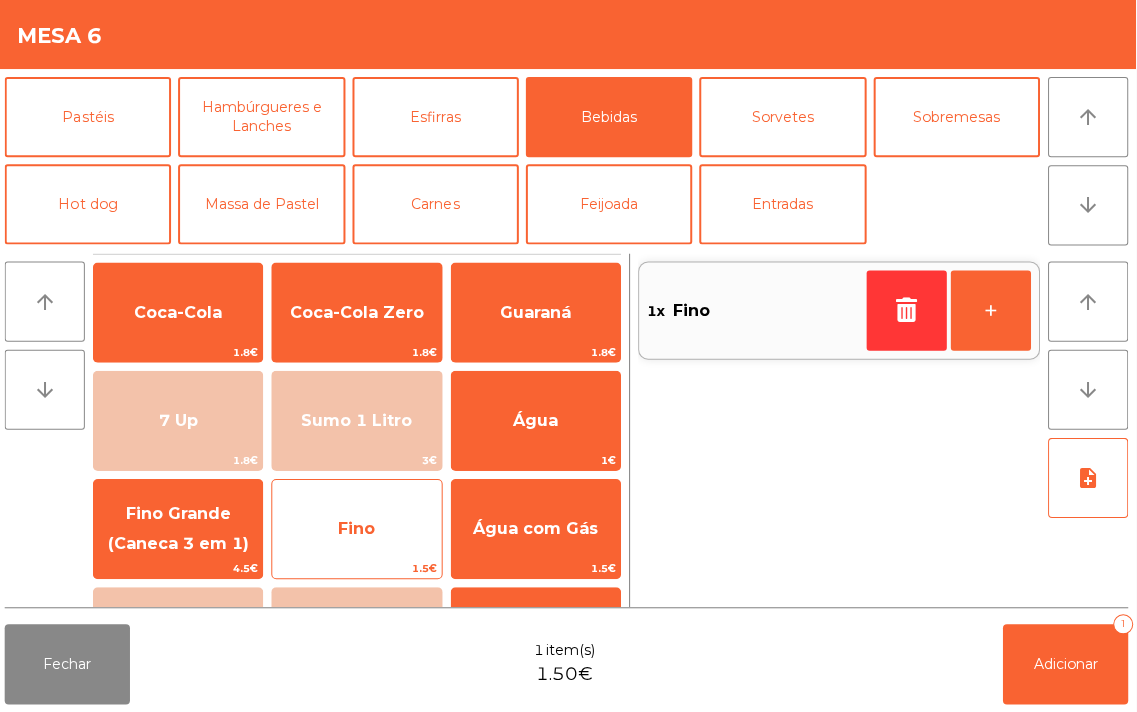 click on "Fino" 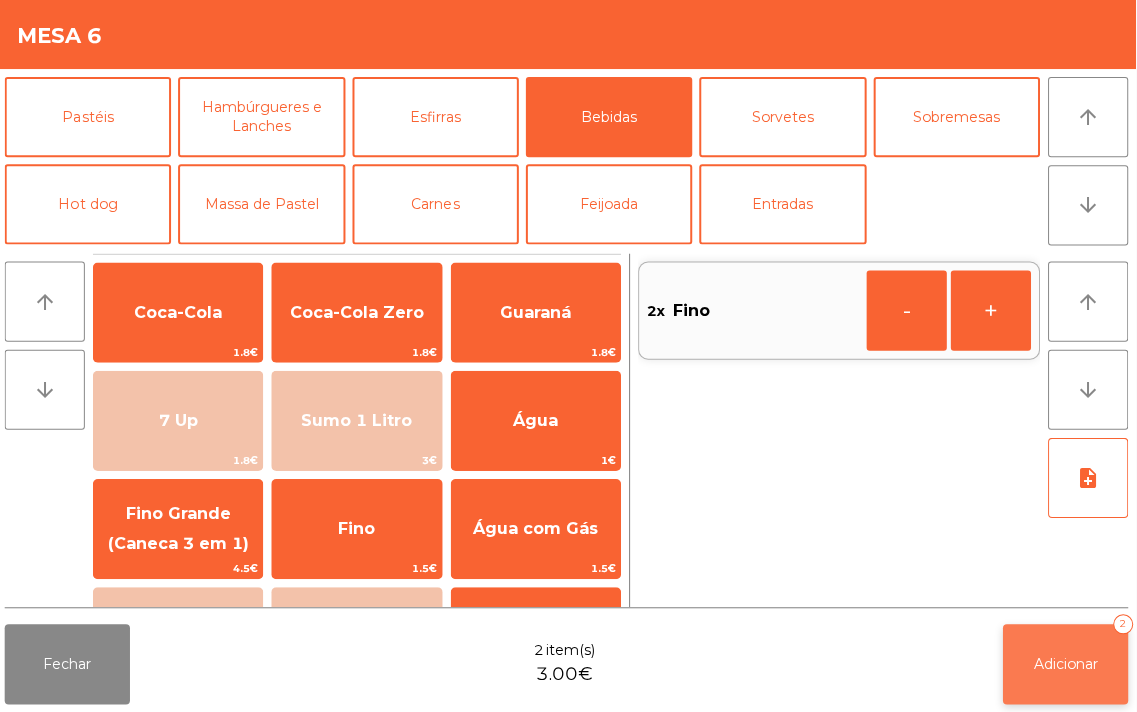 click on "Adicionar" 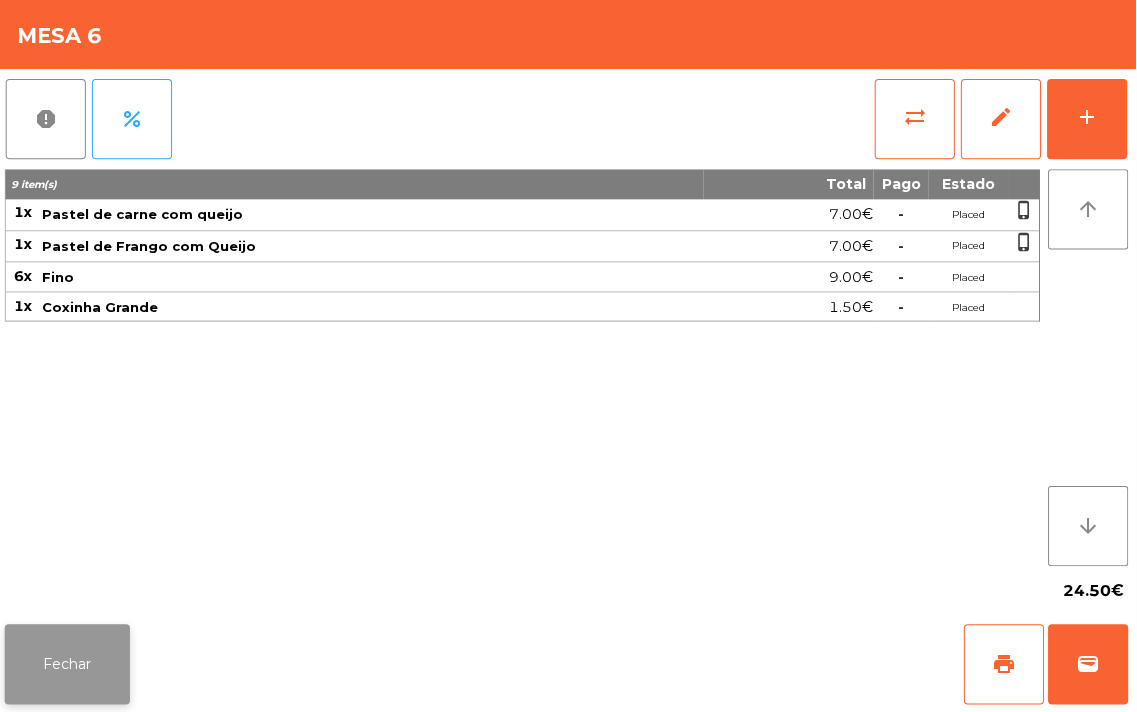 click on "Fechar" 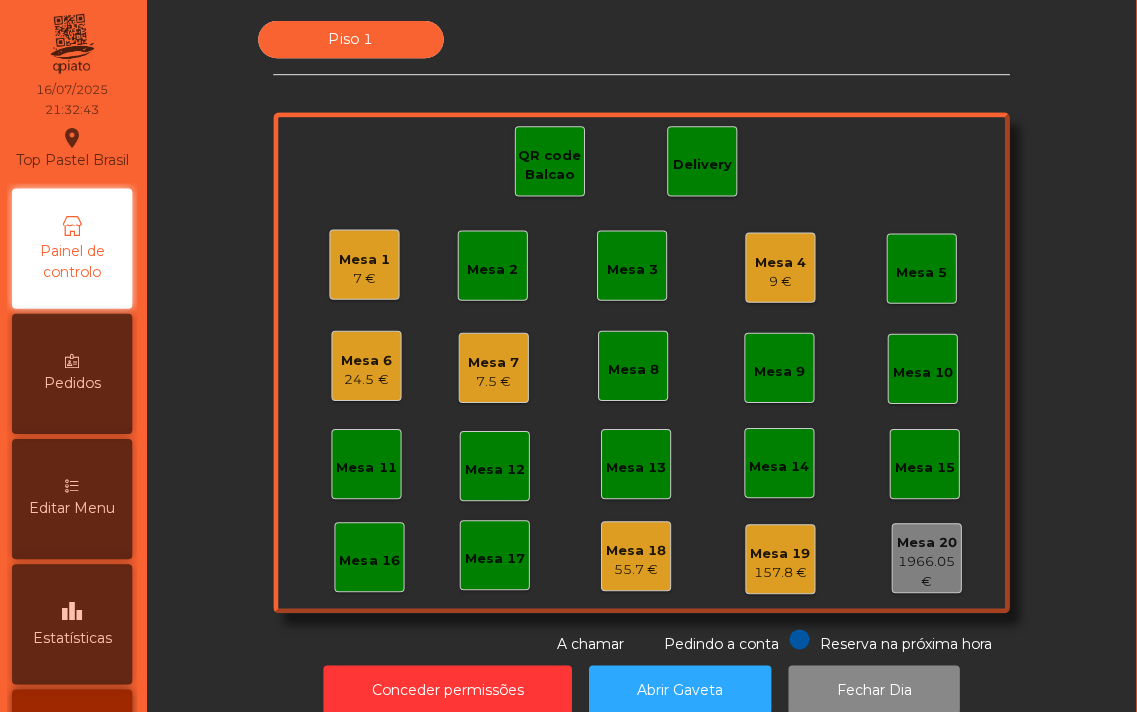 click on "Mesa 6" 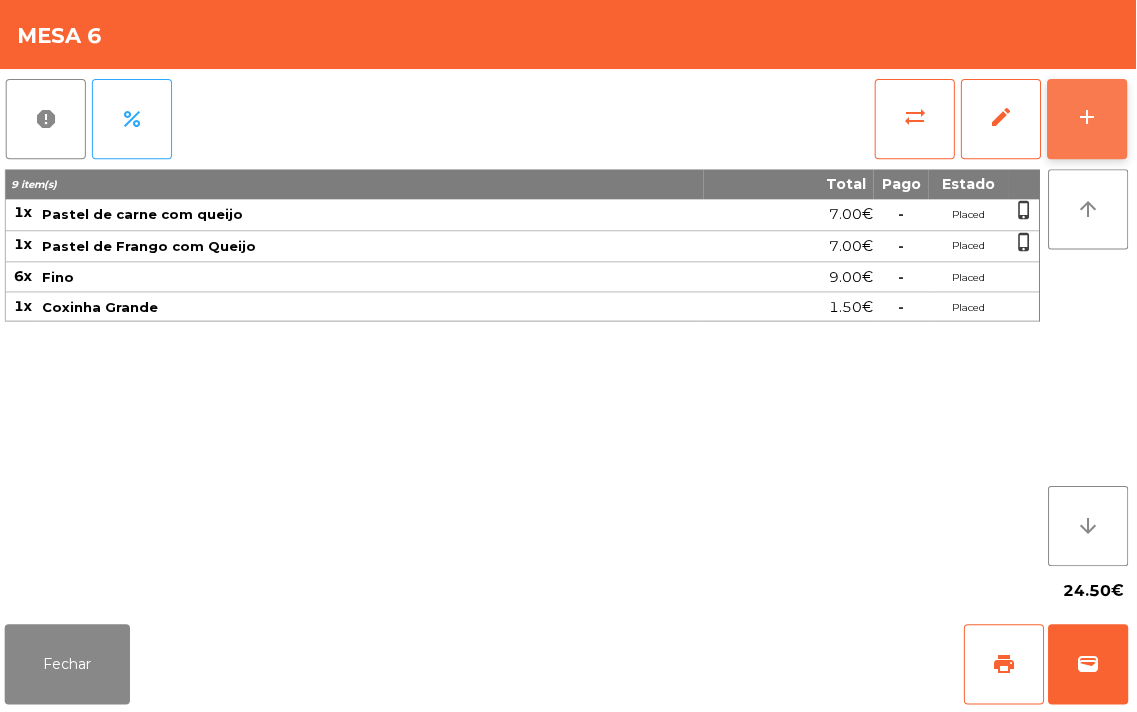 click on "add" 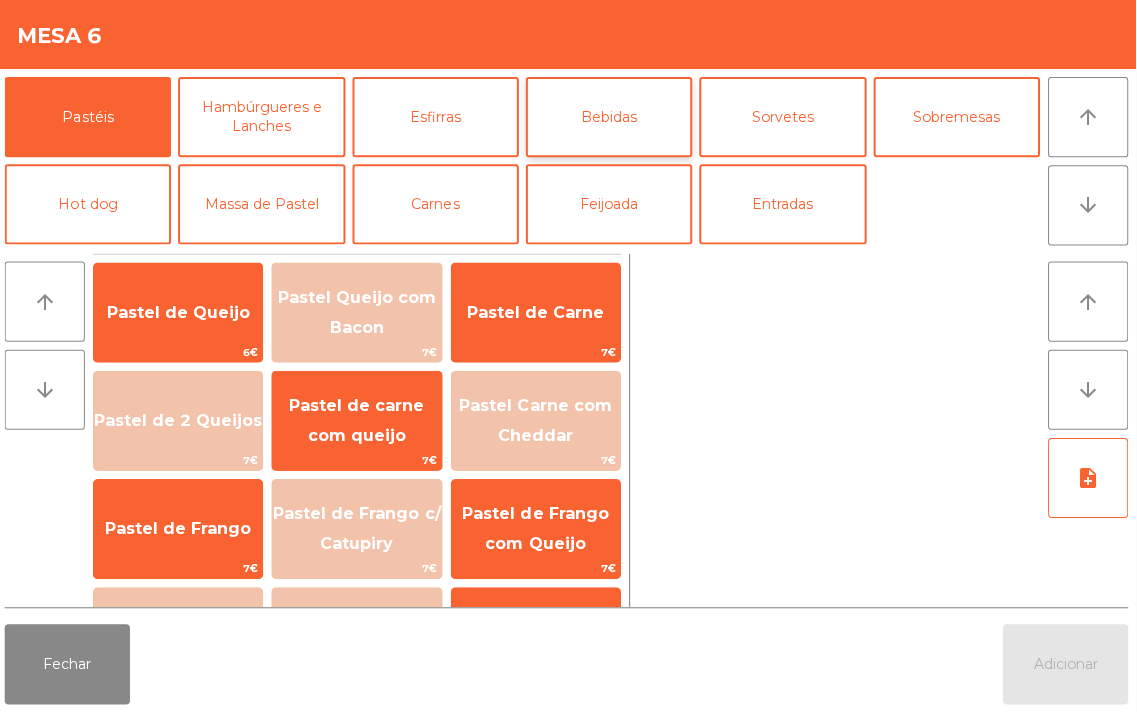 click on "Bebidas" 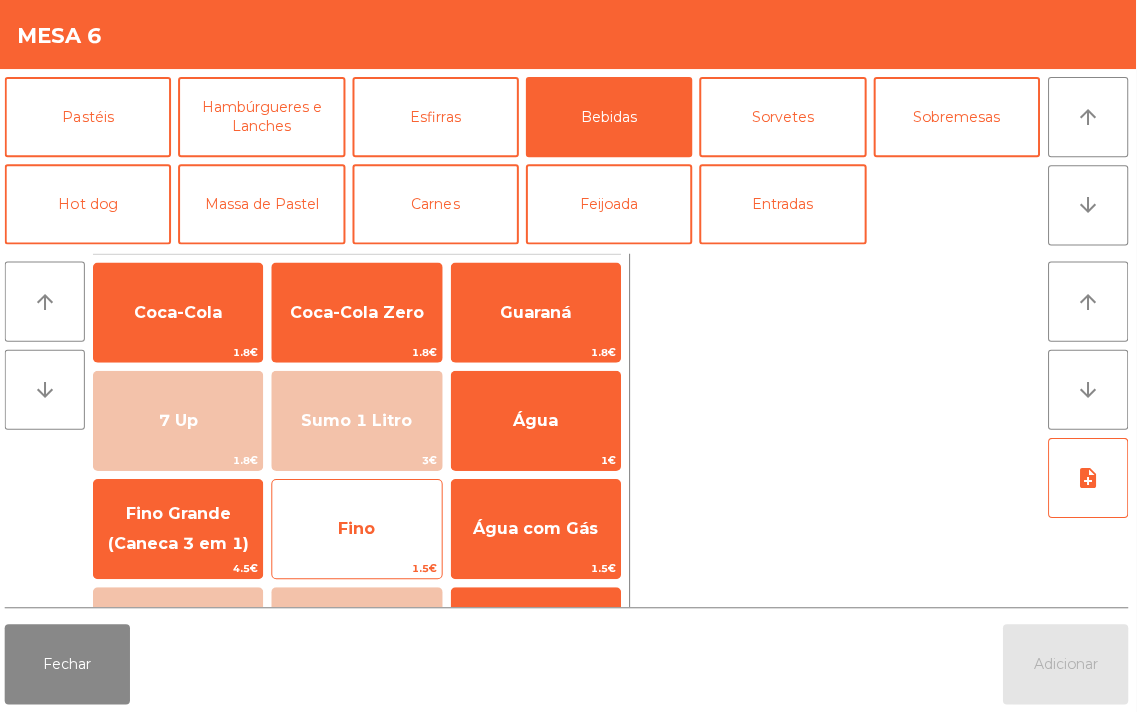 click on "Fino" 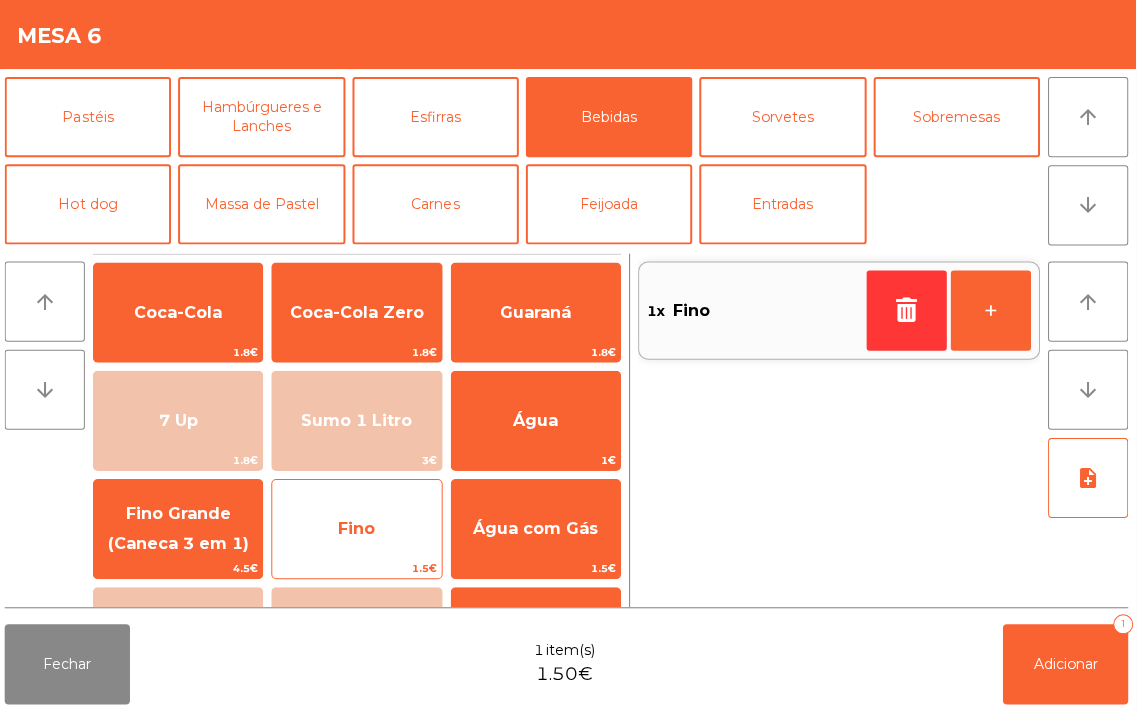 click on "Fino" 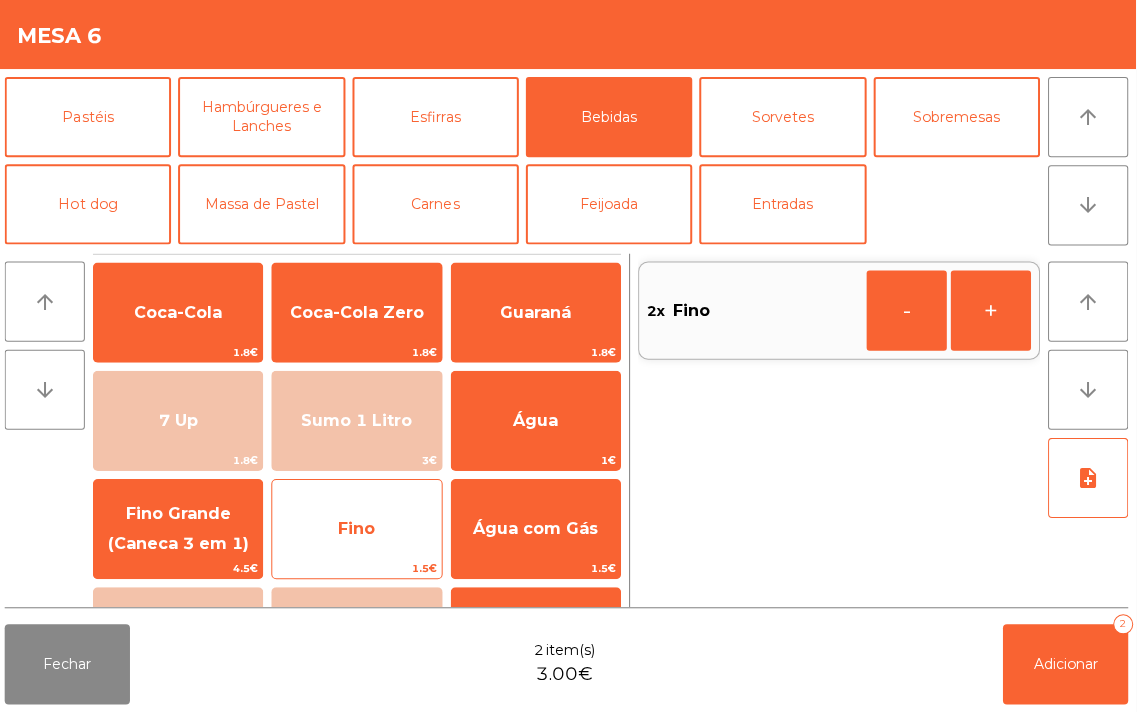 click on "1.5€" 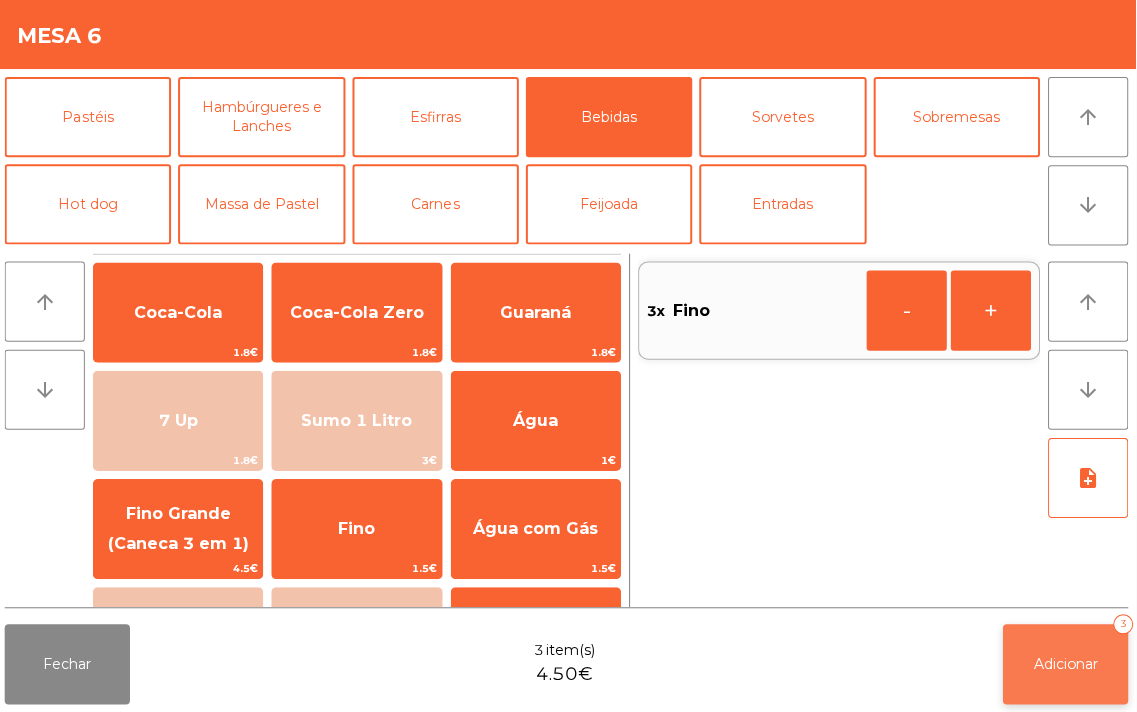 click on "Adicionar   3" 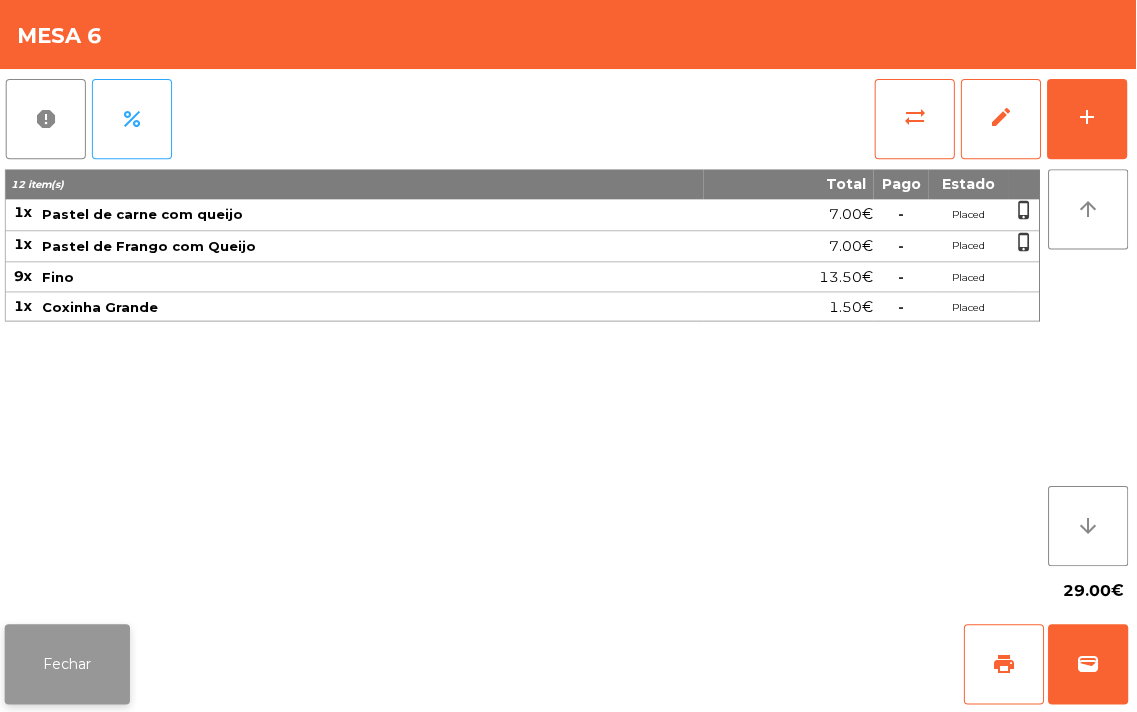 click on "Fechar" 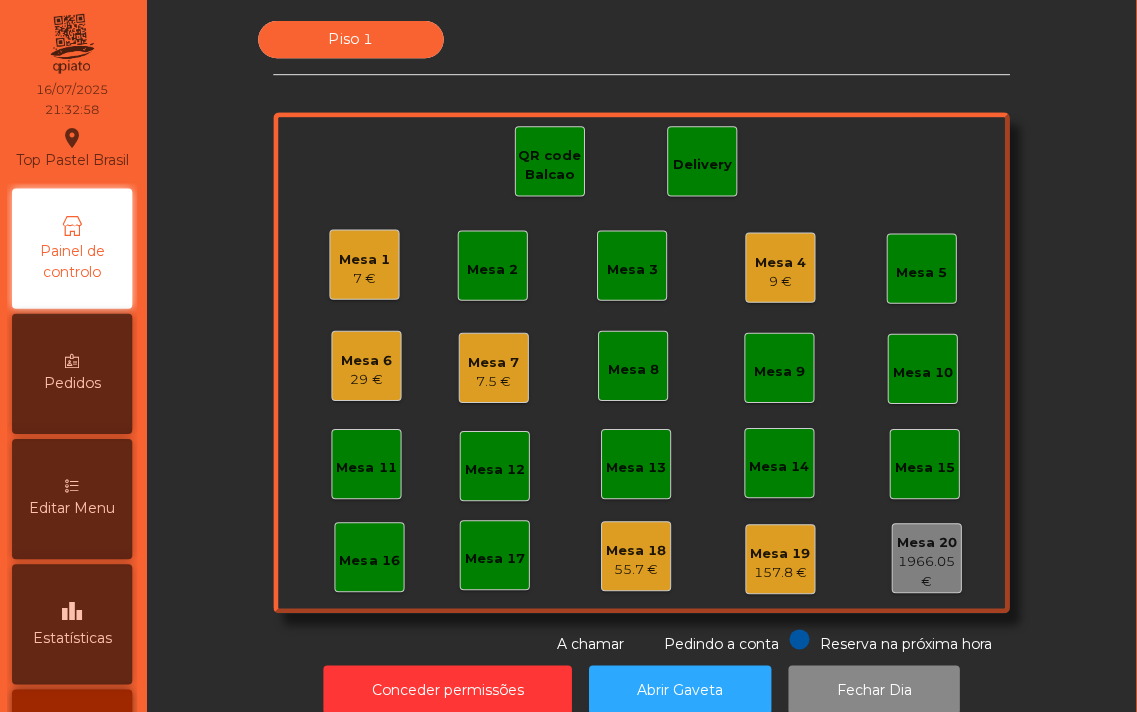 click on "9 €" 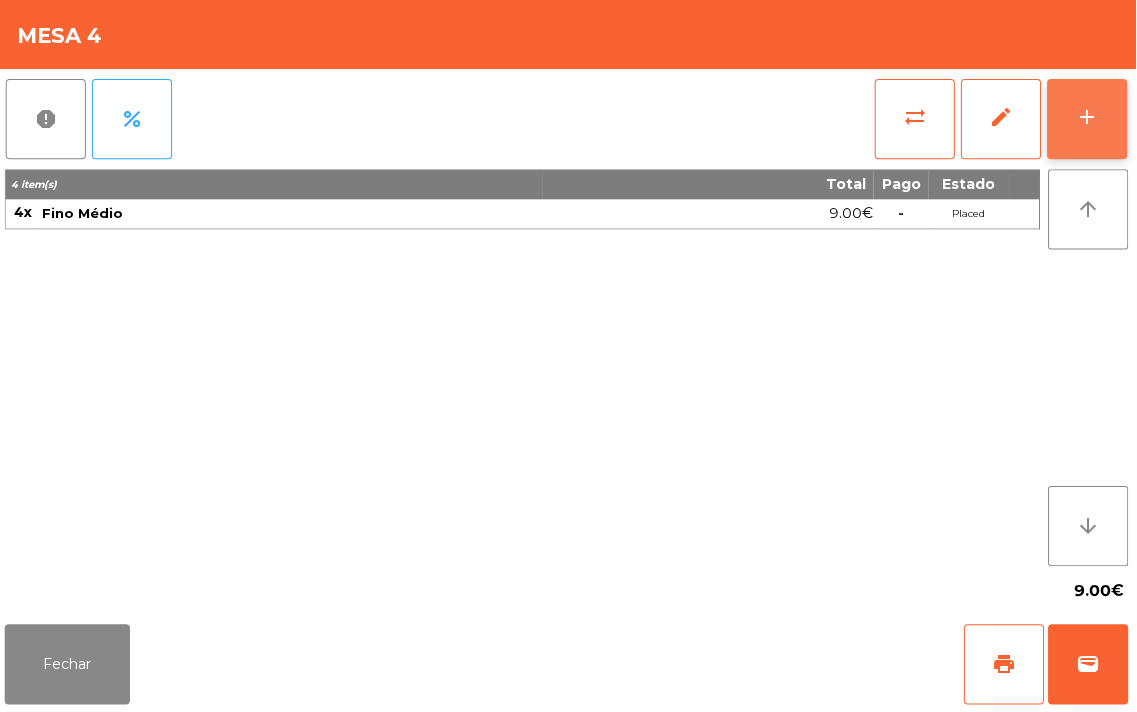 click on "add" 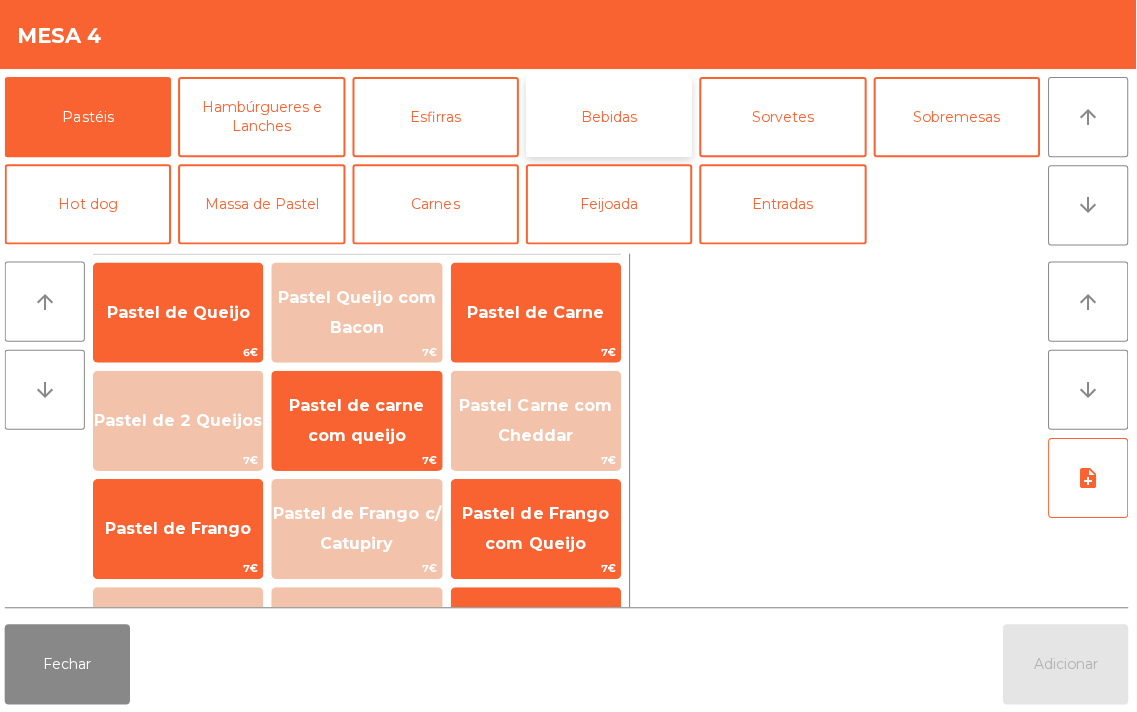 click on "Bebidas" 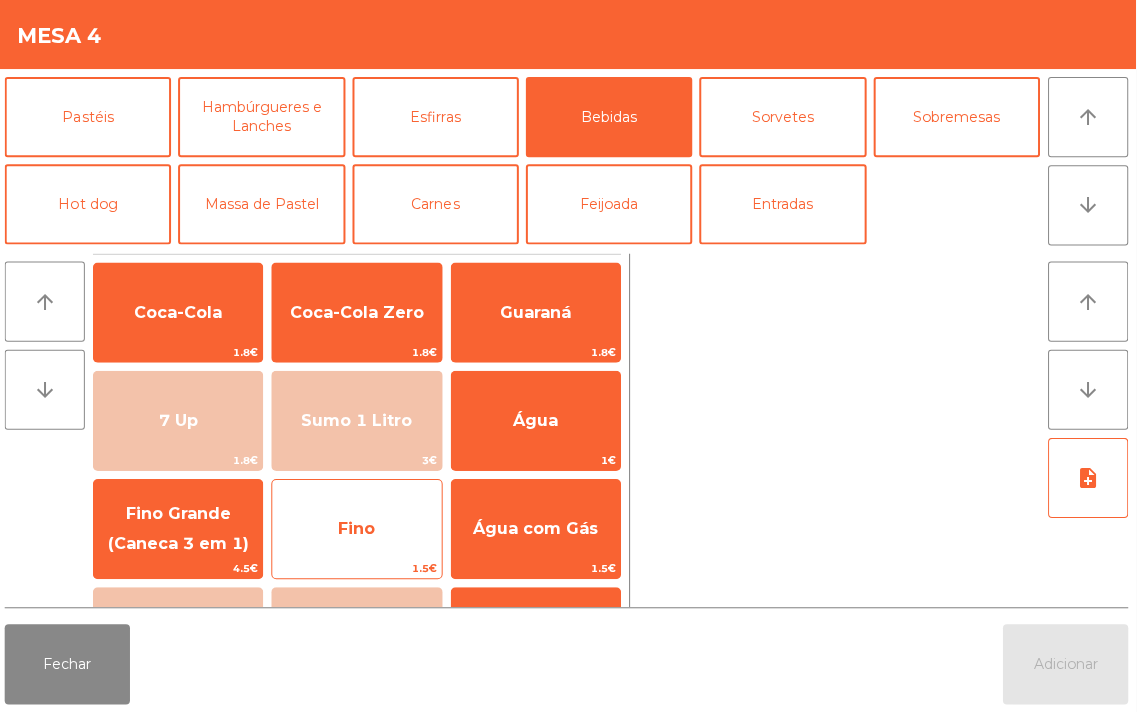 click on "Fino" 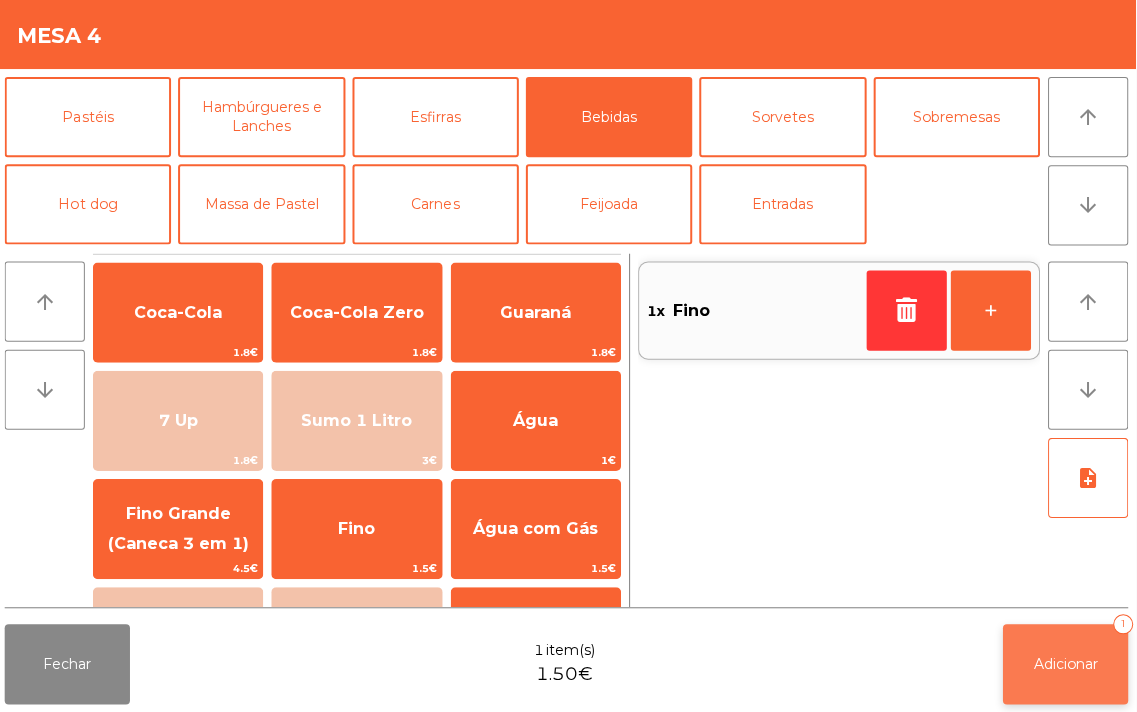 click on "Adicionar" 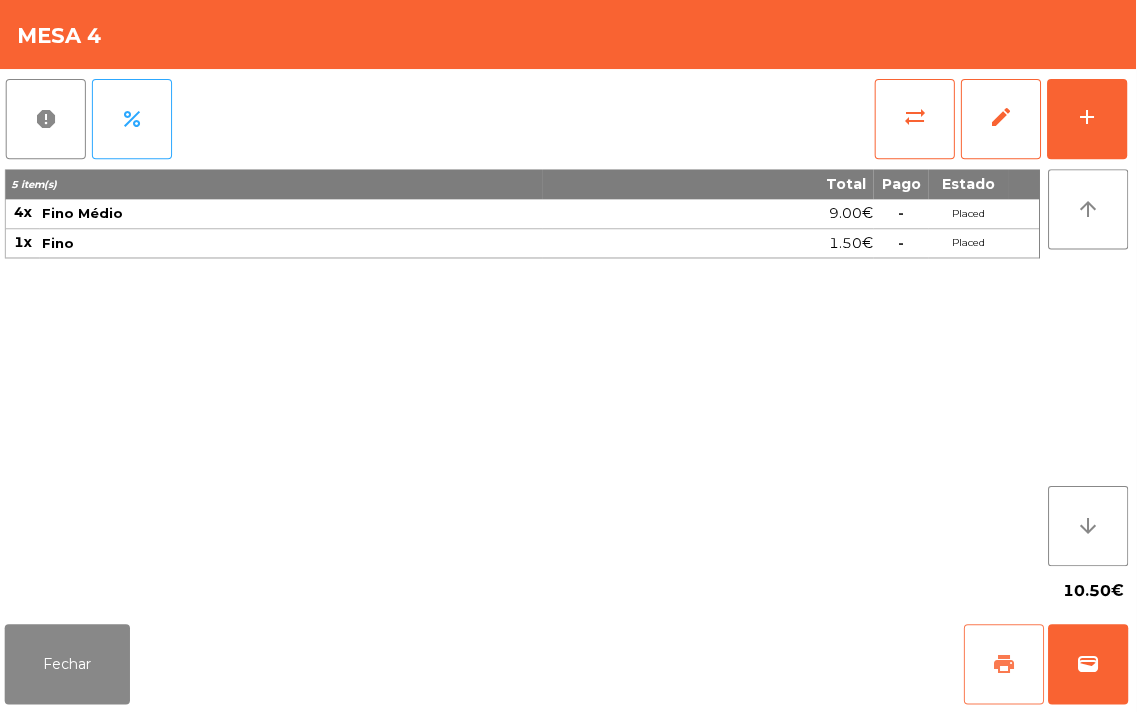 click on "print" 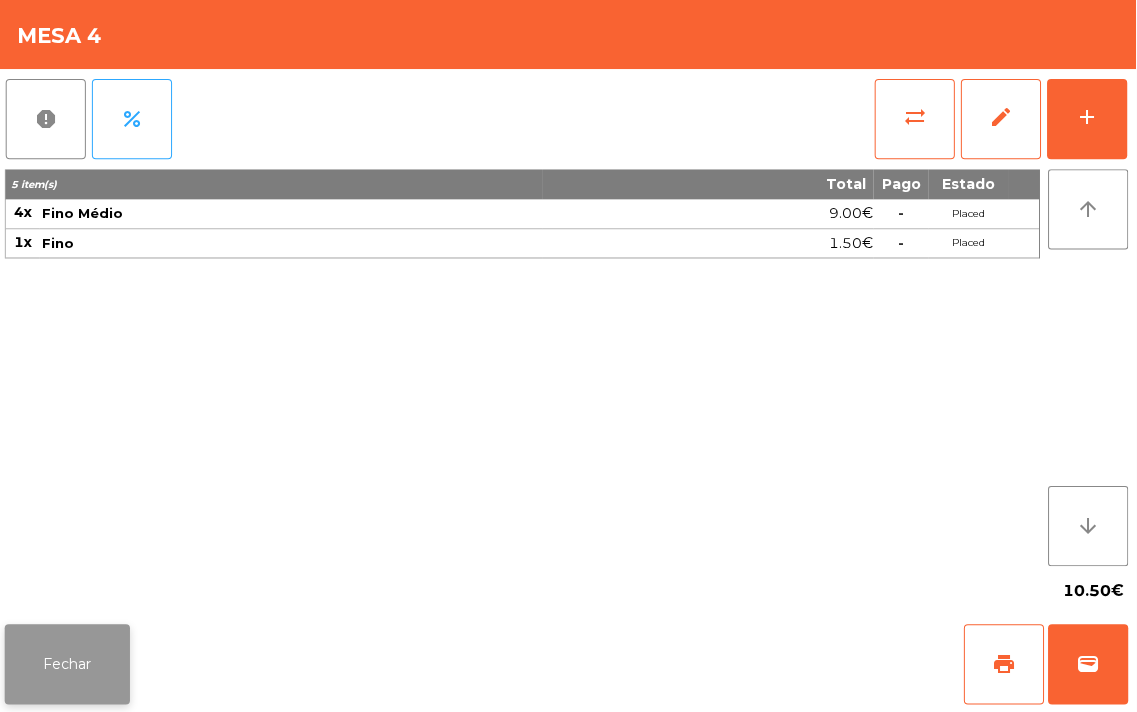 click on "Fechar" 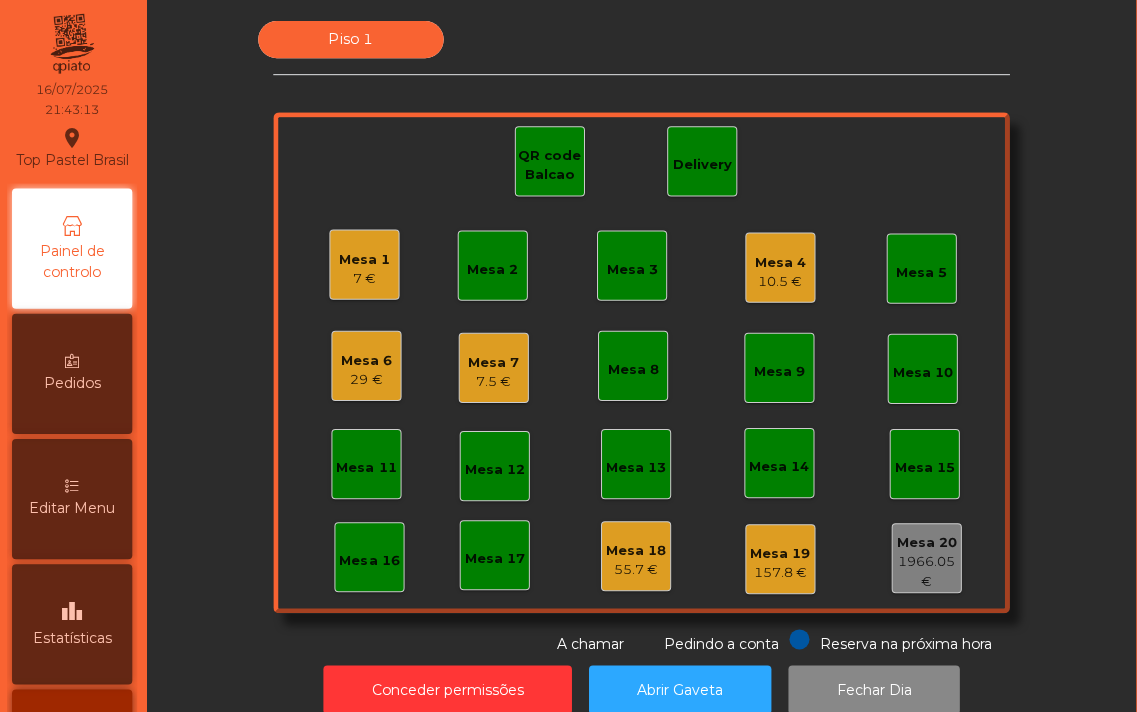 scroll, scrollTop: 1, scrollLeft: 0, axis: vertical 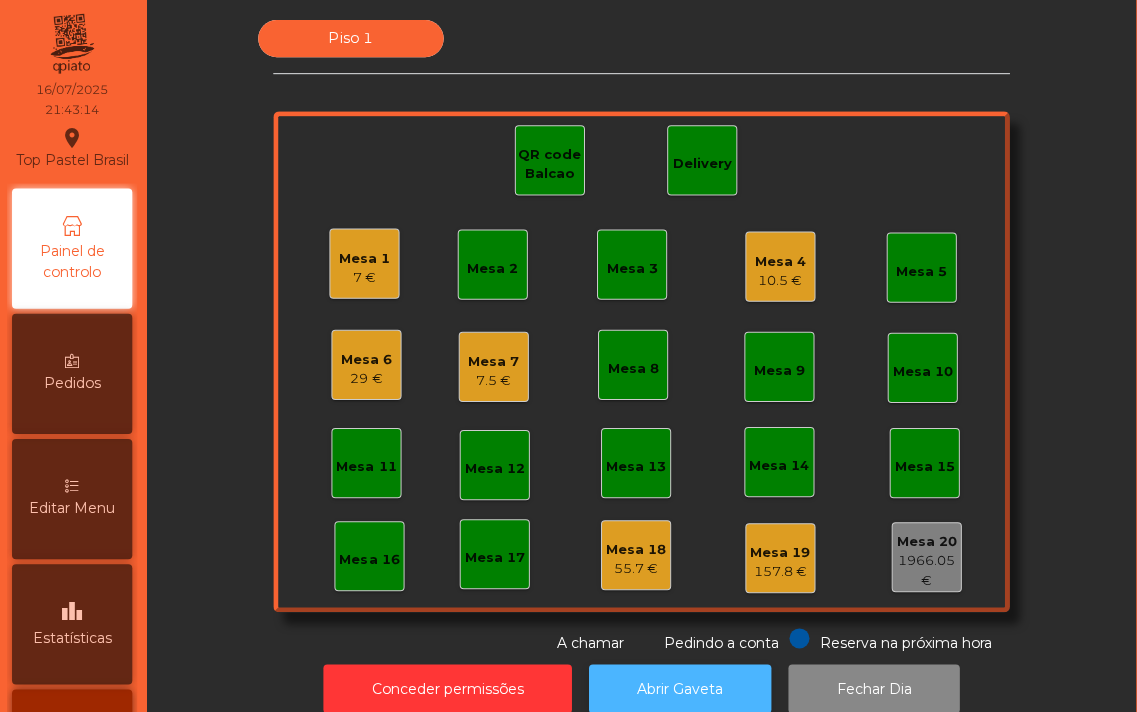 click on "Abrir Gaveta" 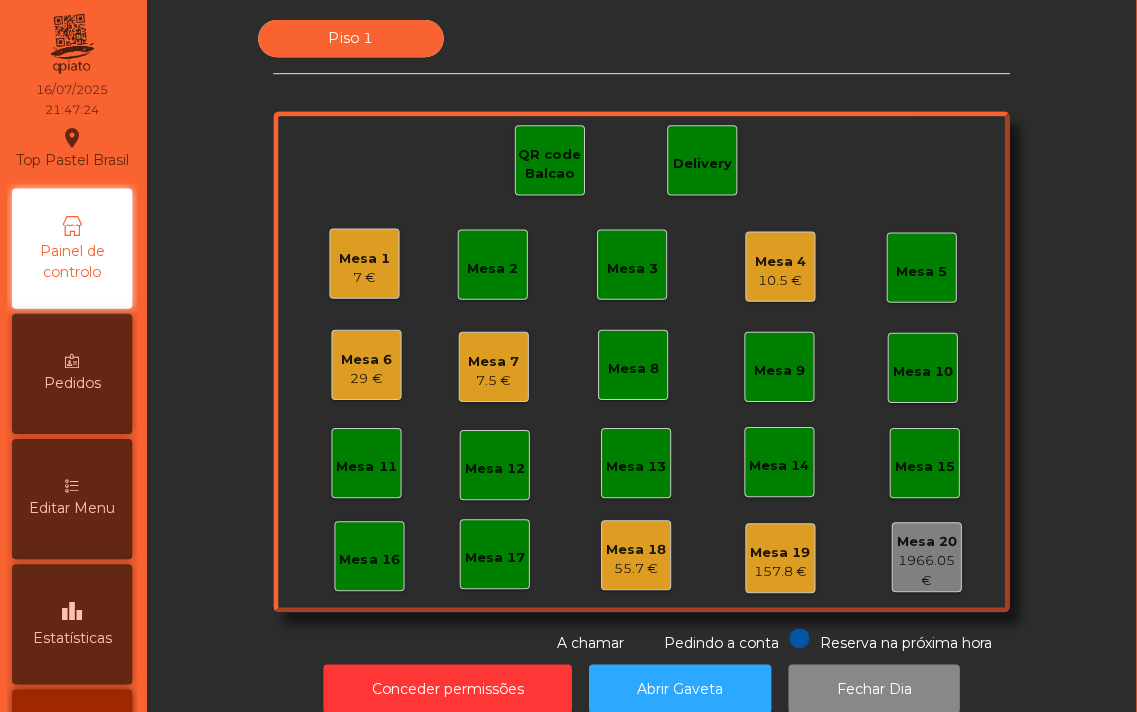 click on "29 €" 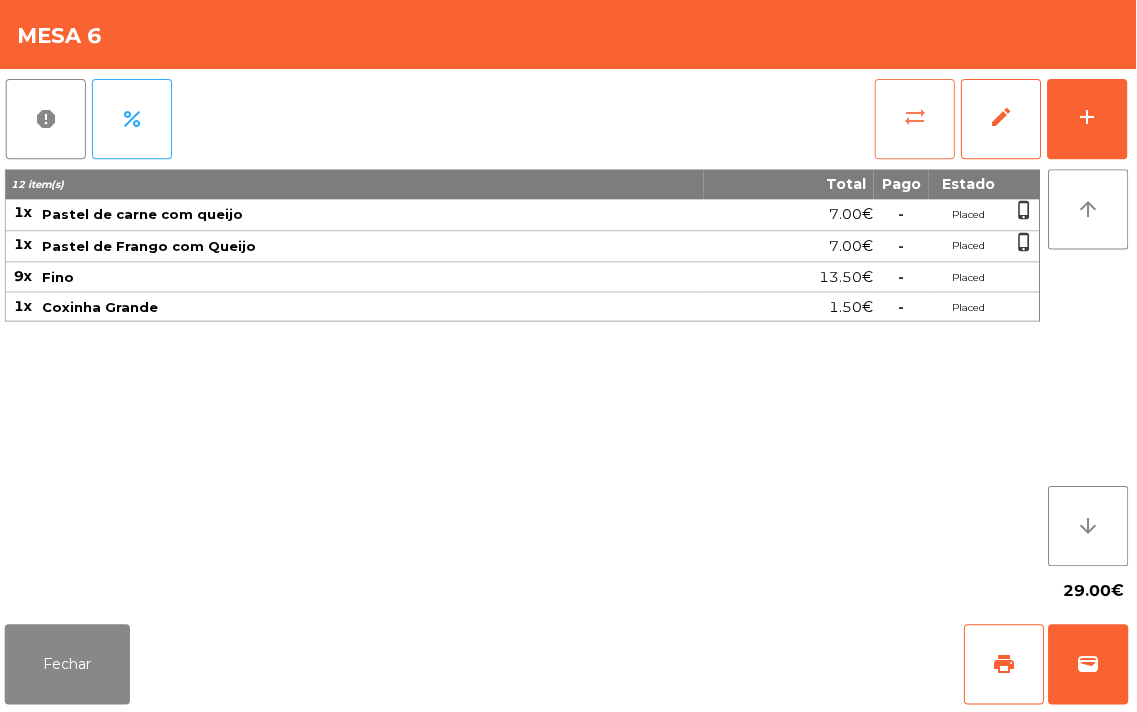 click on "sync_alt" 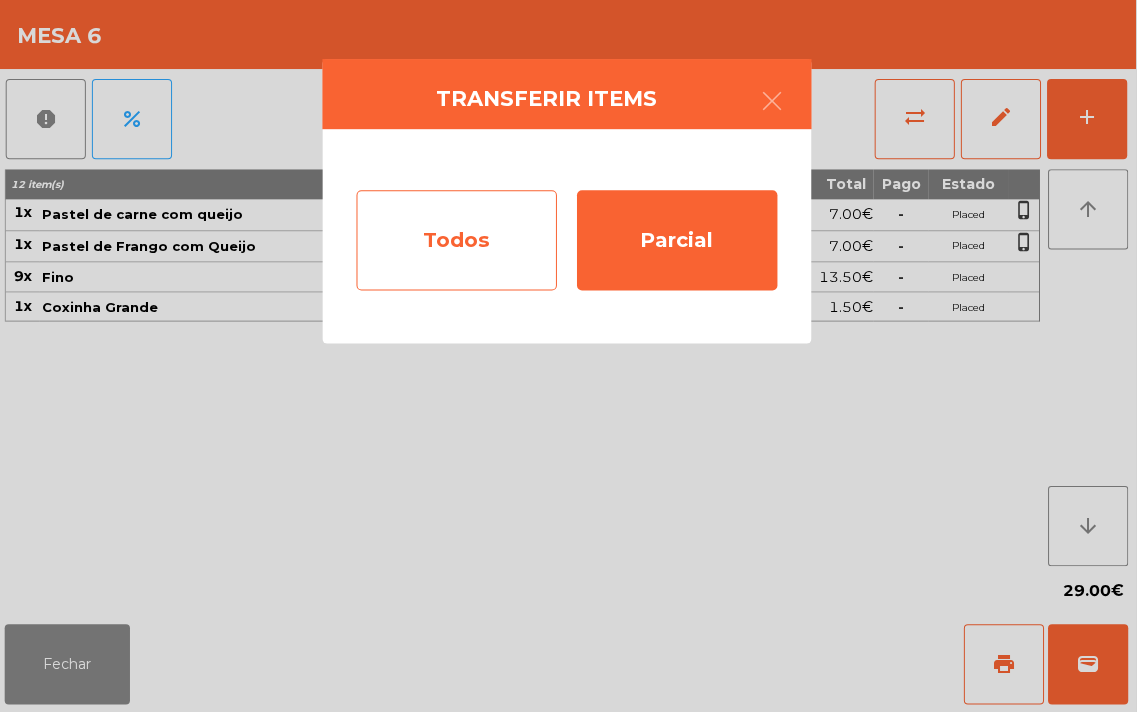 click on "Todos" 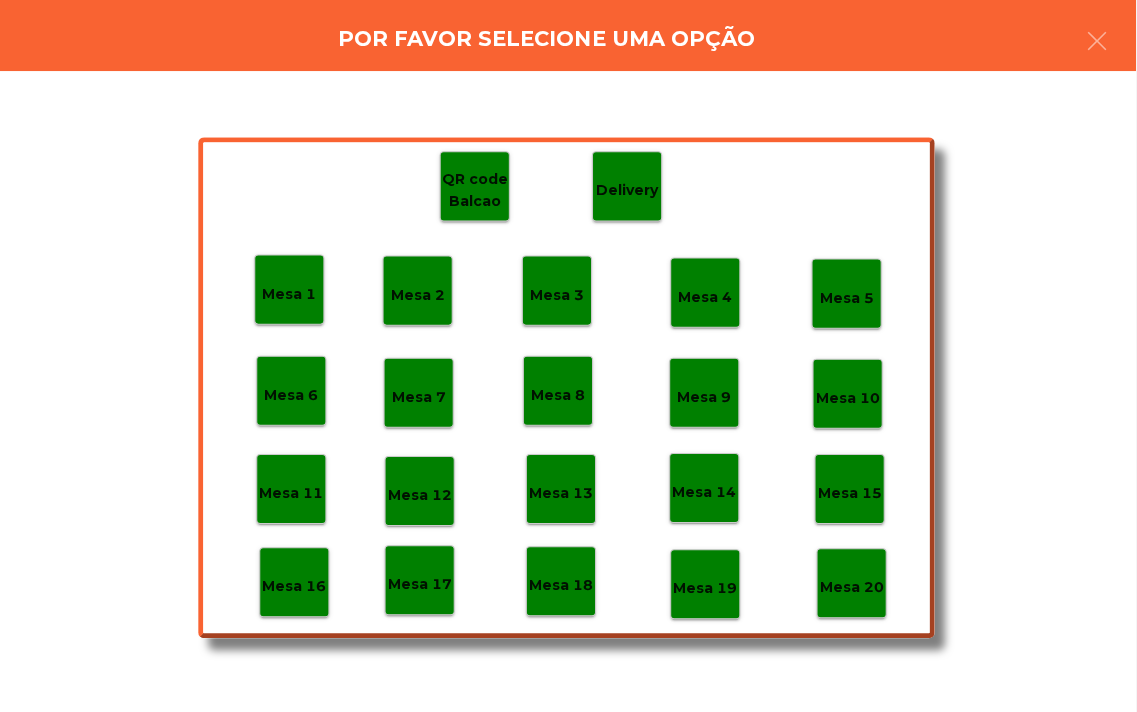 click on "Mesa 18" 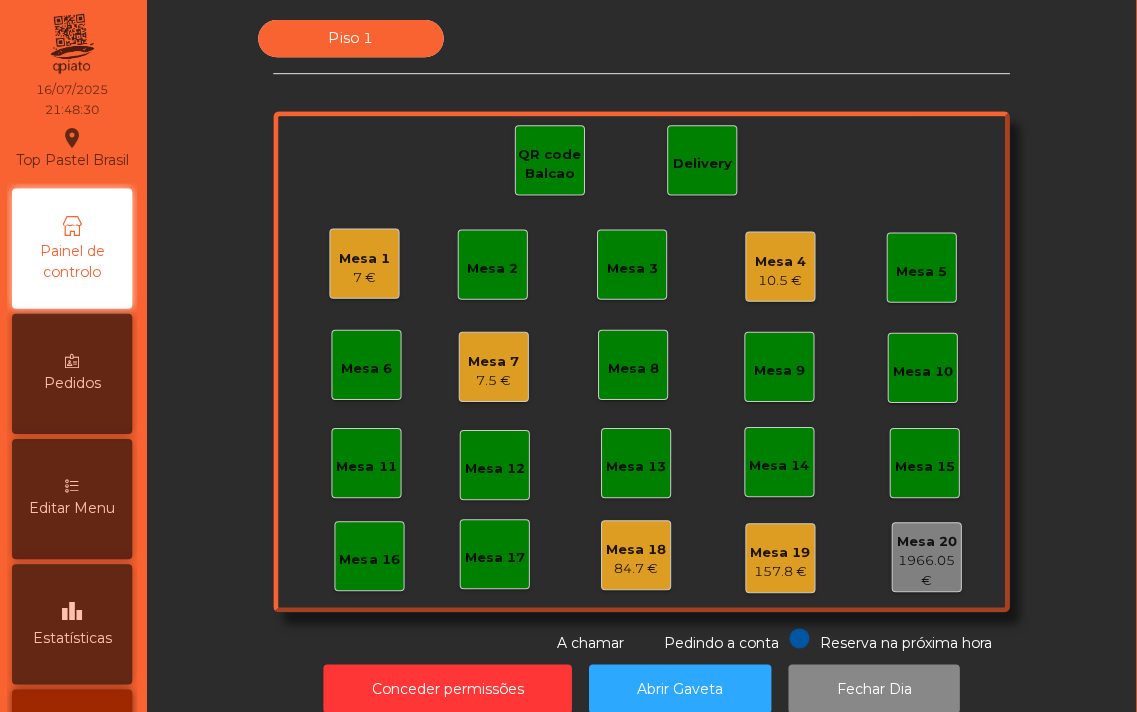 click on "Mesa 6" 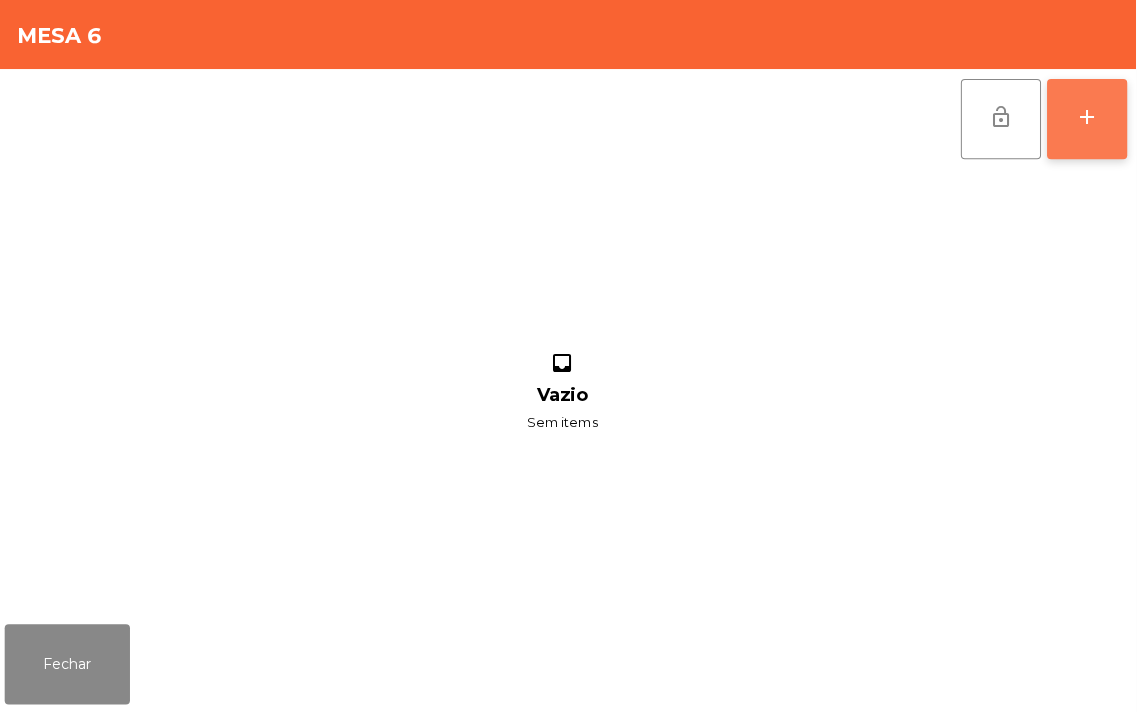 click on "add" 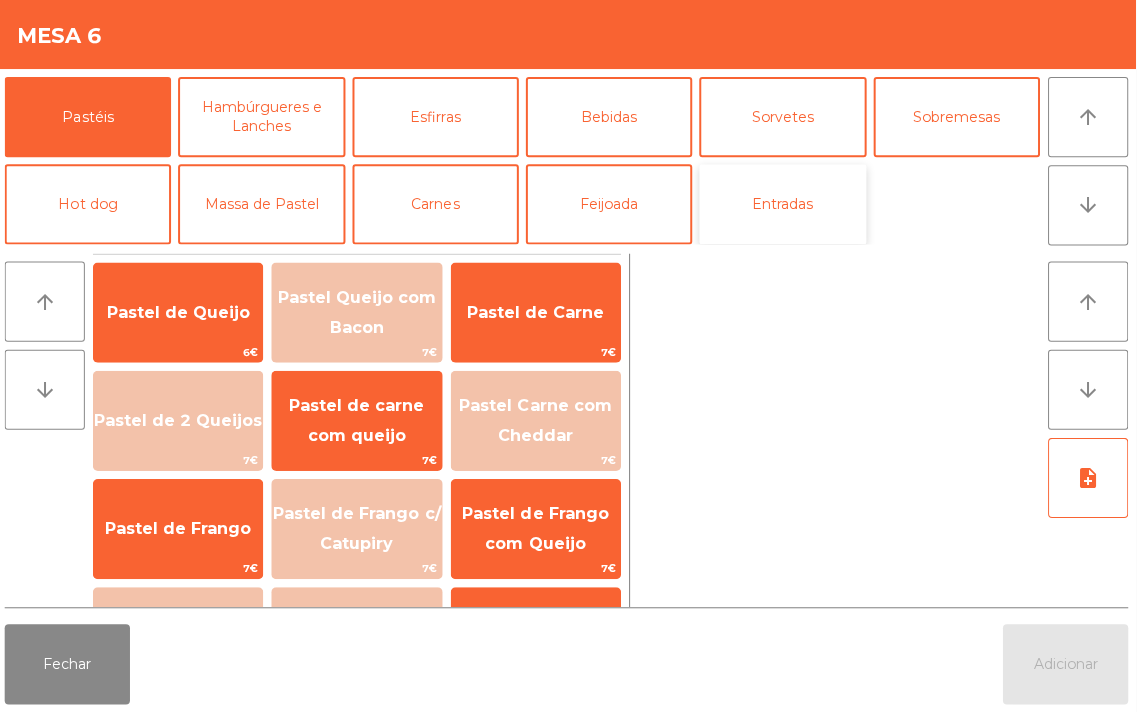 click on "Entradas" 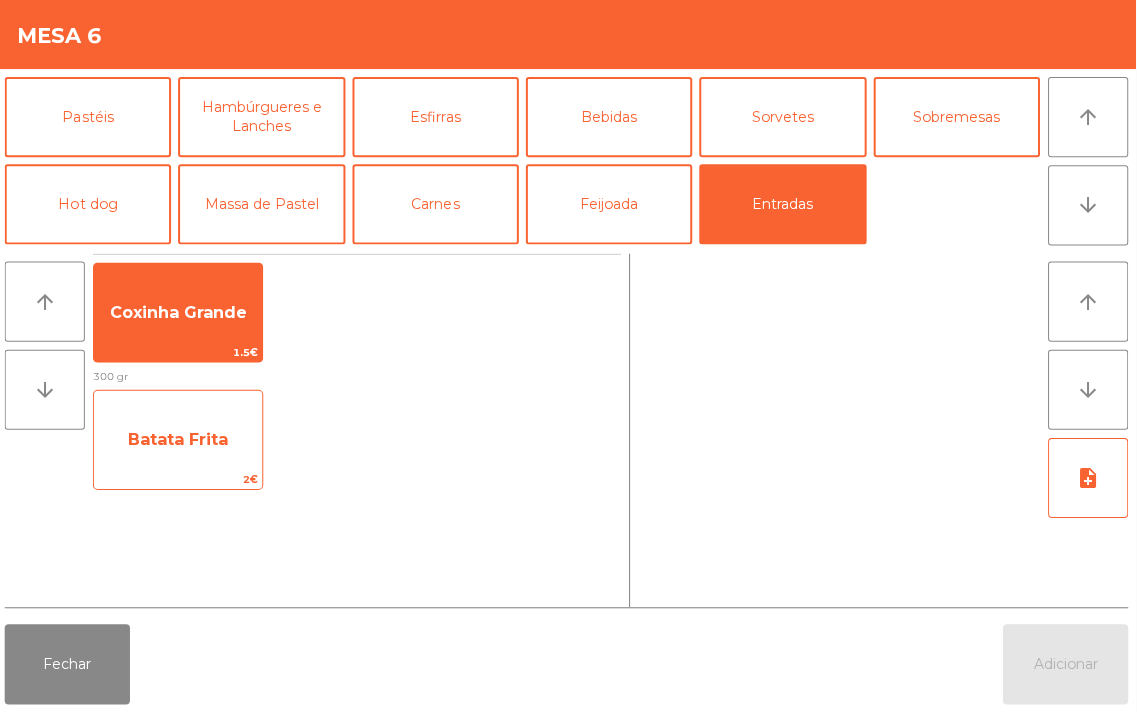 click on "Batata Frita" 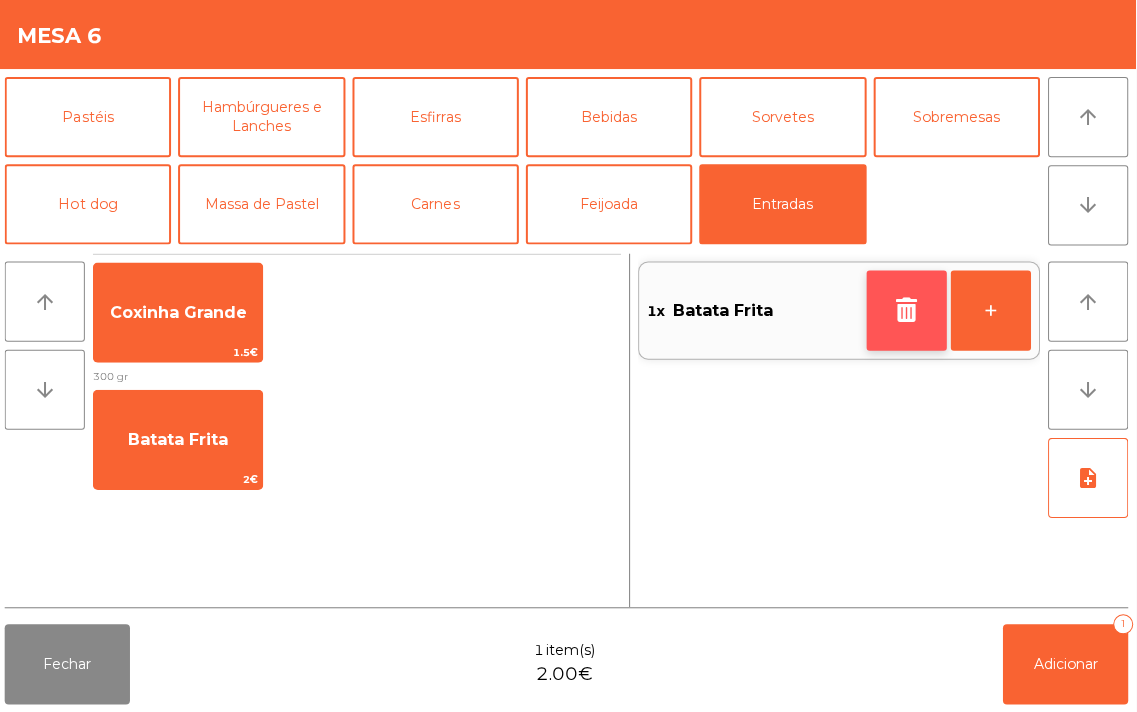 click 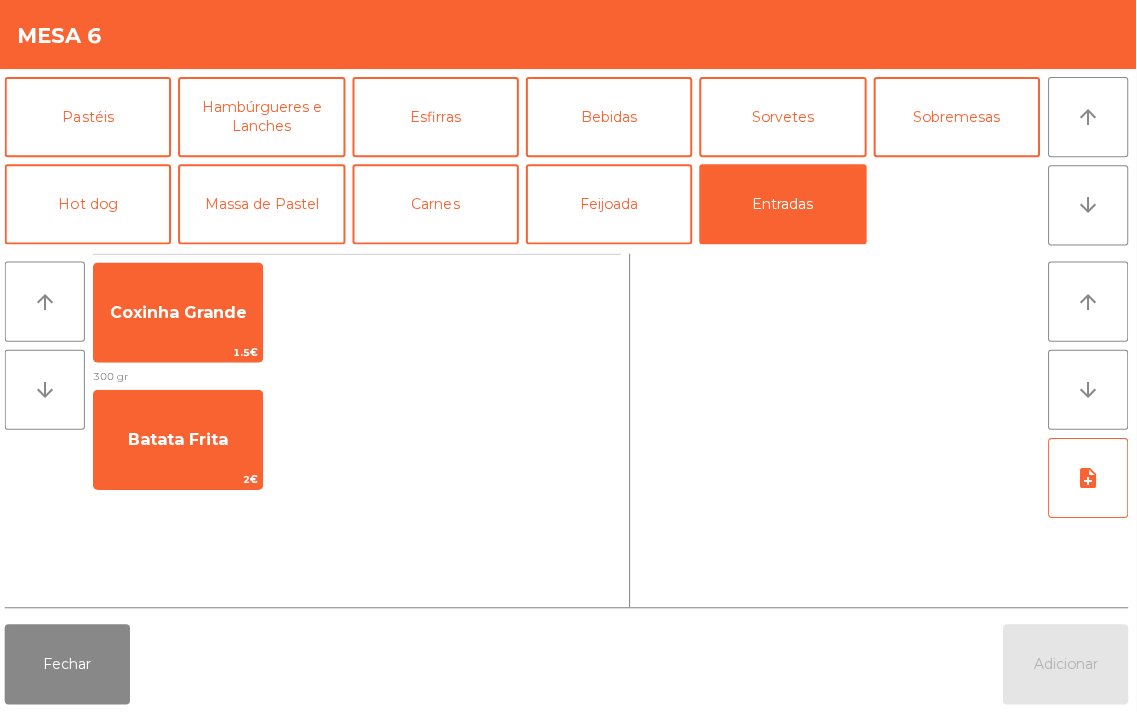 click 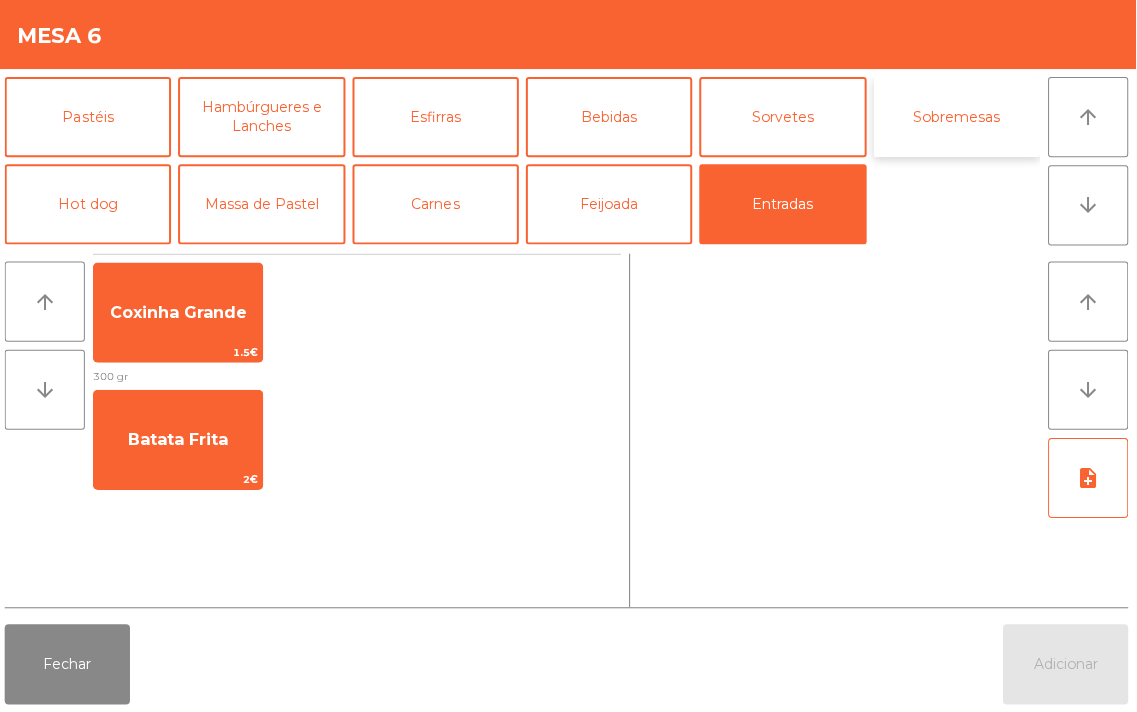 click on "Sobremesas" 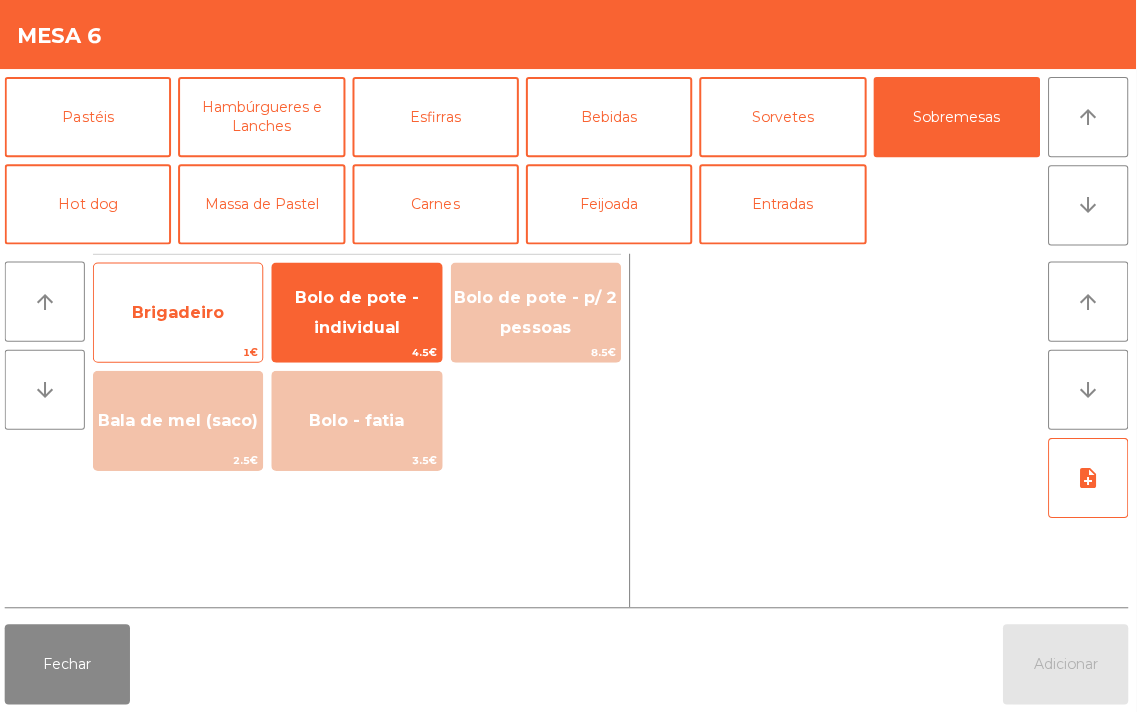 click on "Brigadeiro" 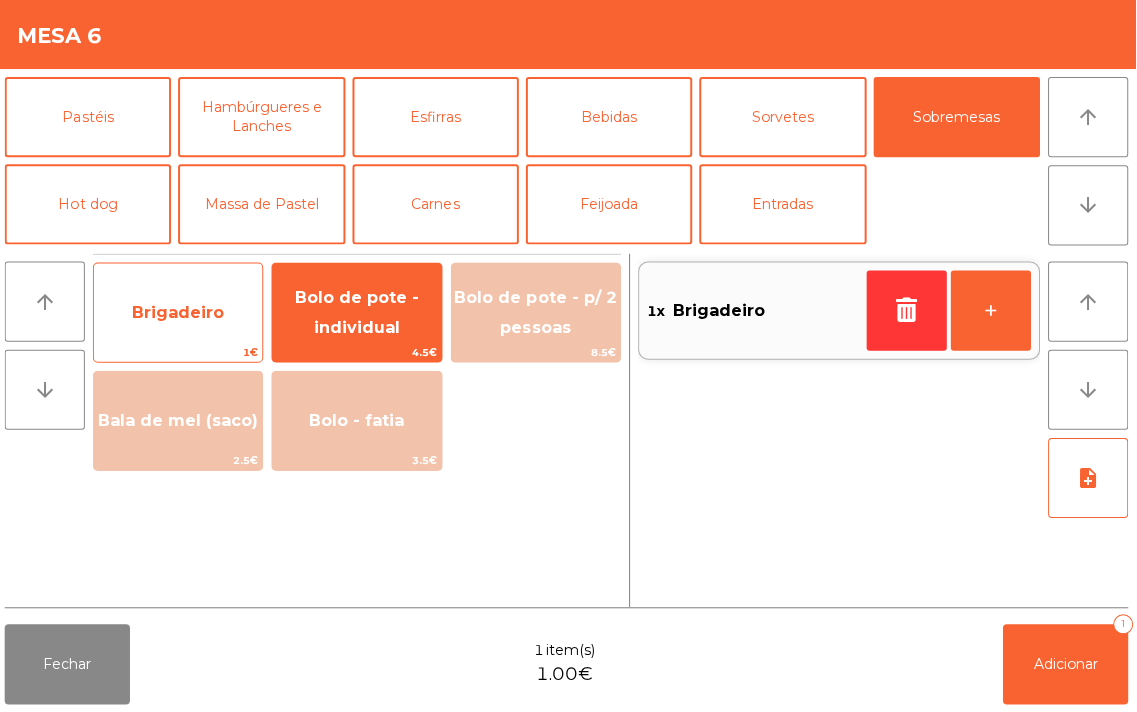 click on "Brigadeiro" 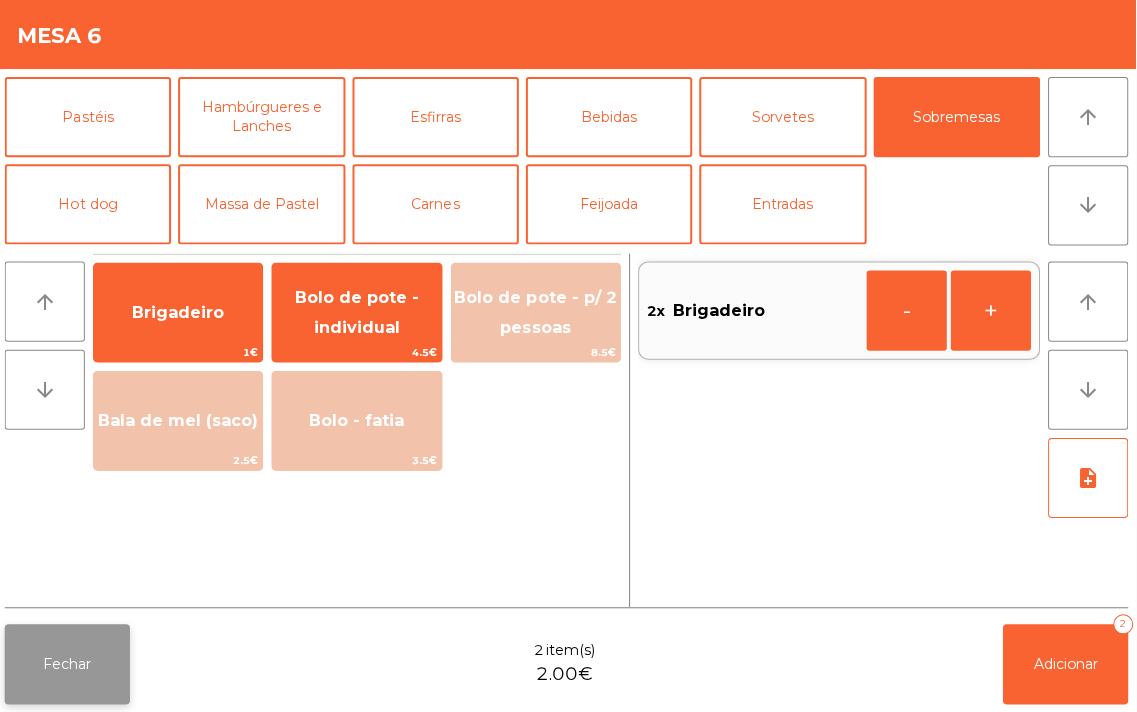 click on "Fechar" 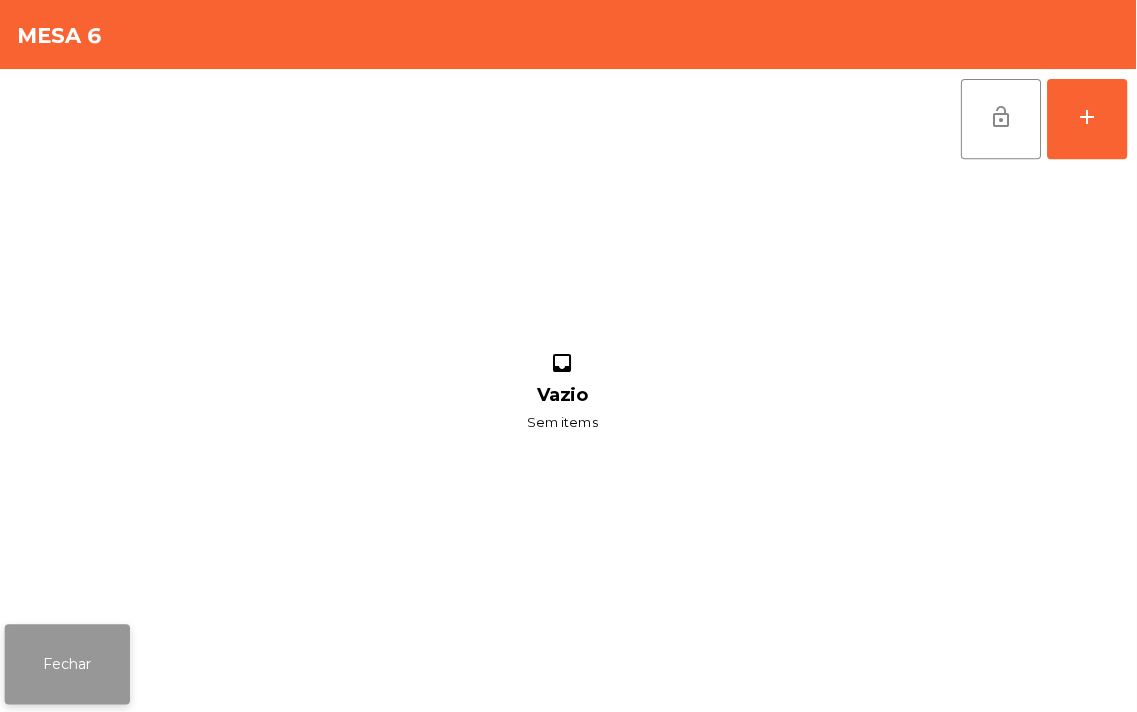 click on "Fechar" 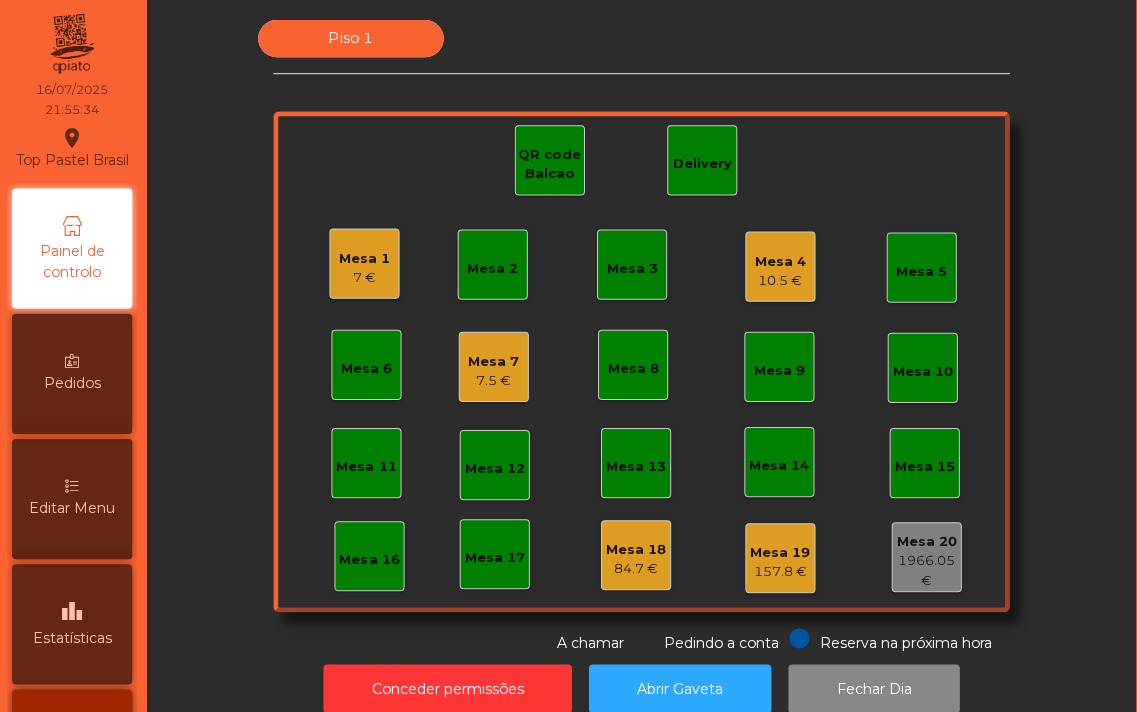 click on "7 €" 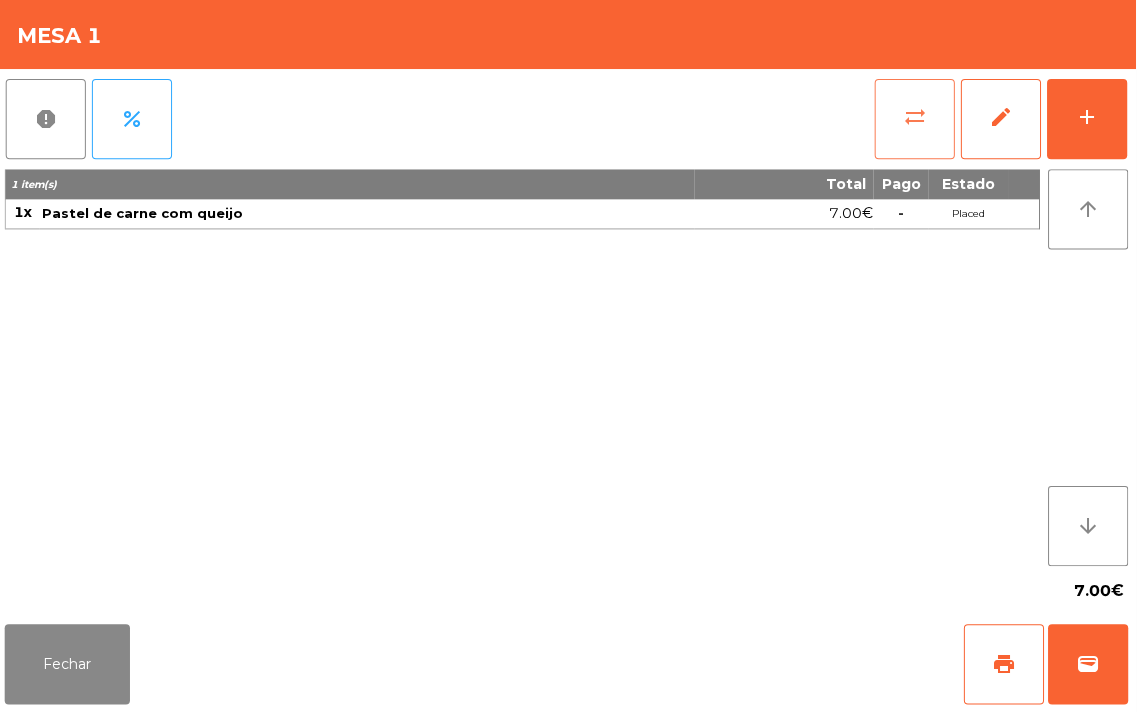 click on "sync_alt" 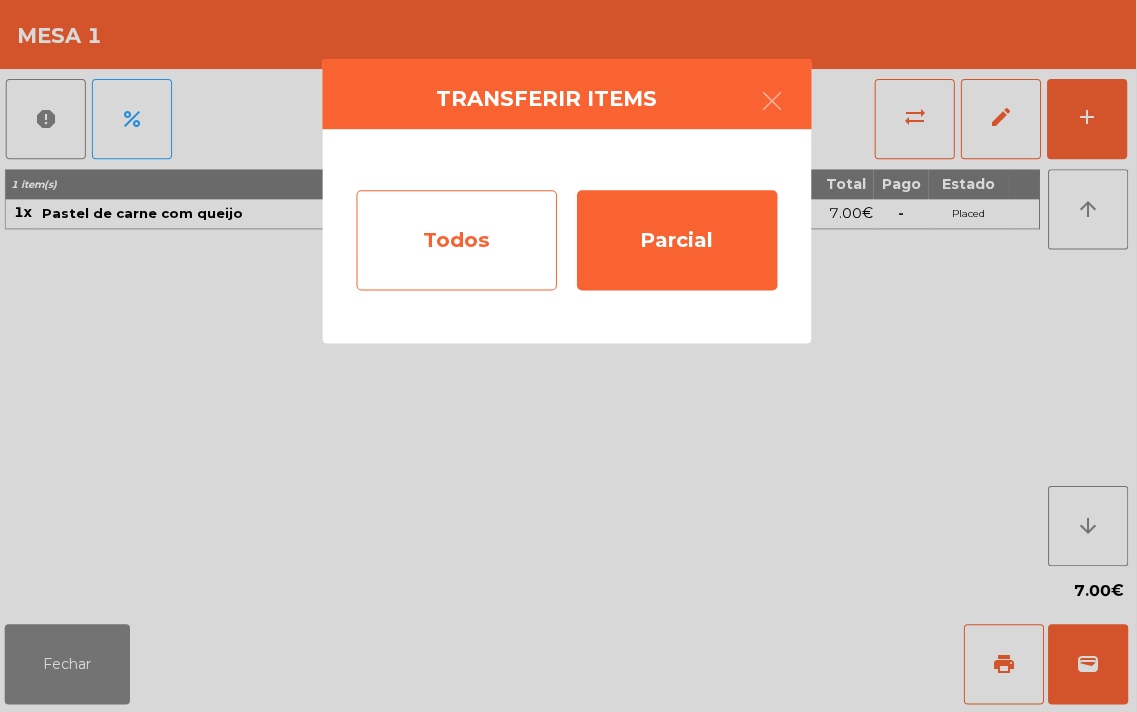 click on "Todos" 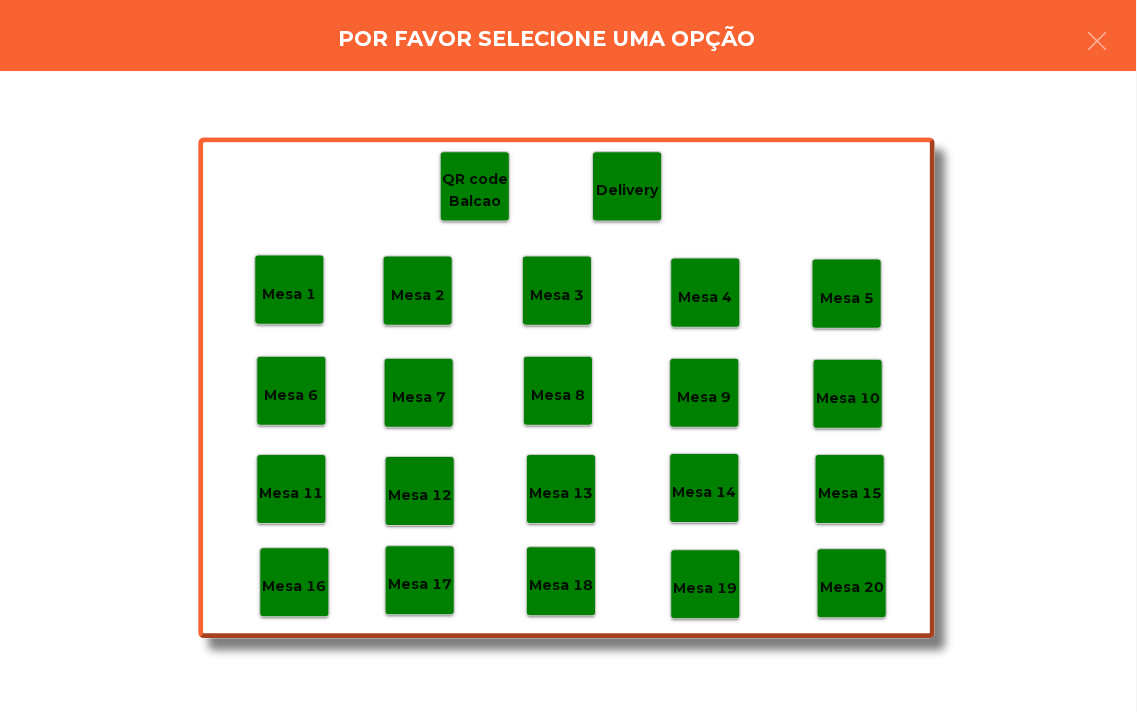 click on "Mesa 18" 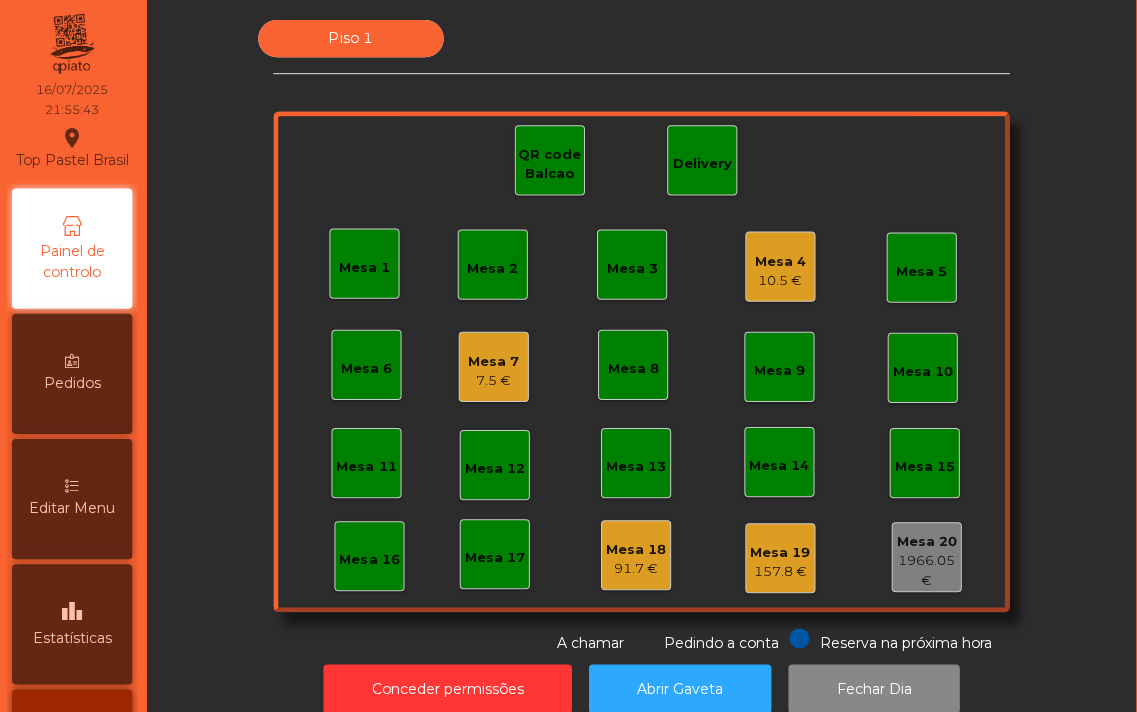 click on "Mesa 1" 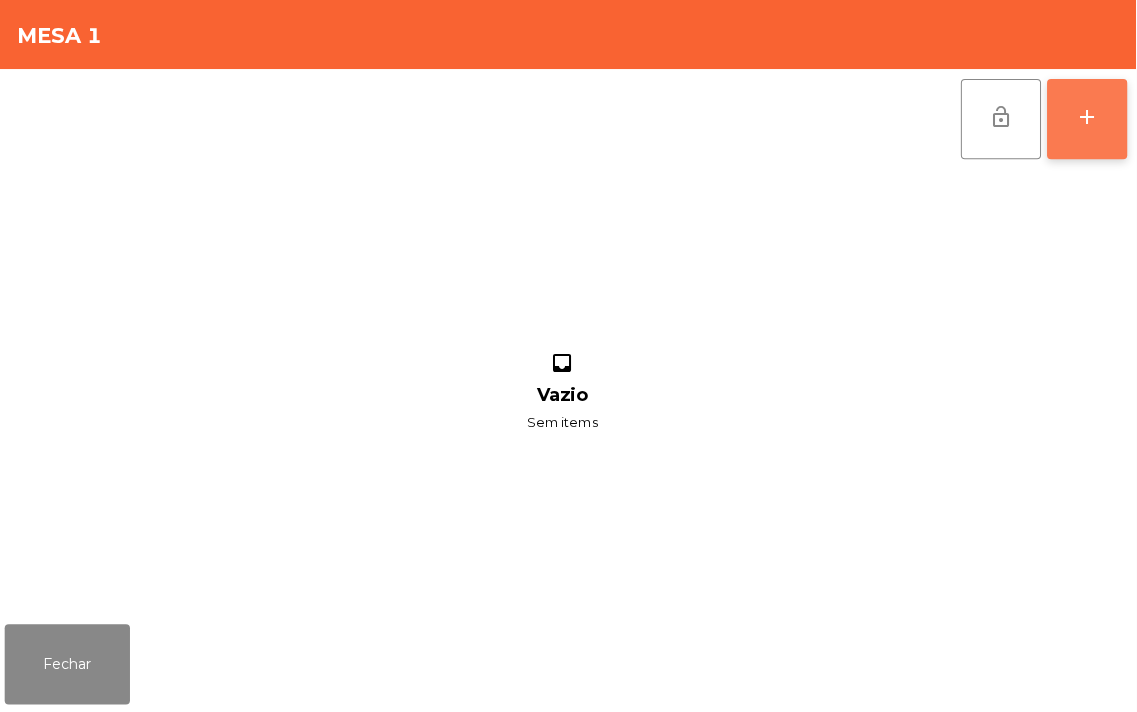 click on "add" 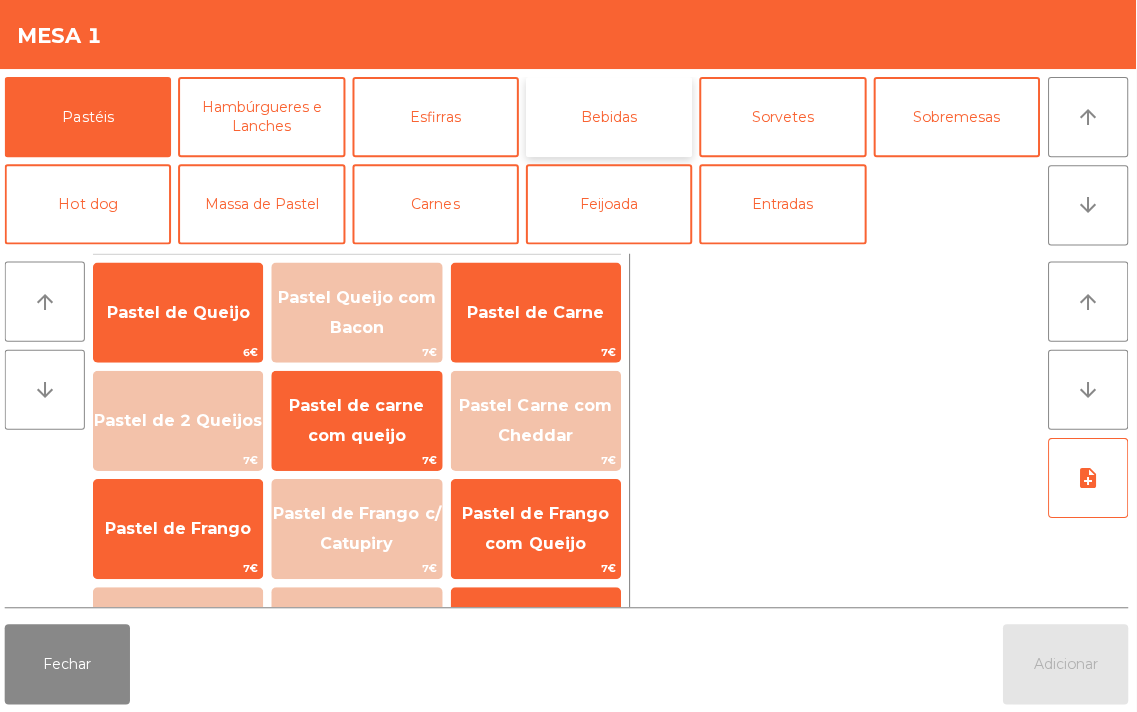 click on "Bebidas" 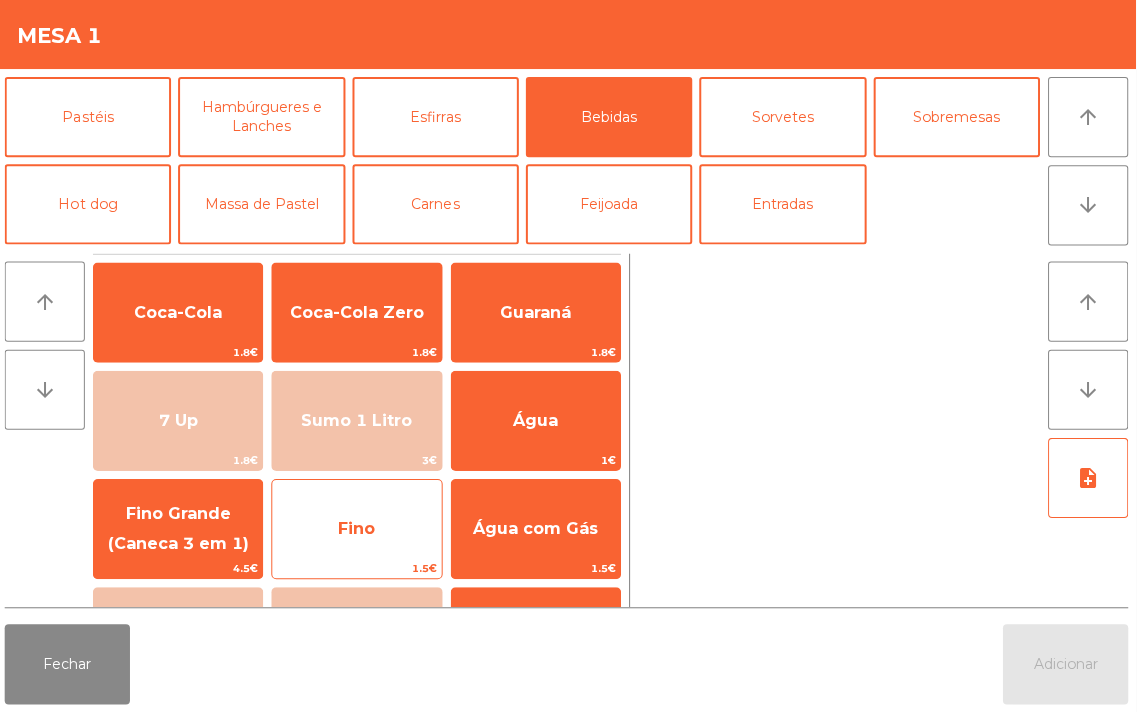 click on "Fino" 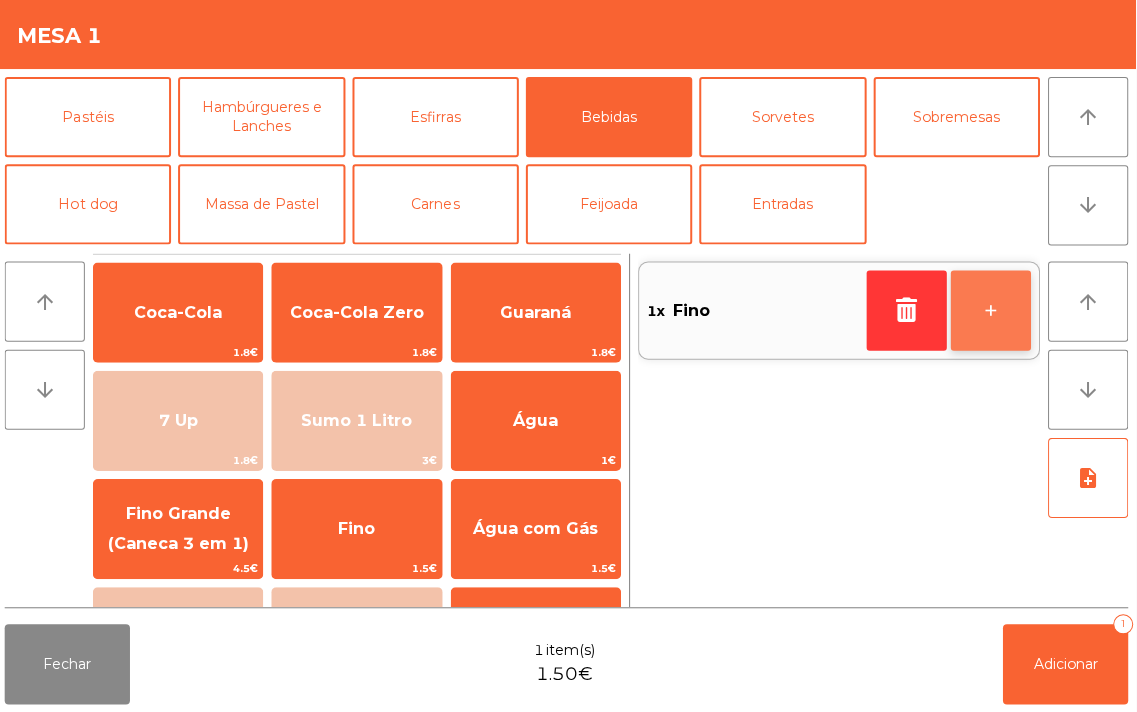 click on "+" 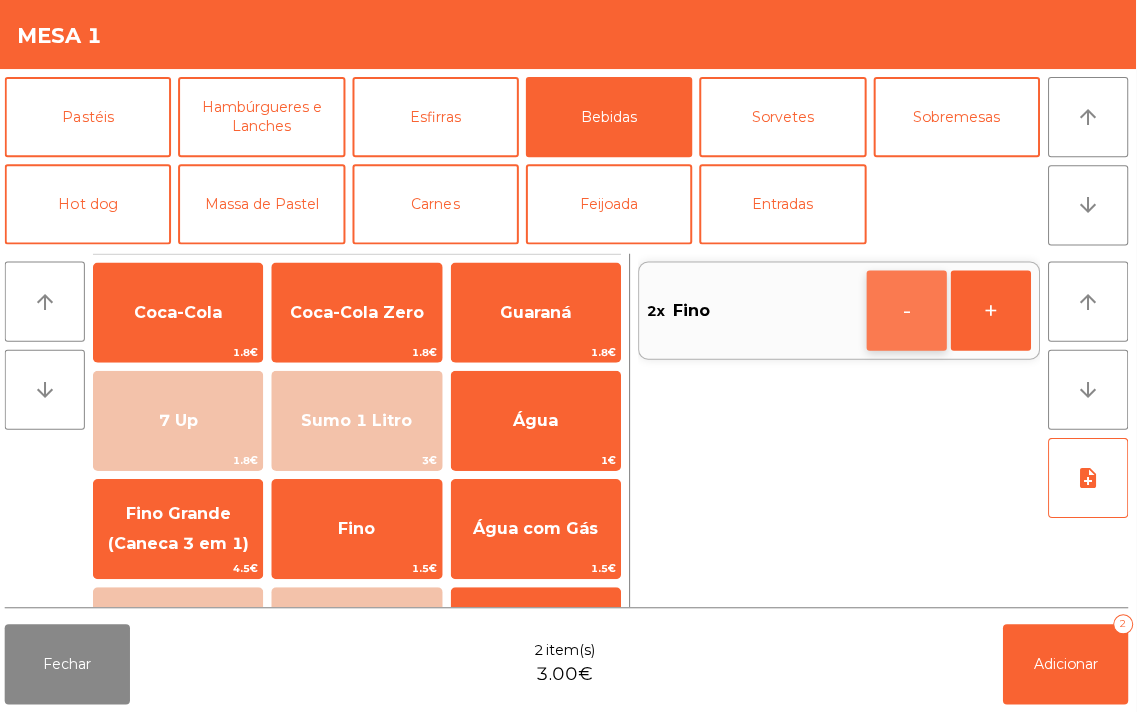 click on "-" 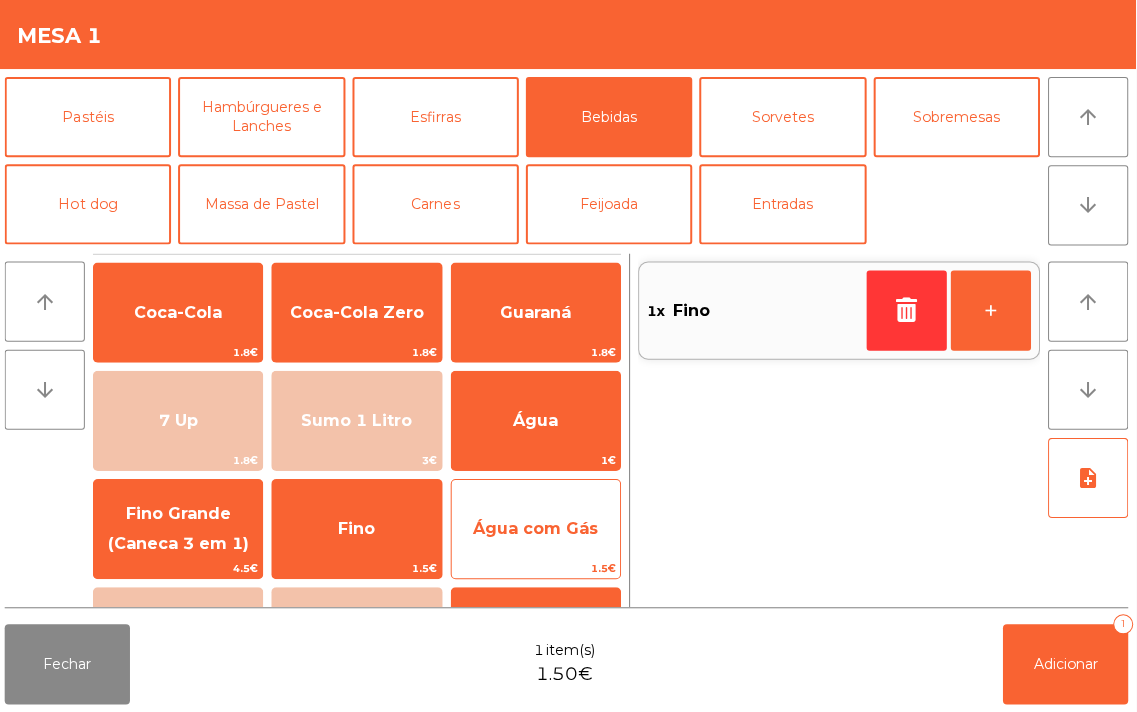 click on "Água com Gás" 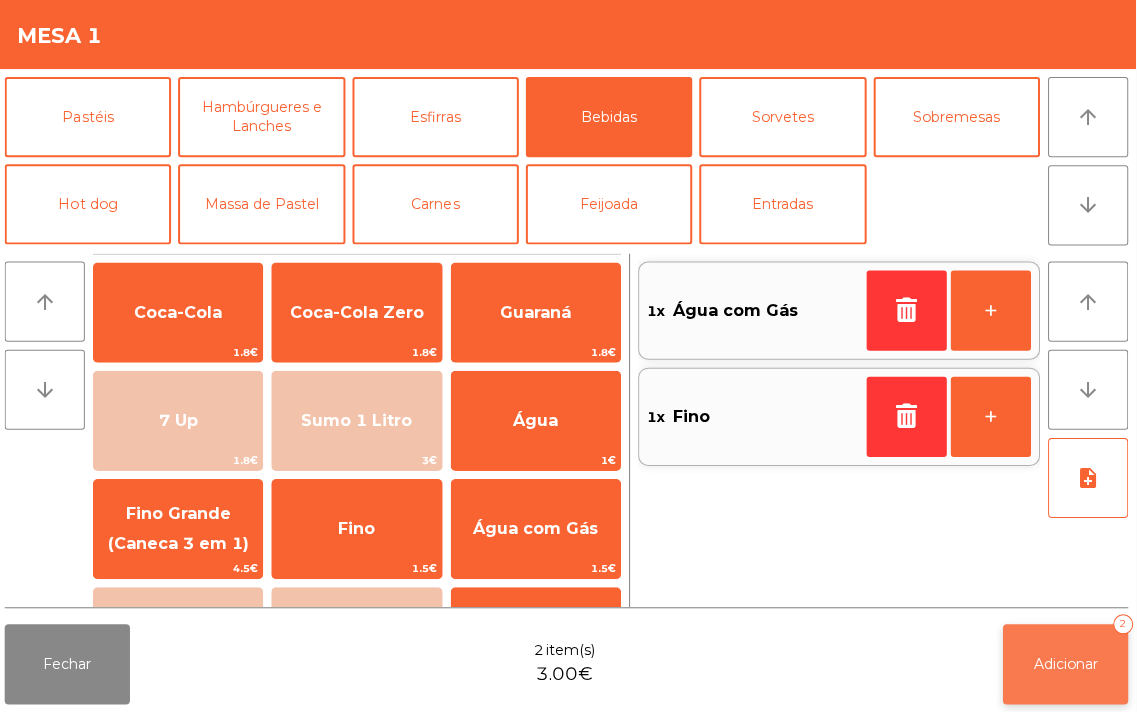 click on "Adicionar" 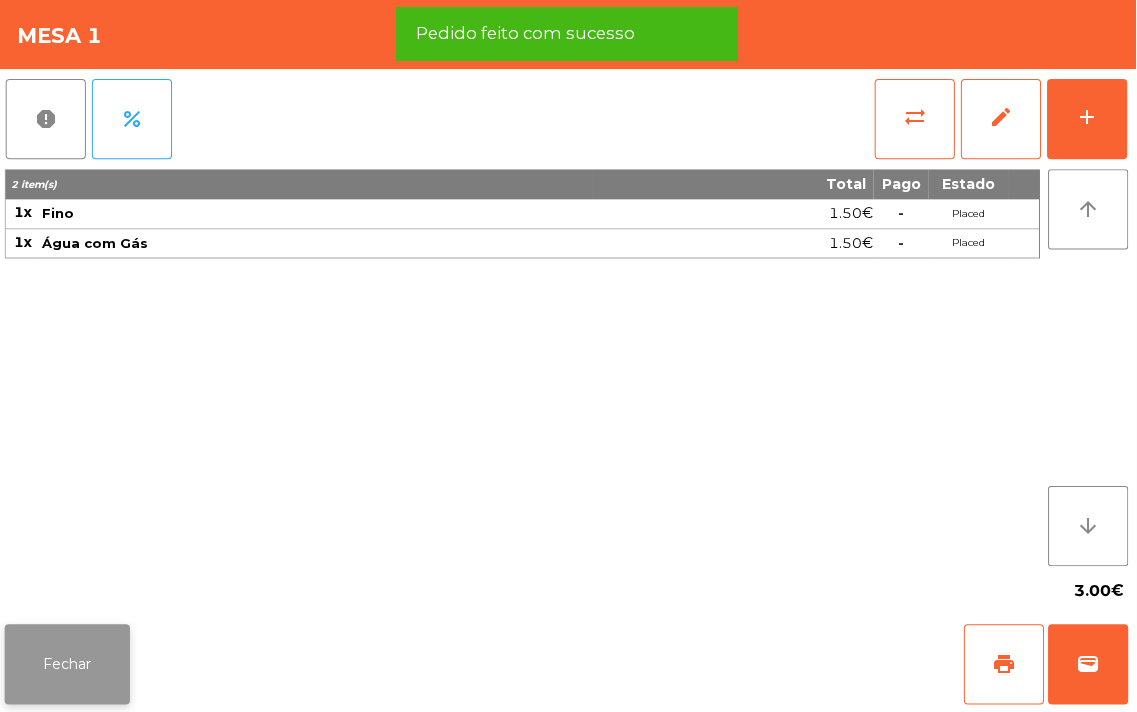 click on "Fechar" 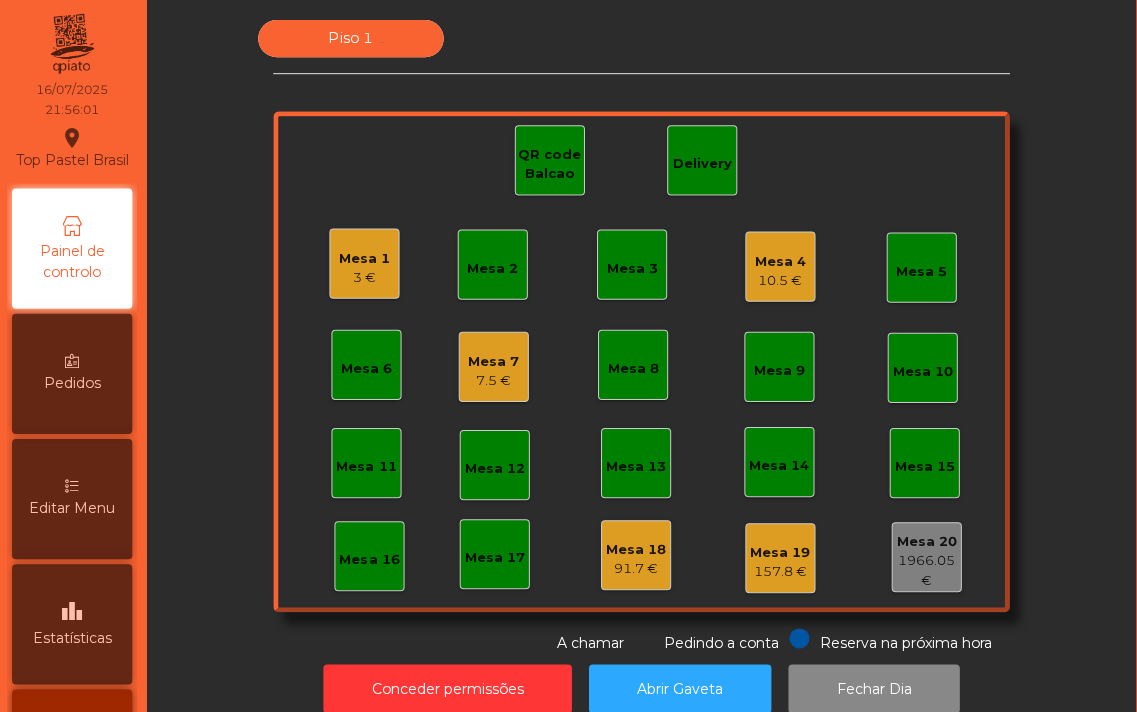 click on "10.5 €" 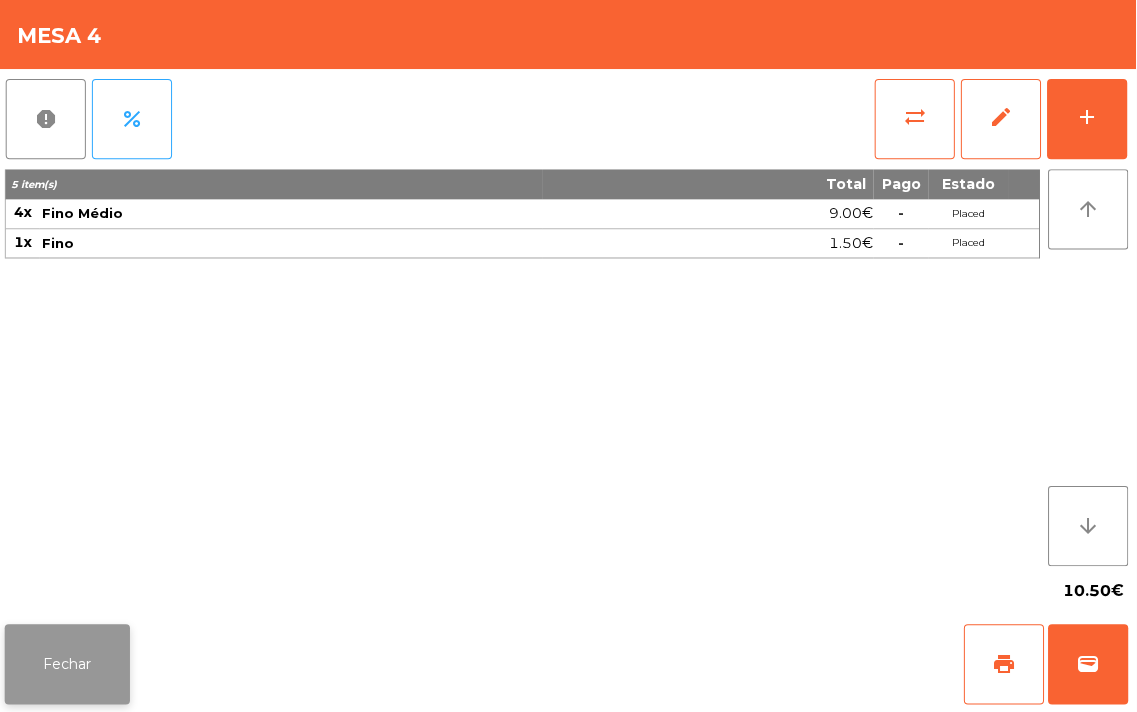click on "Fechar" 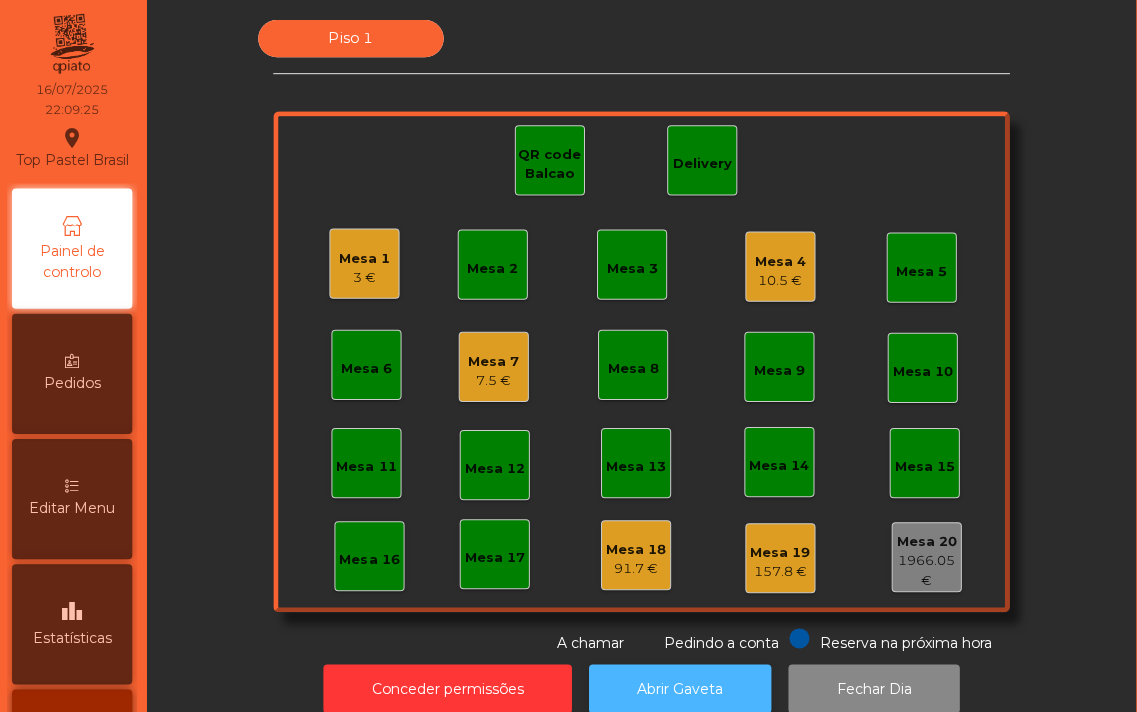 click on "Abrir Gaveta" 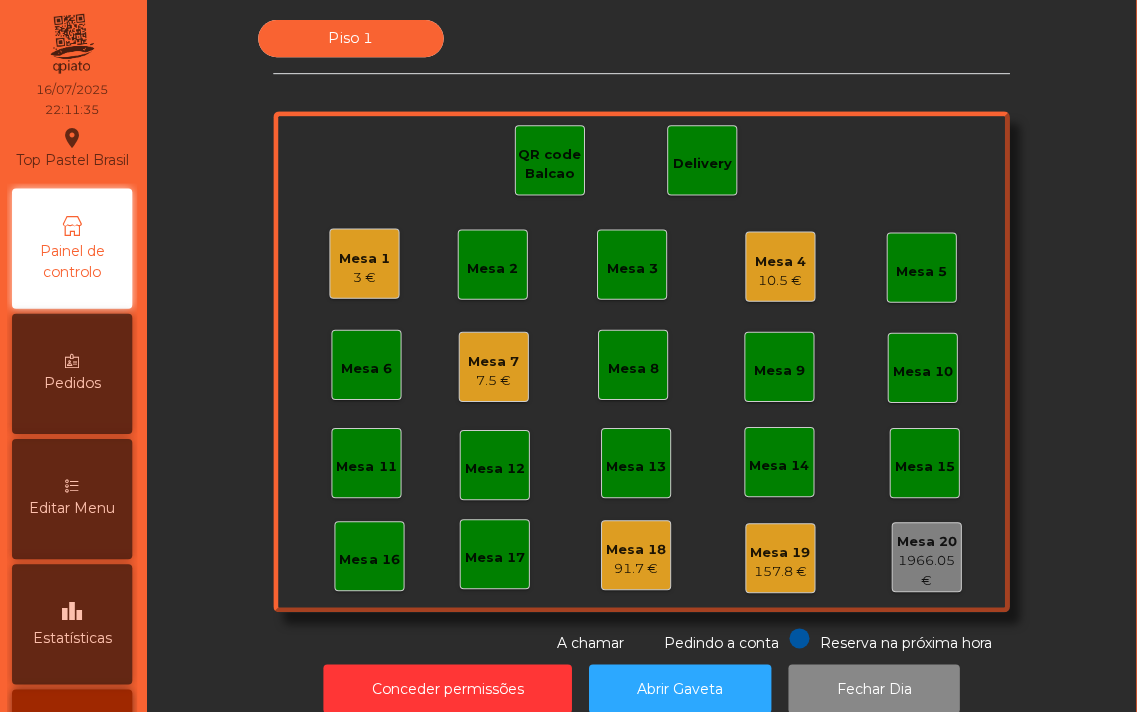 click on "Mesa 4" 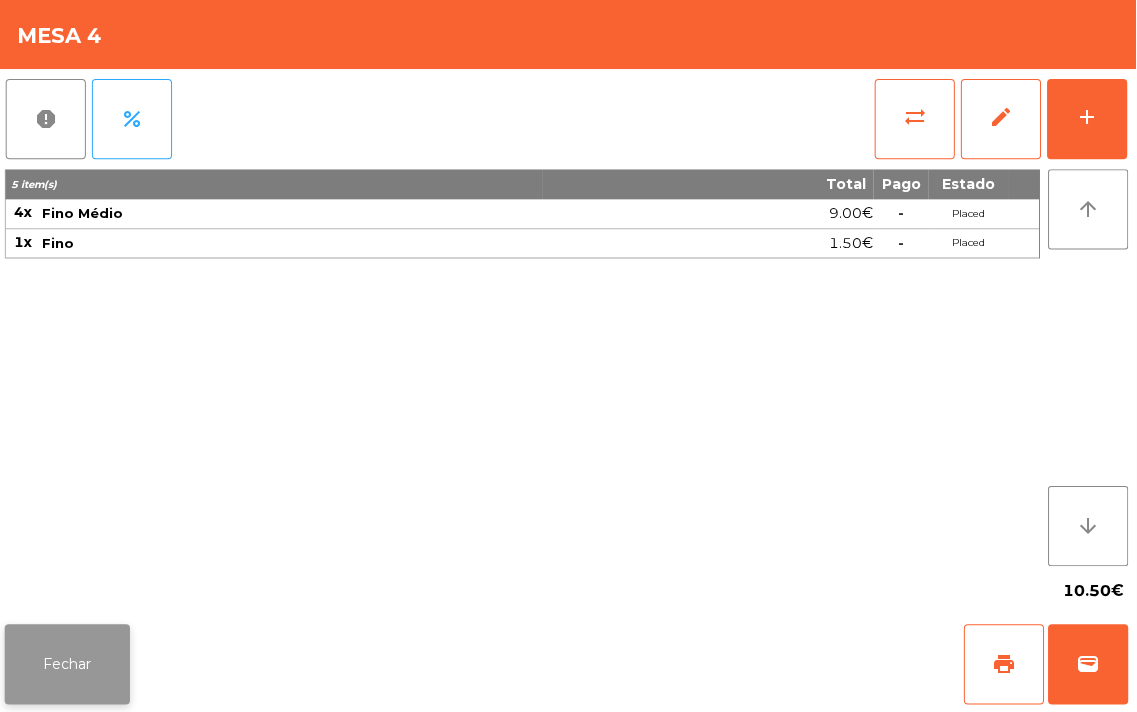 click on "Fechar" 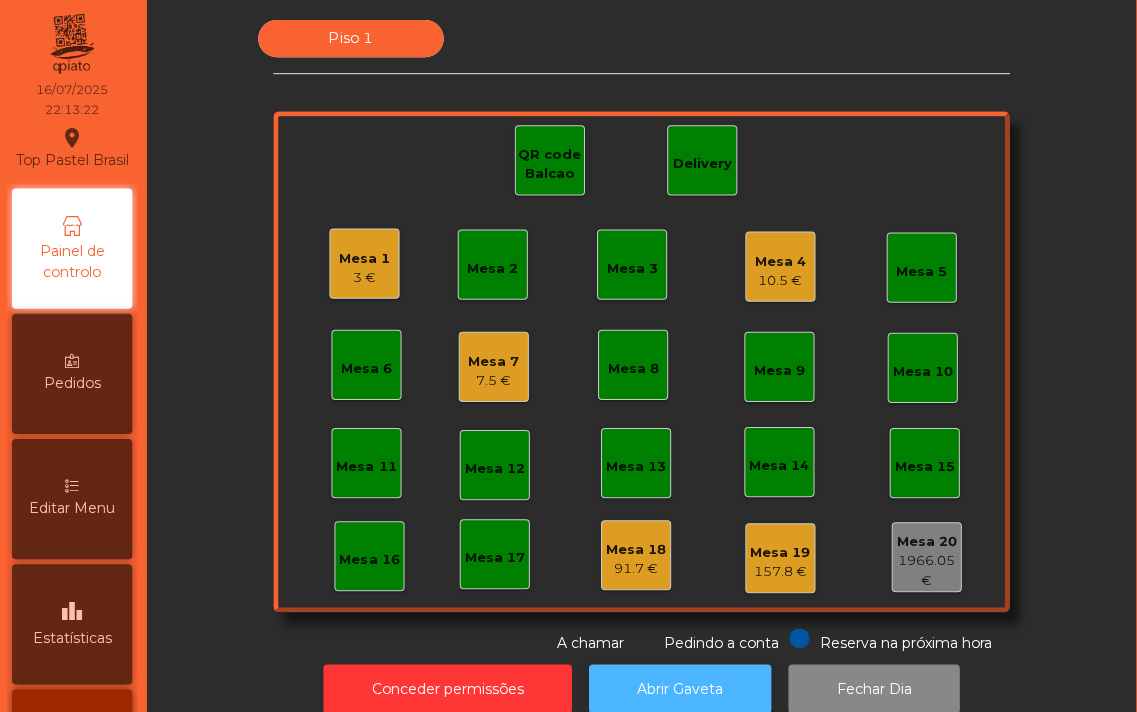 click on "Abrir Gaveta" 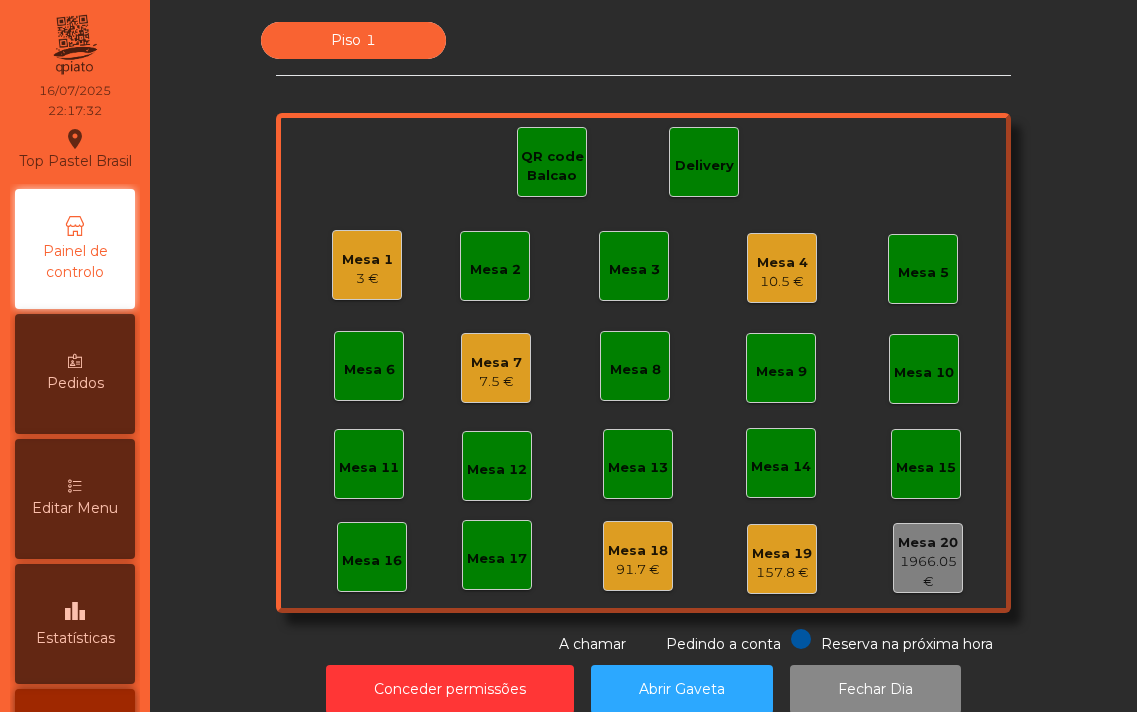 scroll, scrollTop: 0, scrollLeft: 0, axis: both 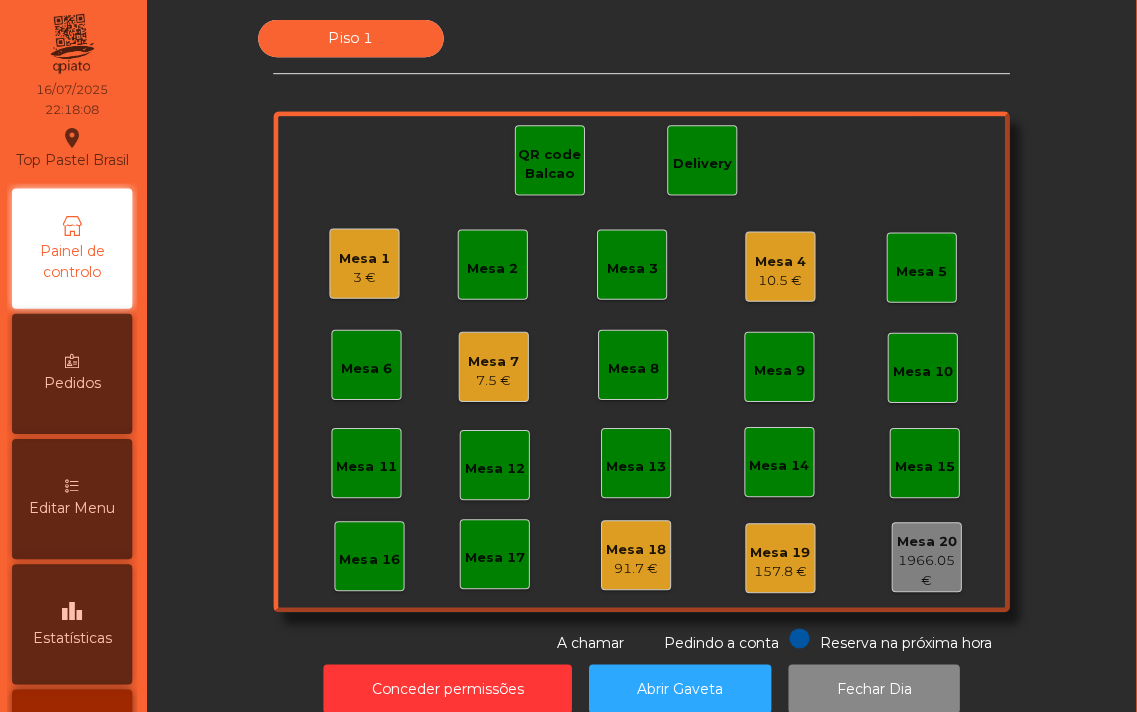click on "3 €" 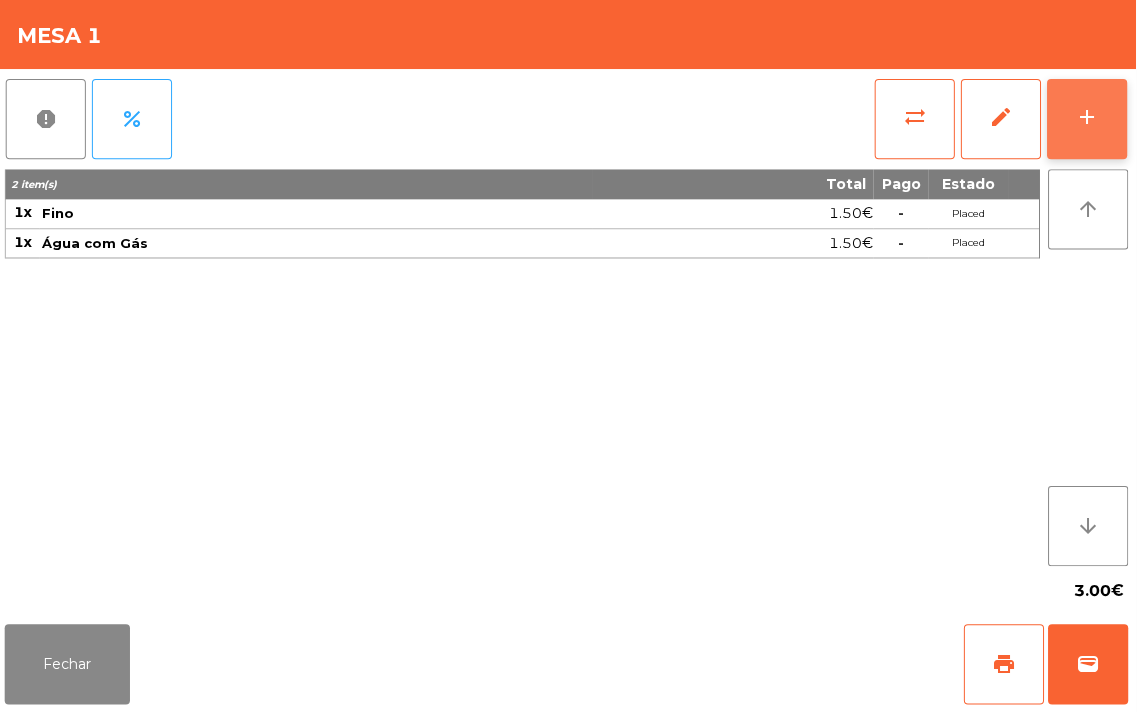 click on "add" 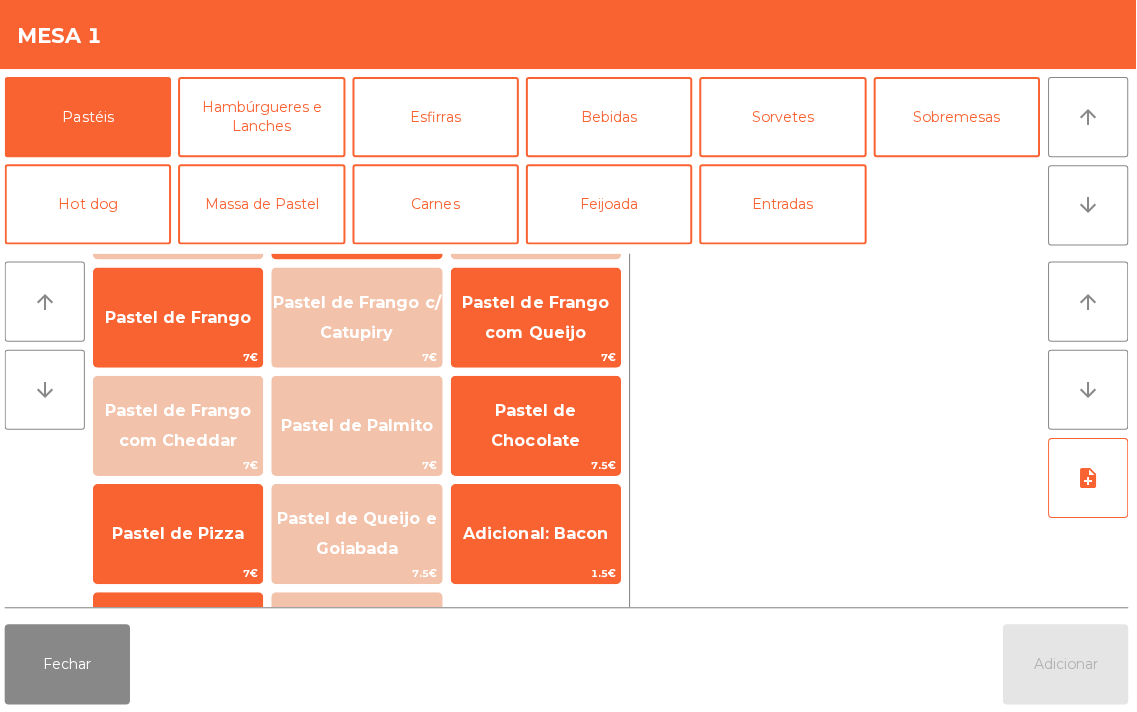 scroll, scrollTop: 235, scrollLeft: 0, axis: vertical 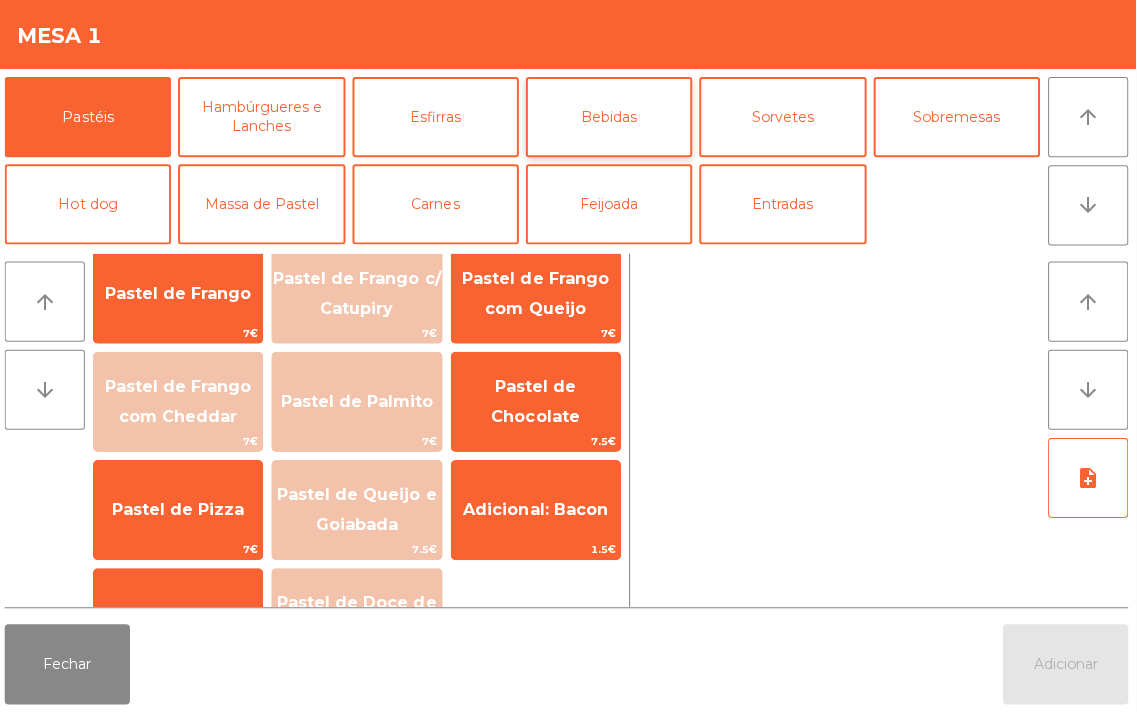 click on "Bebidas" 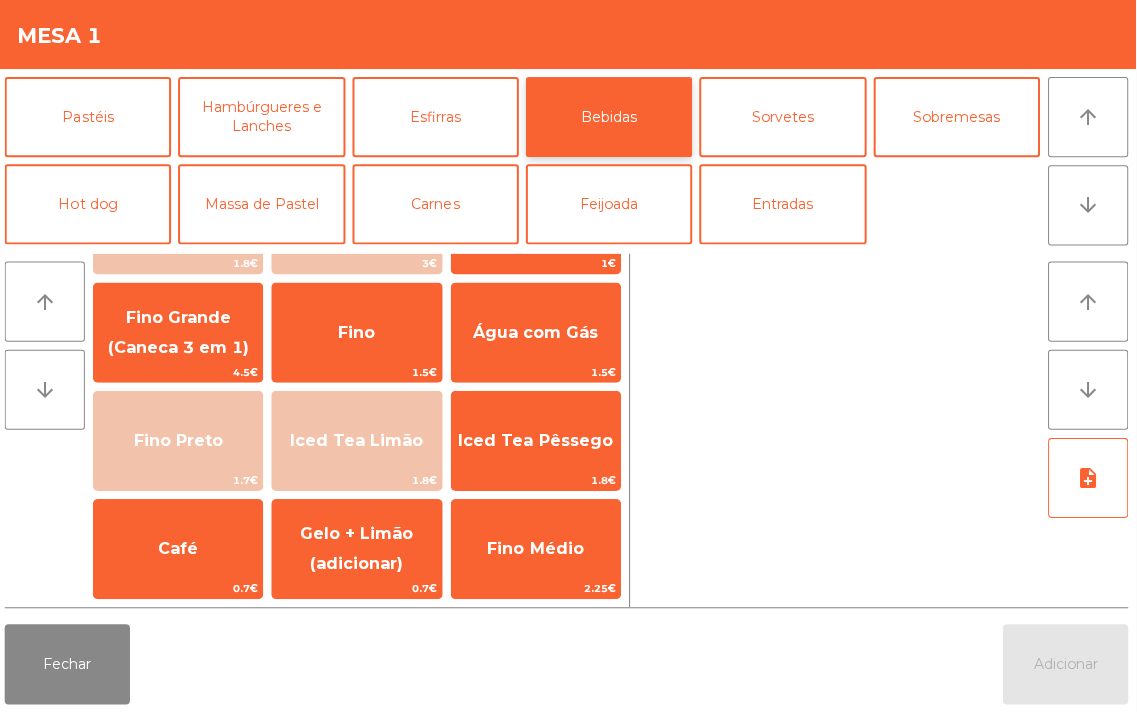 scroll, scrollTop: 195, scrollLeft: 0, axis: vertical 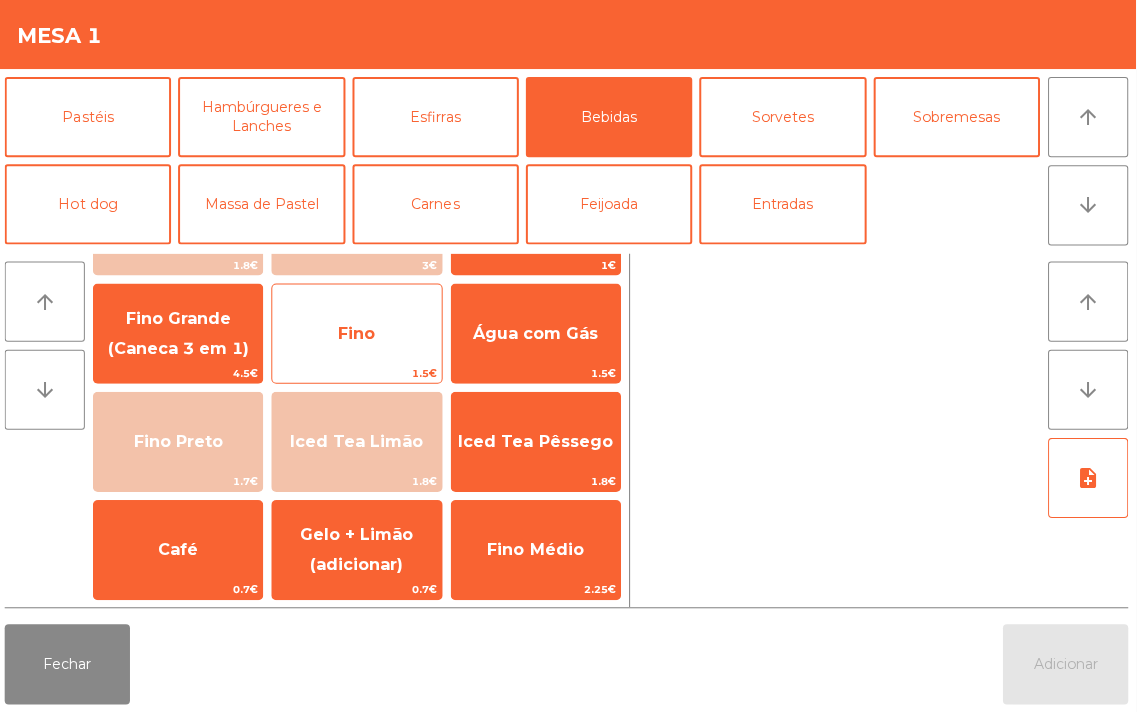 click on "Fino" 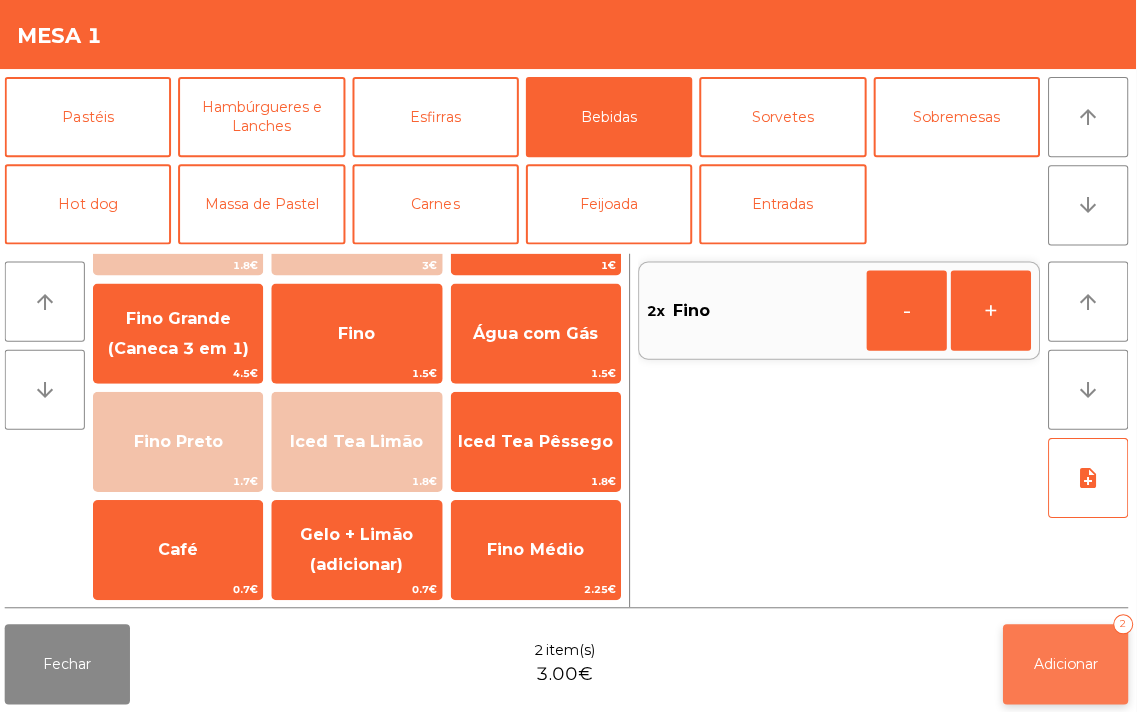 click on "Adicionar" 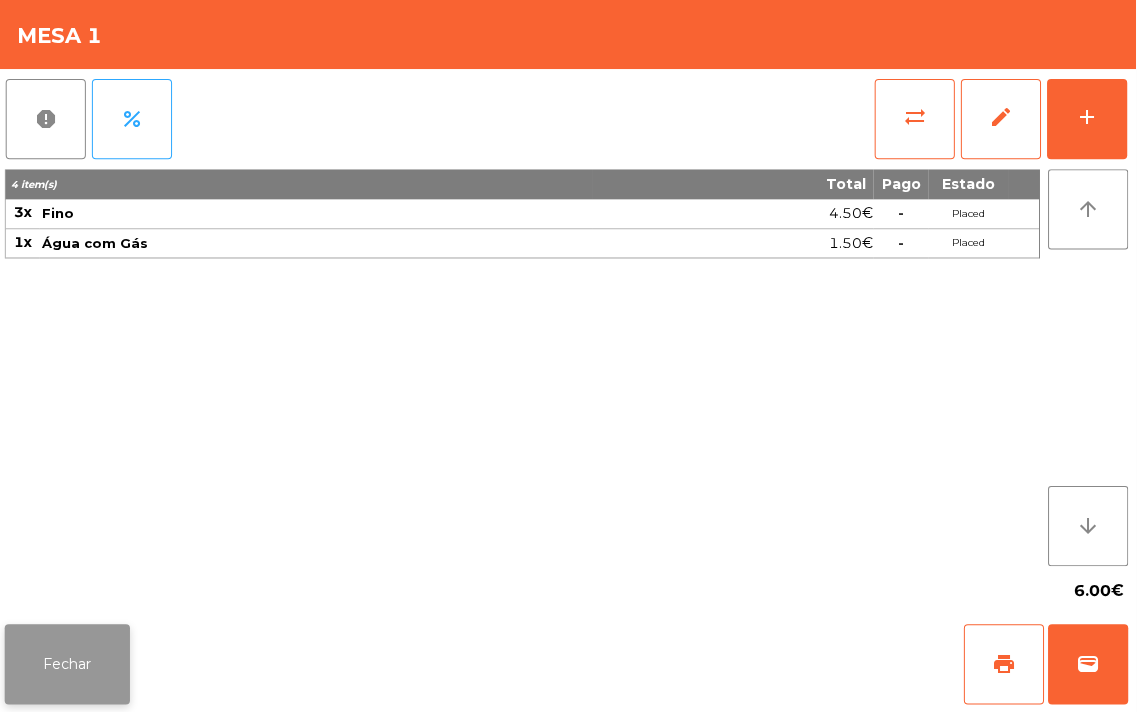 click on "Fechar" 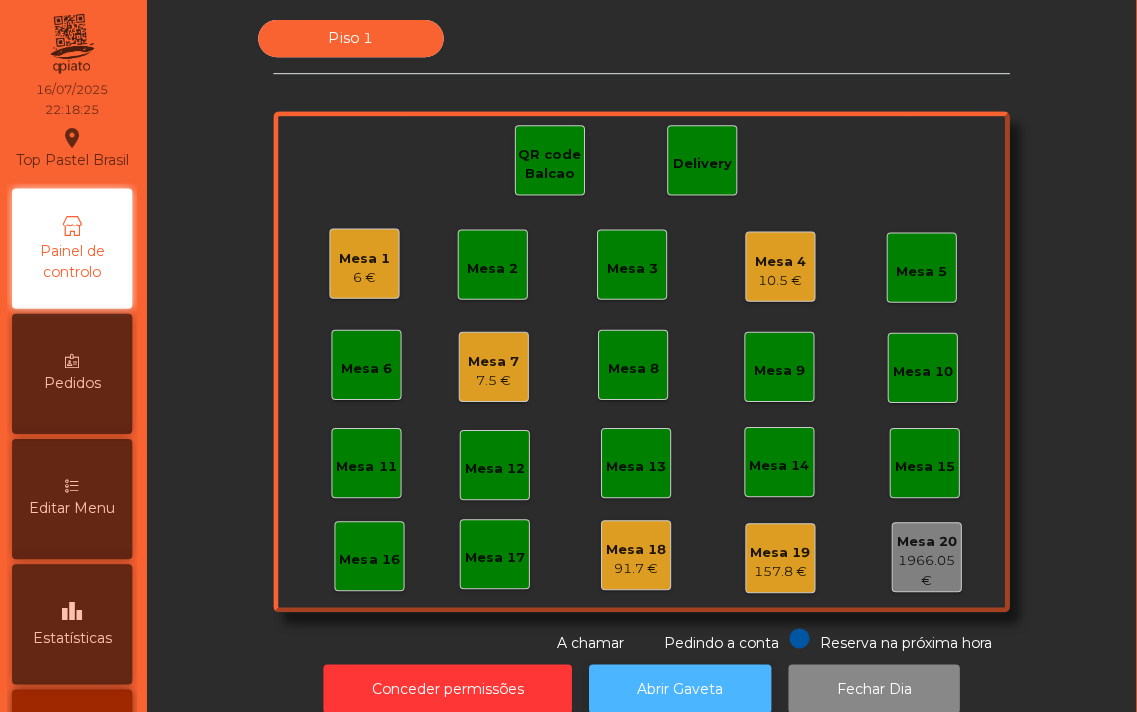 click on "Abrir Gaveta" 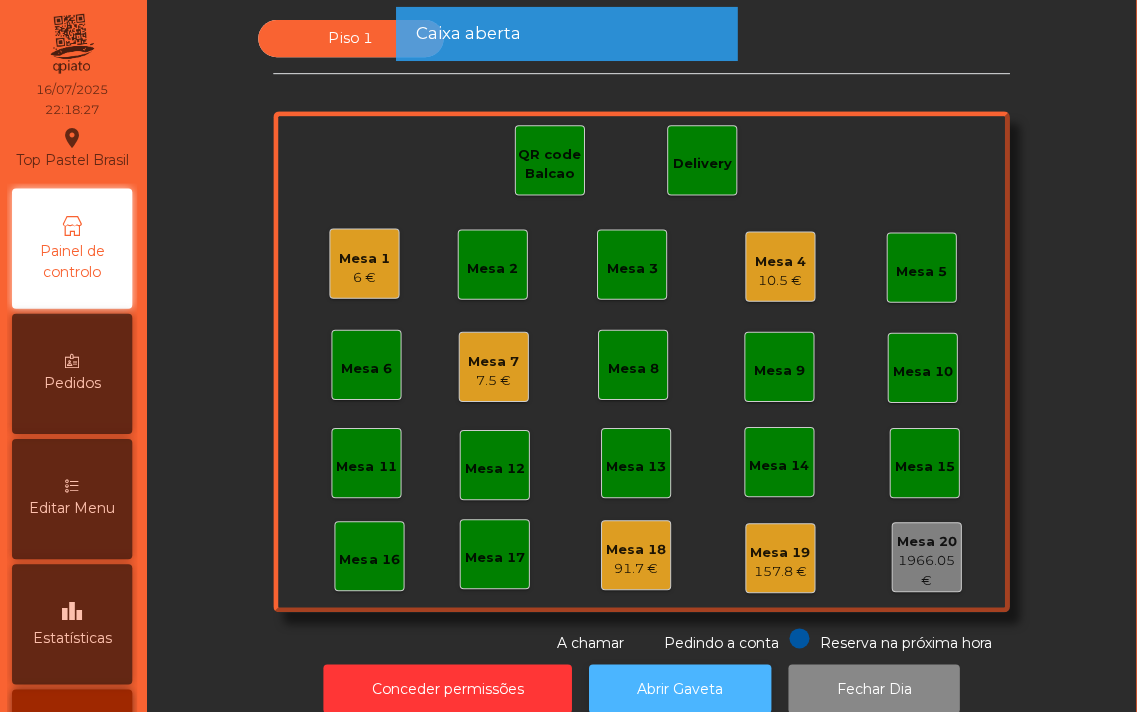 click on "Abrir Gaveta" 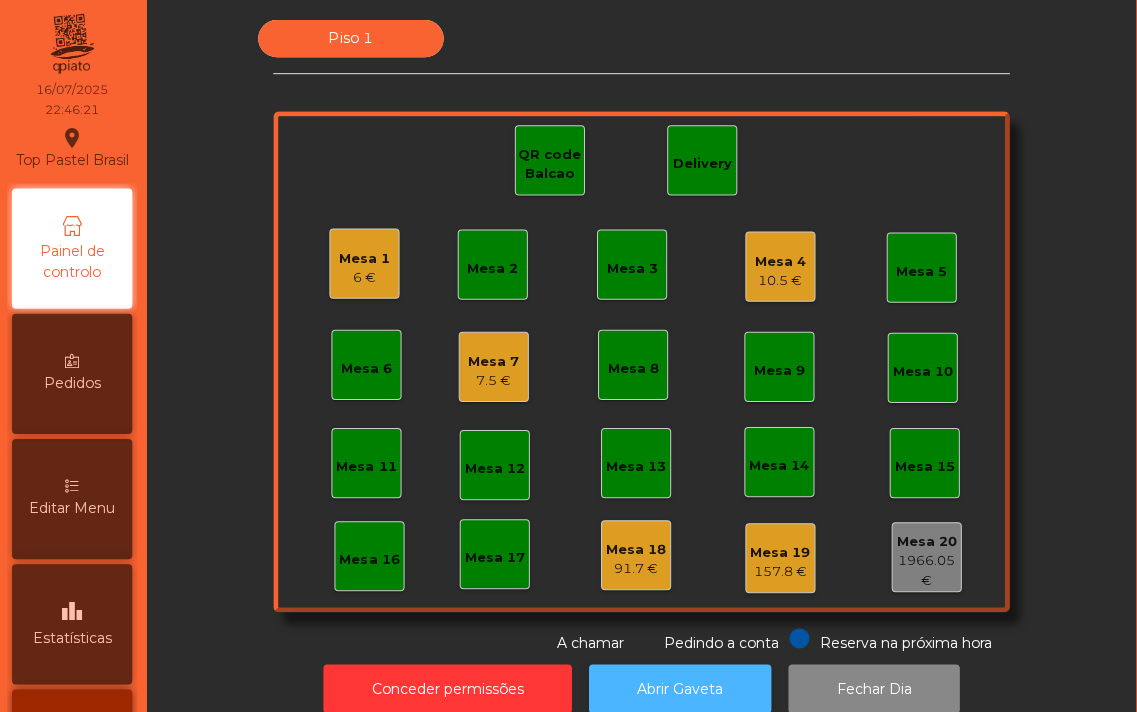 click on "Abrir Gaveta" 